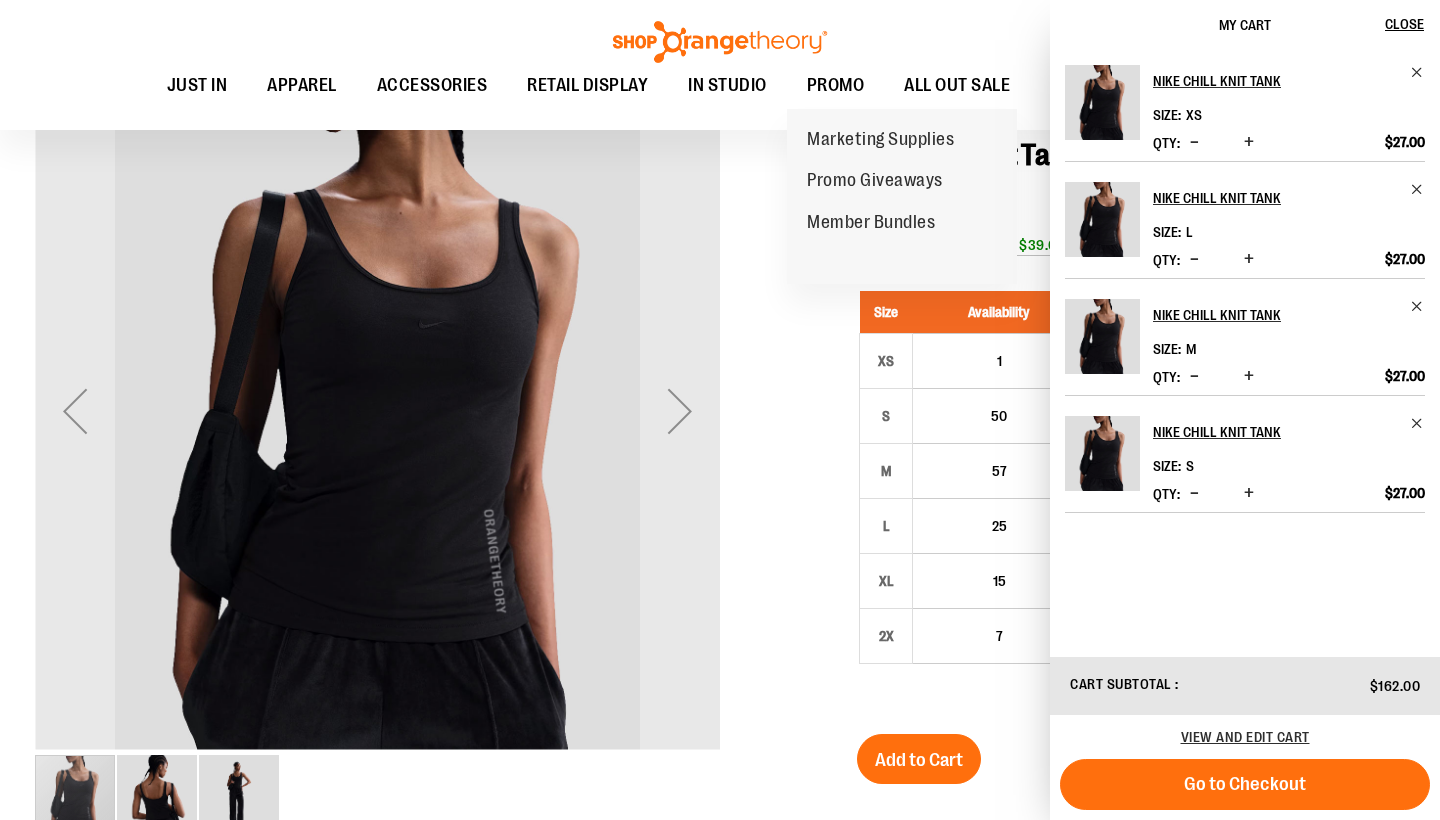 scroll, scrollTop: 211, scrollLeft: 0, axis: vertical 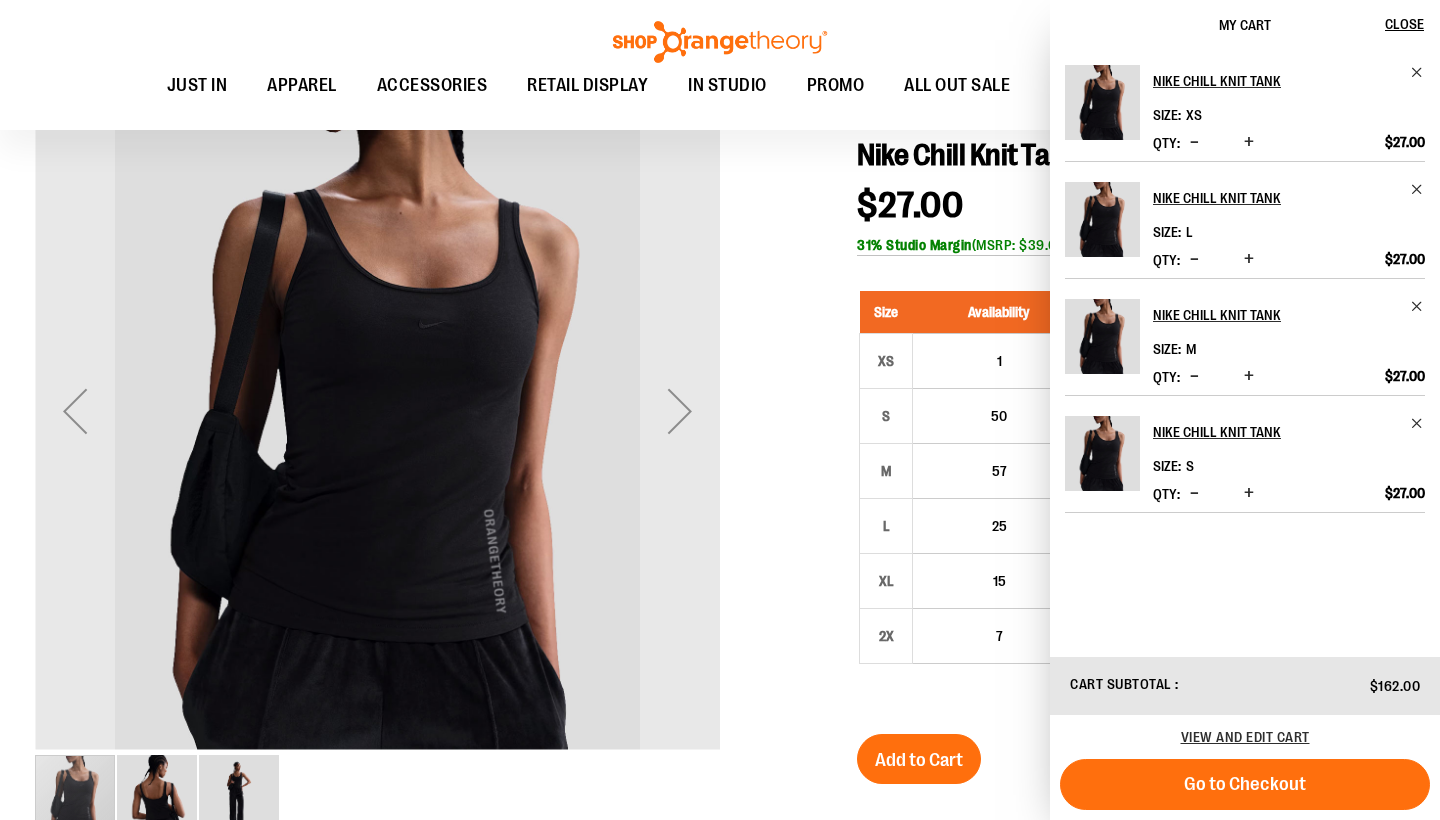 click at bounding box center [1249, 259] 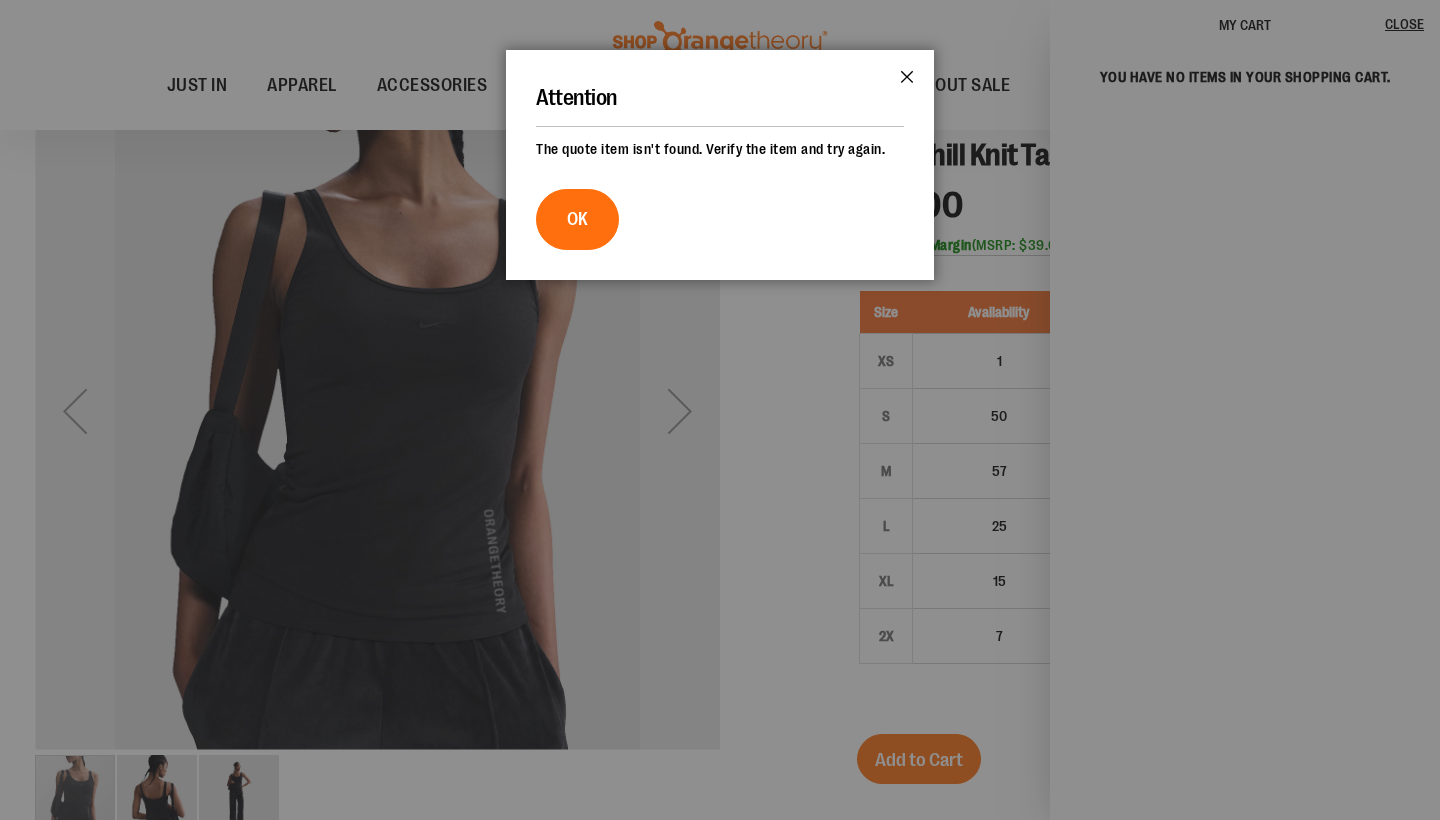 click on "Close" at bounding box center [907, 83] 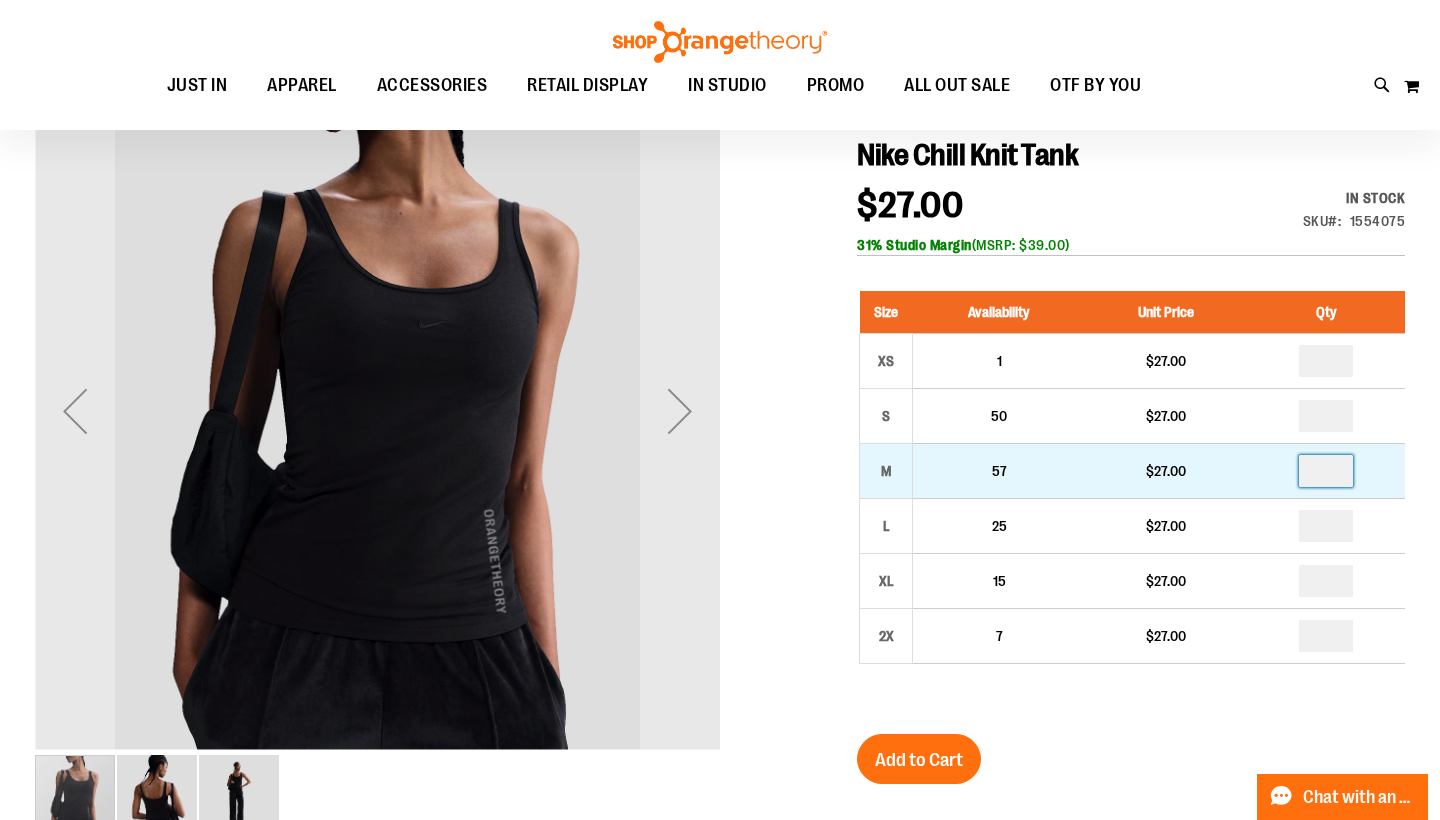 click on "*" at bounding box center [1326, 471] 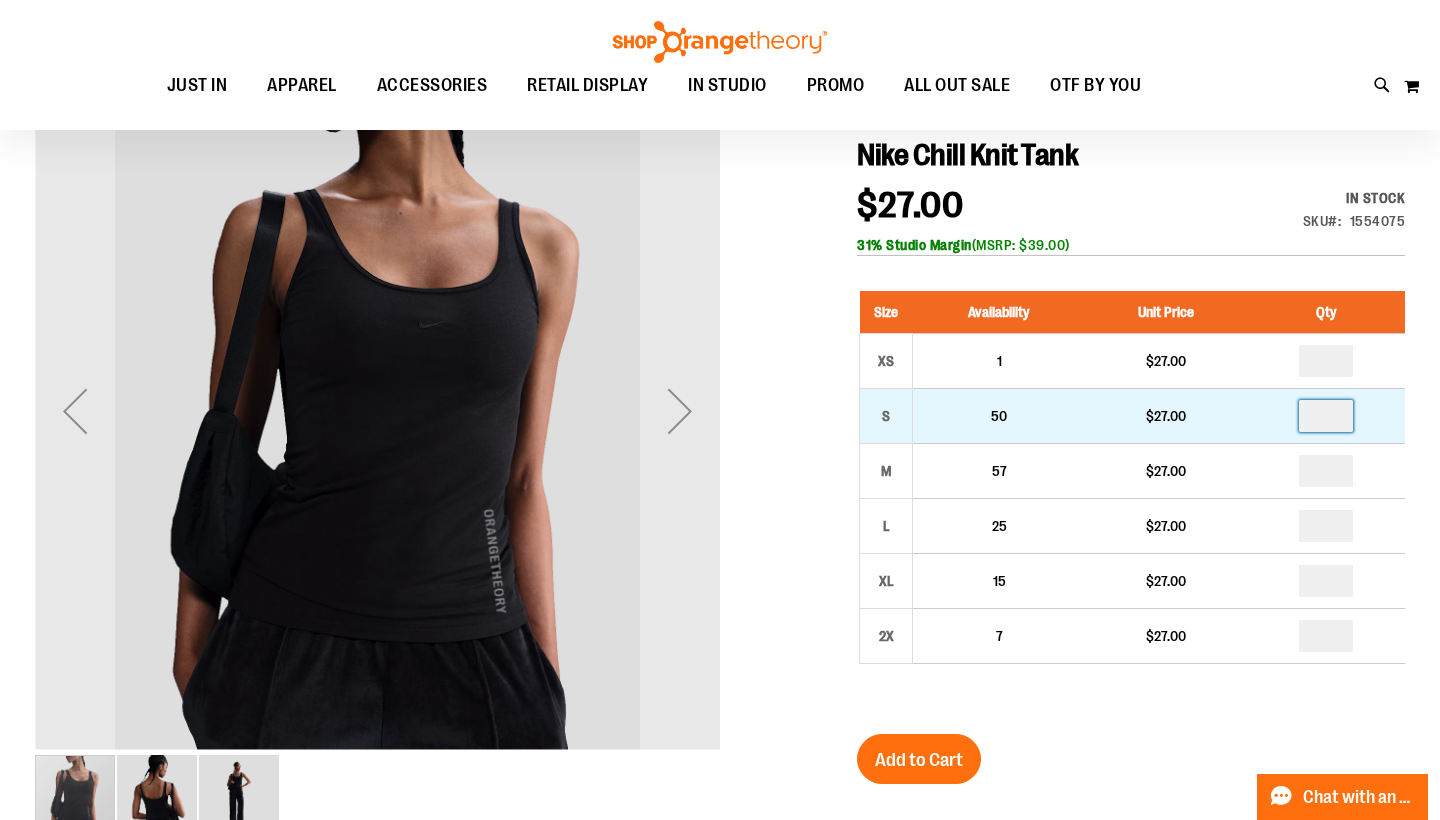 click on "*" at bounding box center (1326, 416) 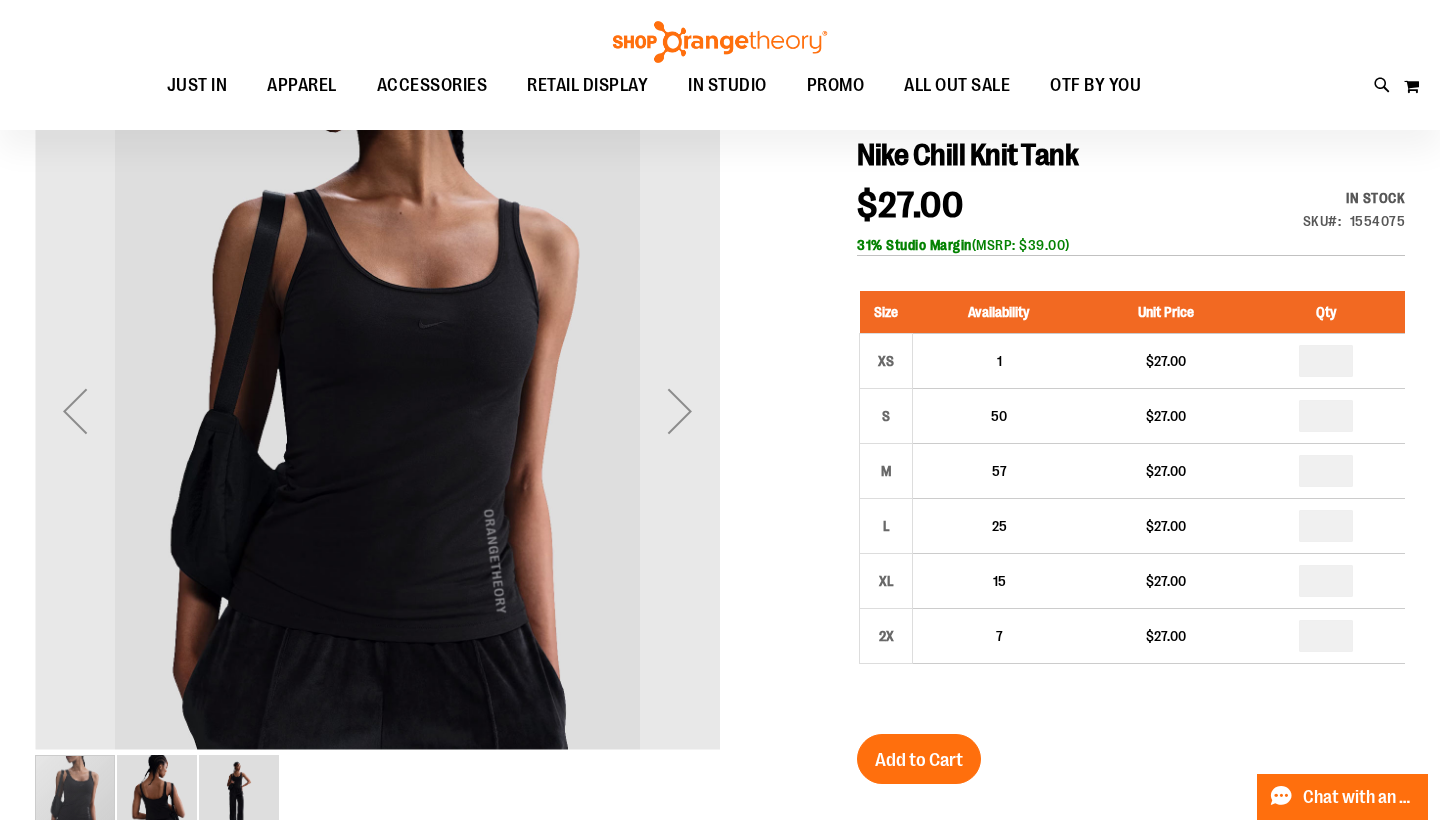 type on "*" 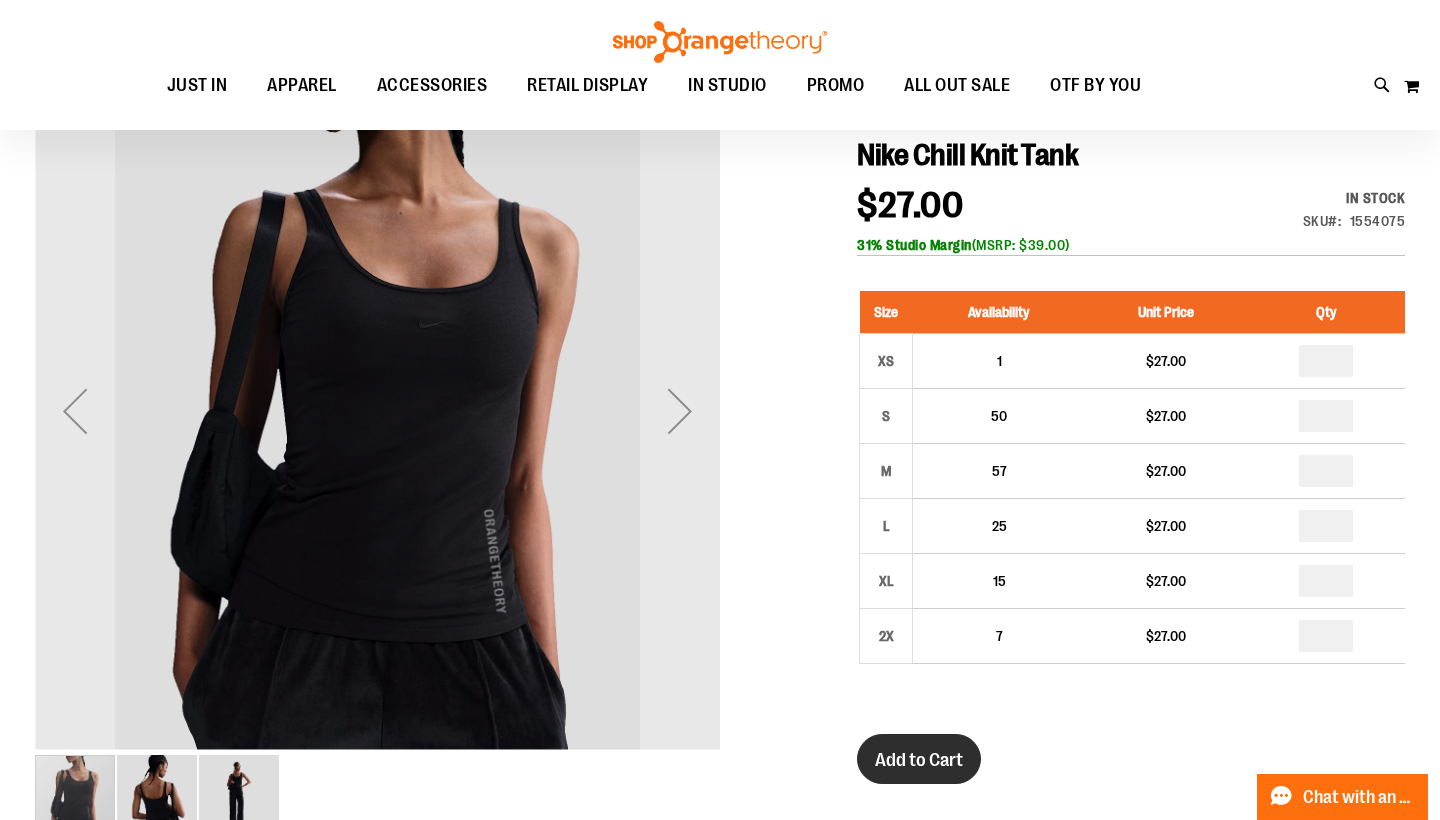 click on "Add to Cart" at bounding box center (919, 760) 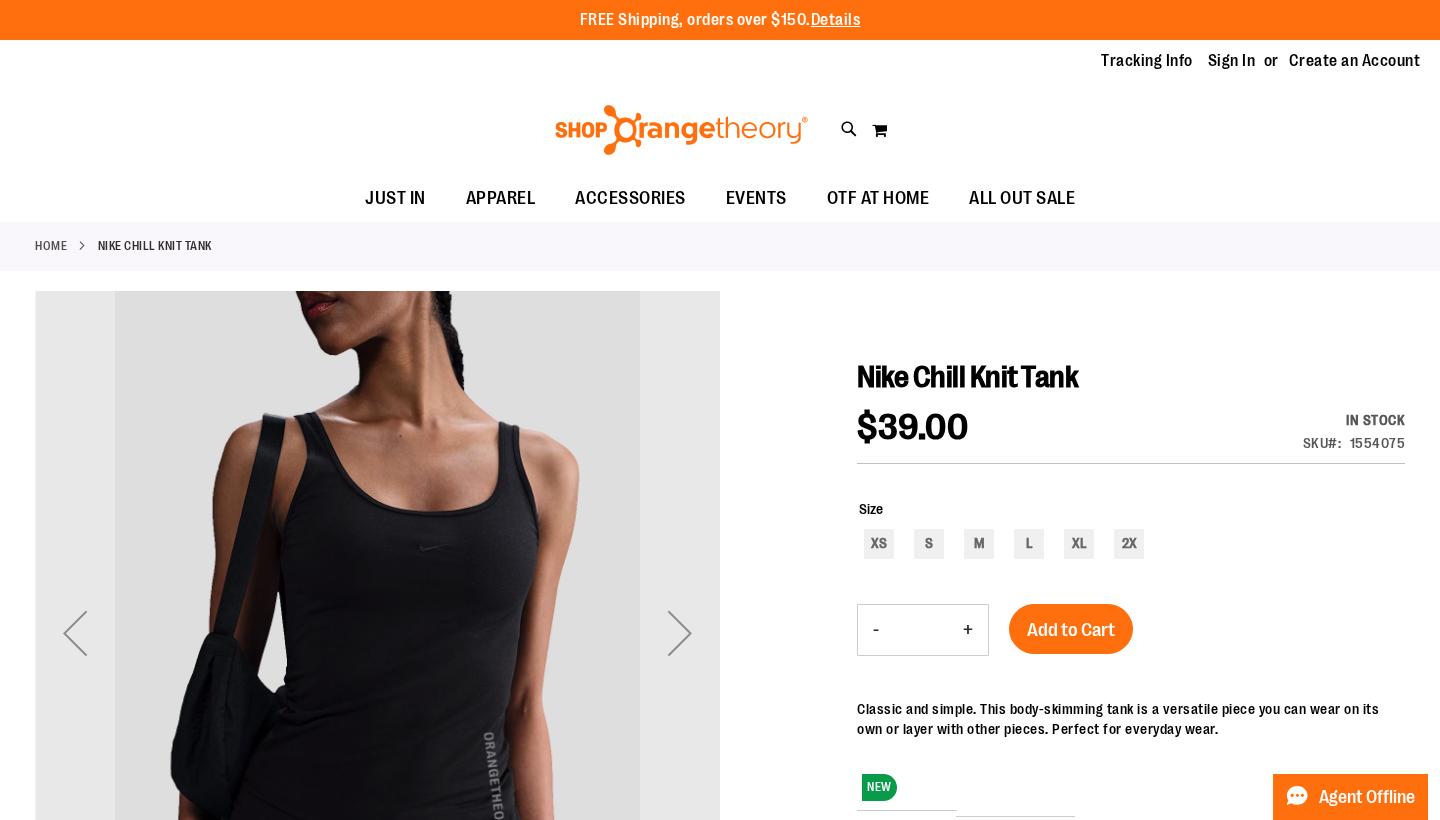 scroll, scrollTop: 211, scrollLeft: 0, axis: vertical 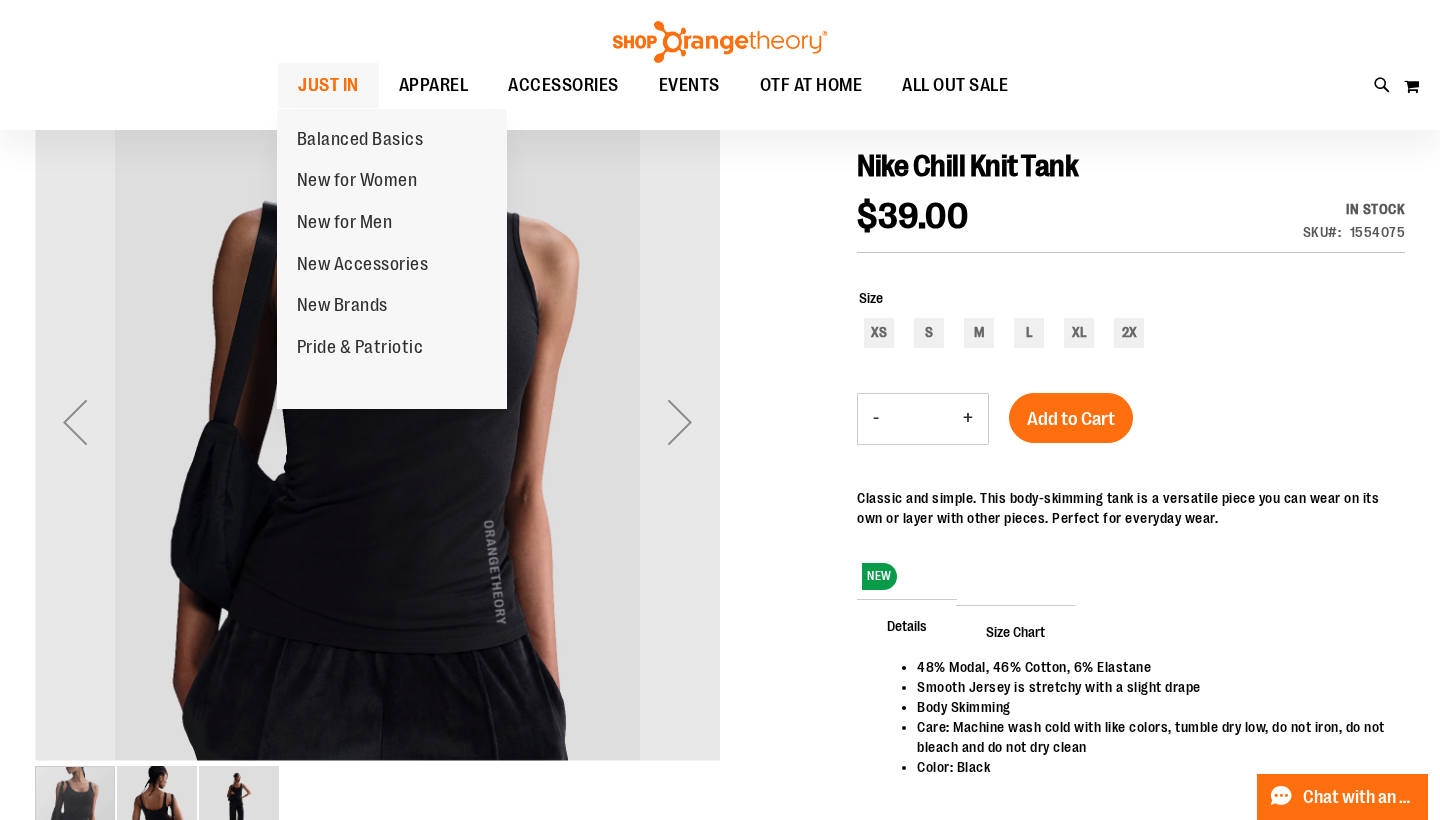 click on "JUST IN" at bounding box center (328, 85) 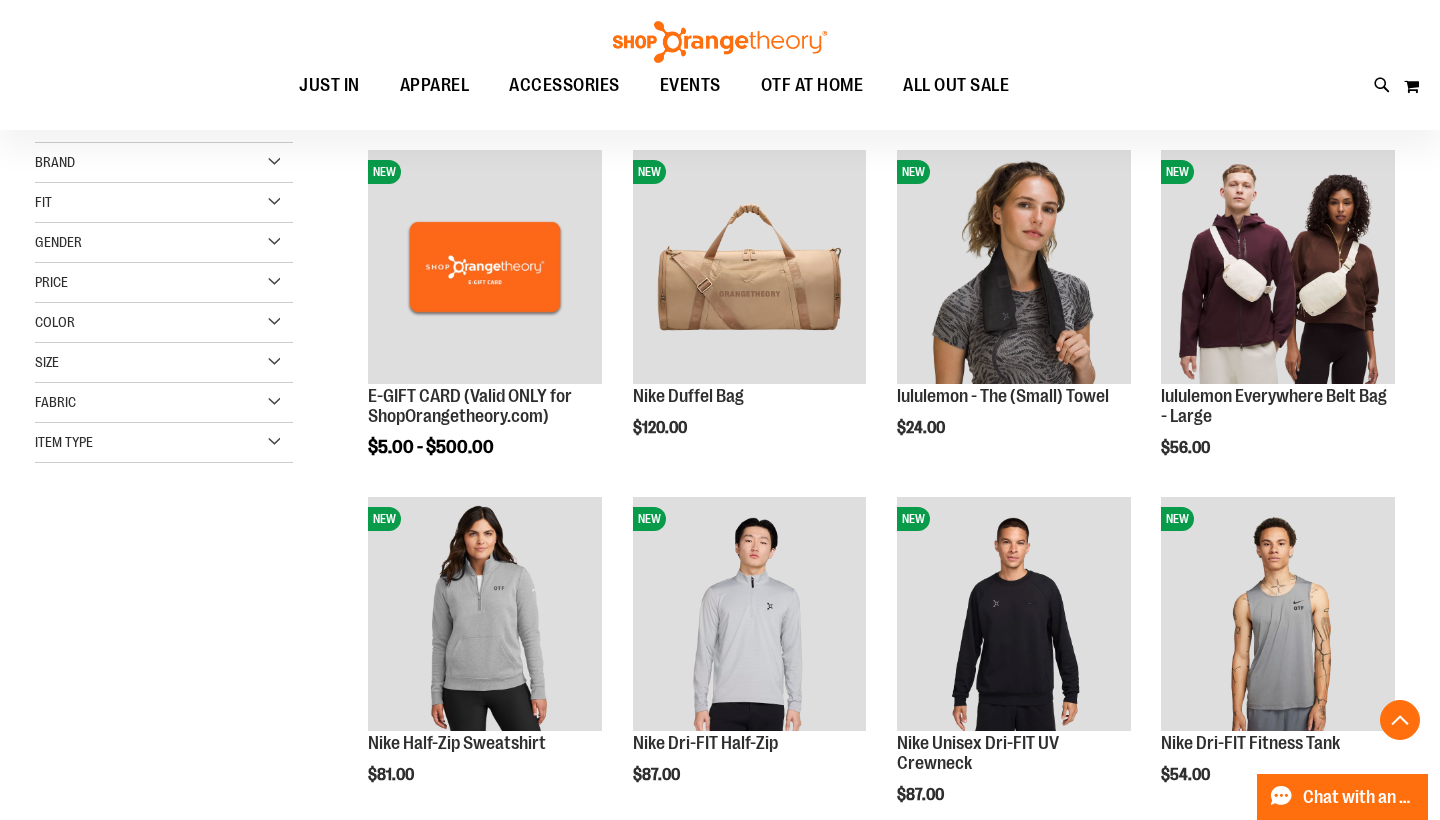 scroll, scrollTop: 479, scrollLeft: 0, axis: vertical 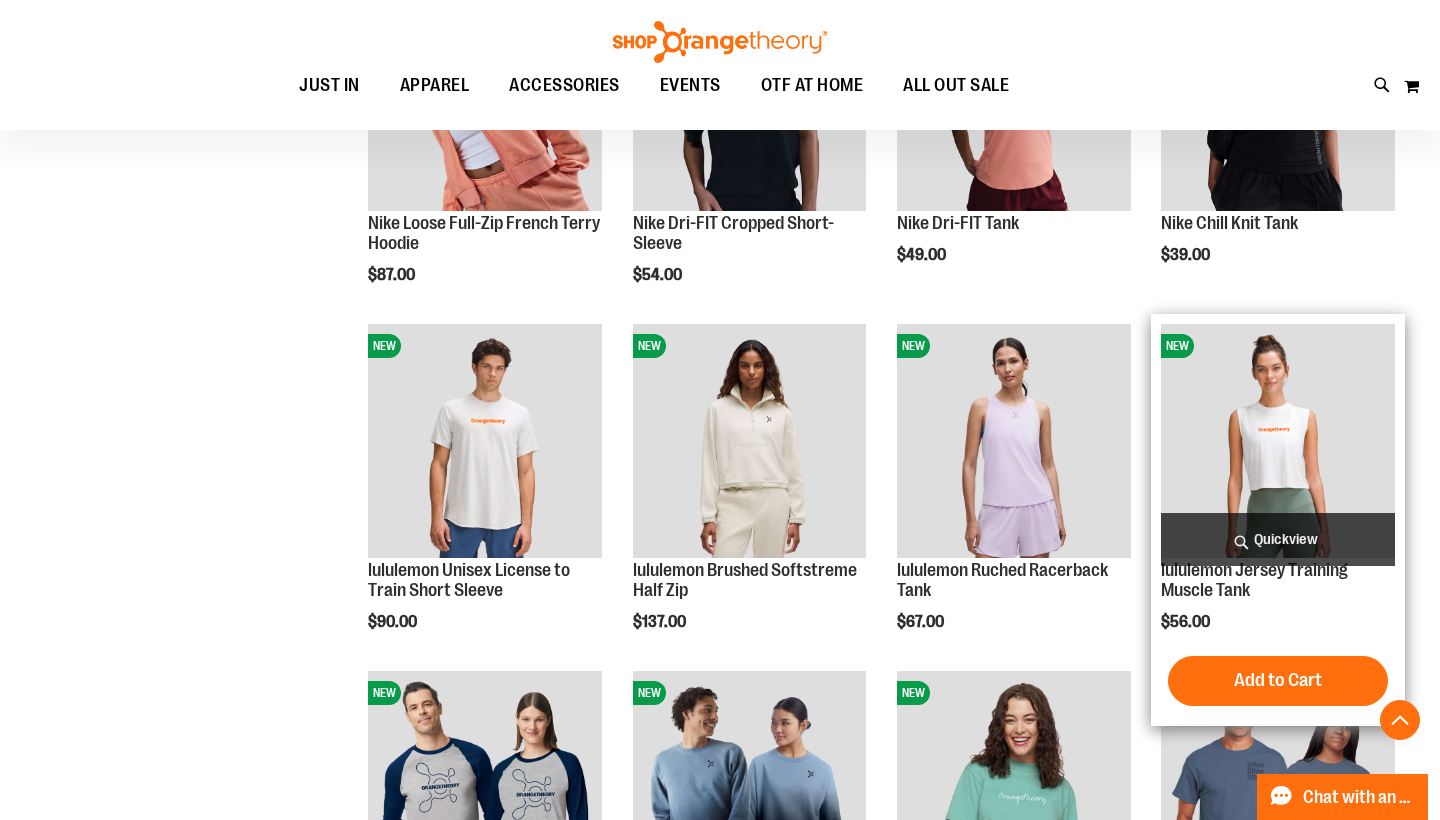 click at bounding box center [1278, 441] 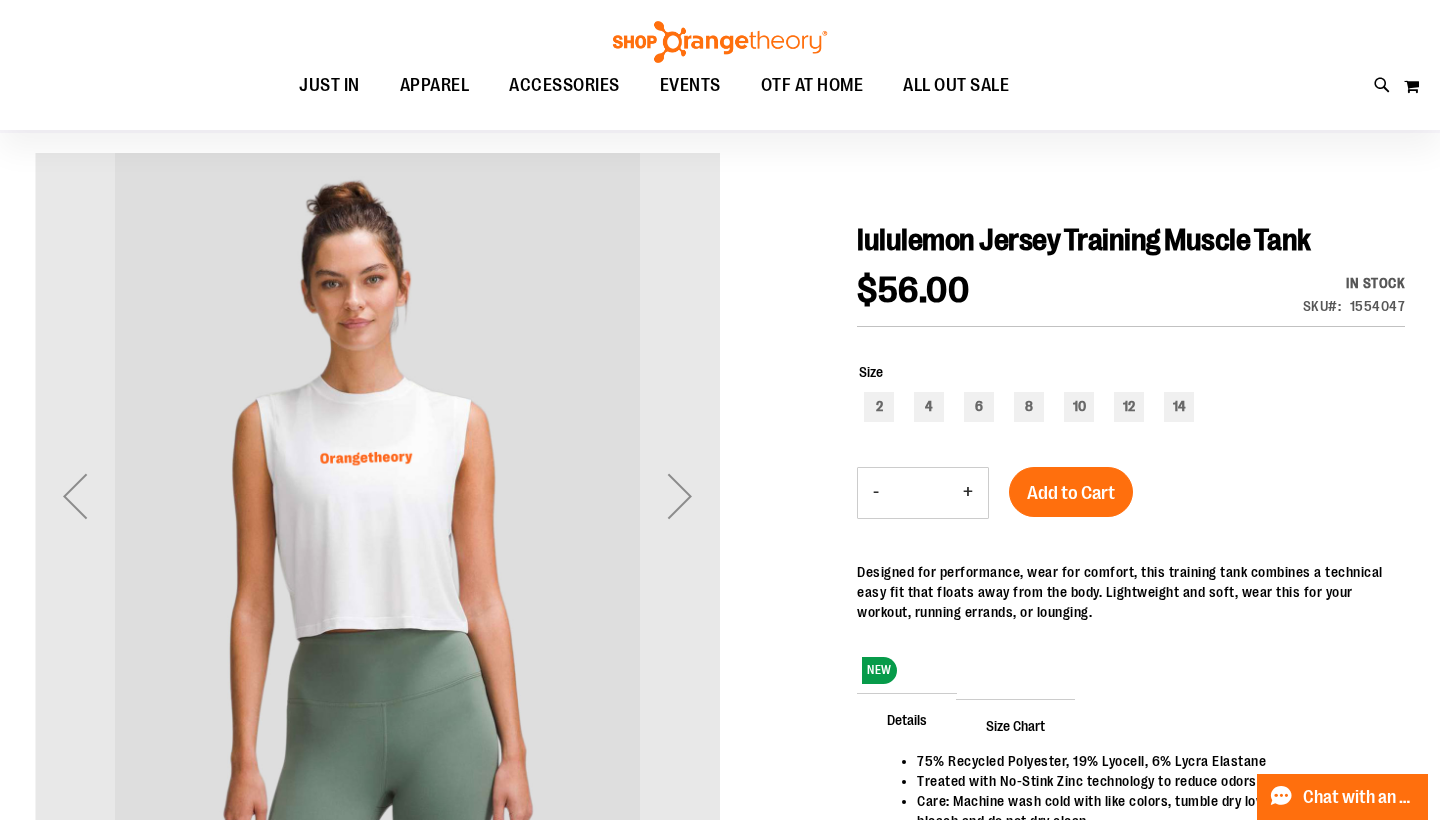 scroll, scrollTop: 136, scrollLeft: 0, axis: vertical 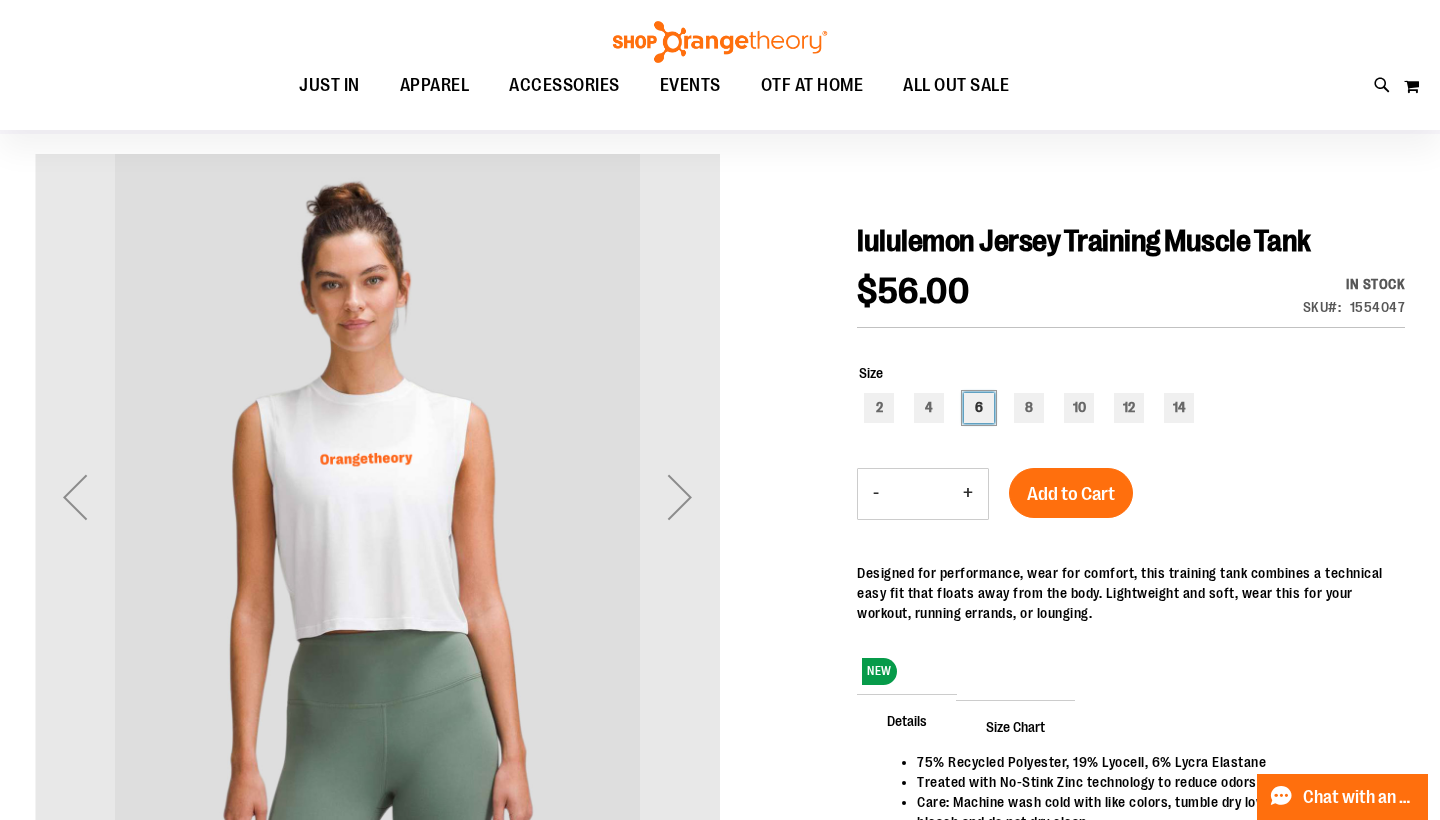 click on "6" at bounding box center [979, 408] 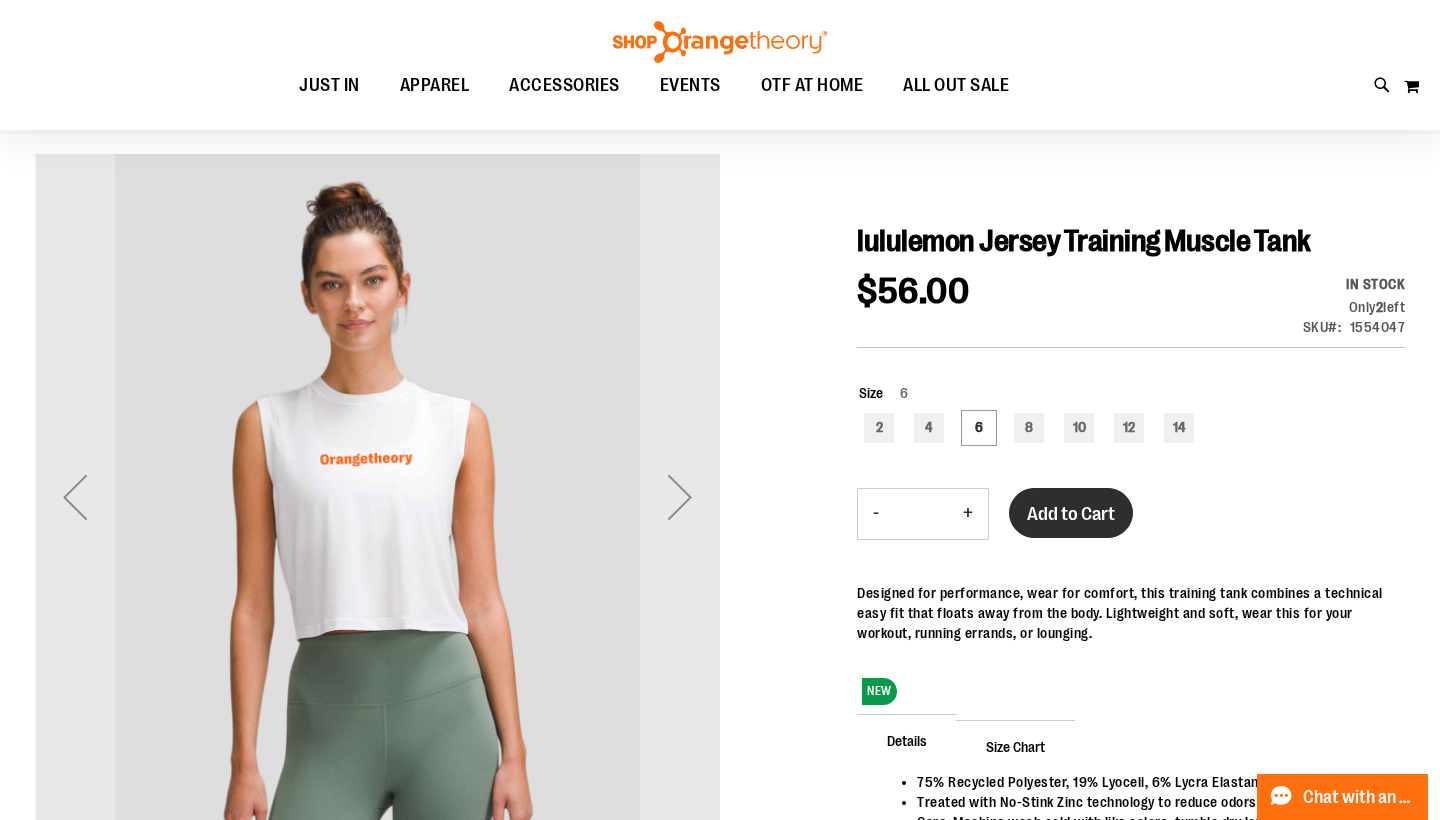 click on "Add to Cart" at bounding box center [1071, 514] 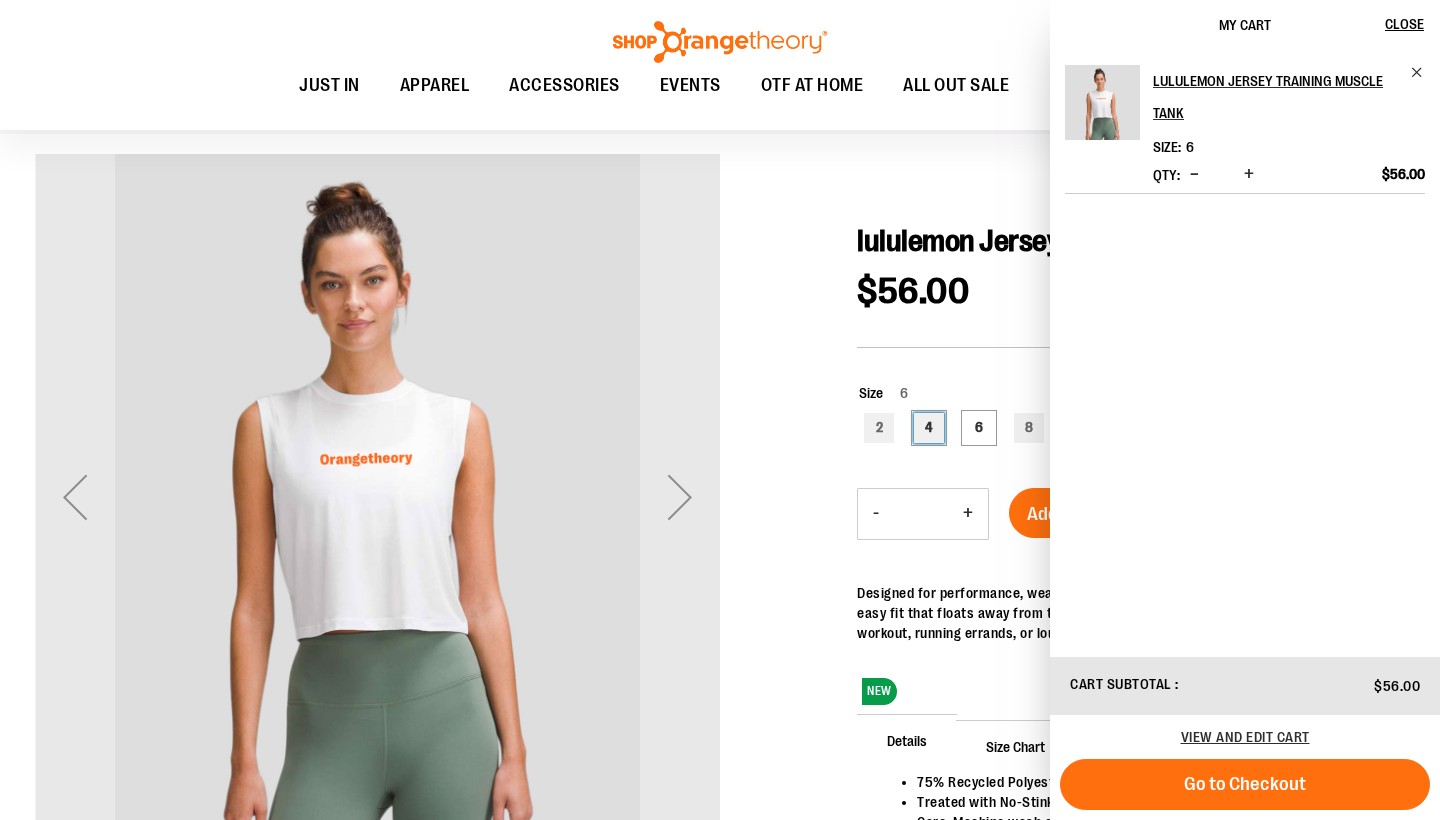 click on "4" at bounding box center (929, 428) 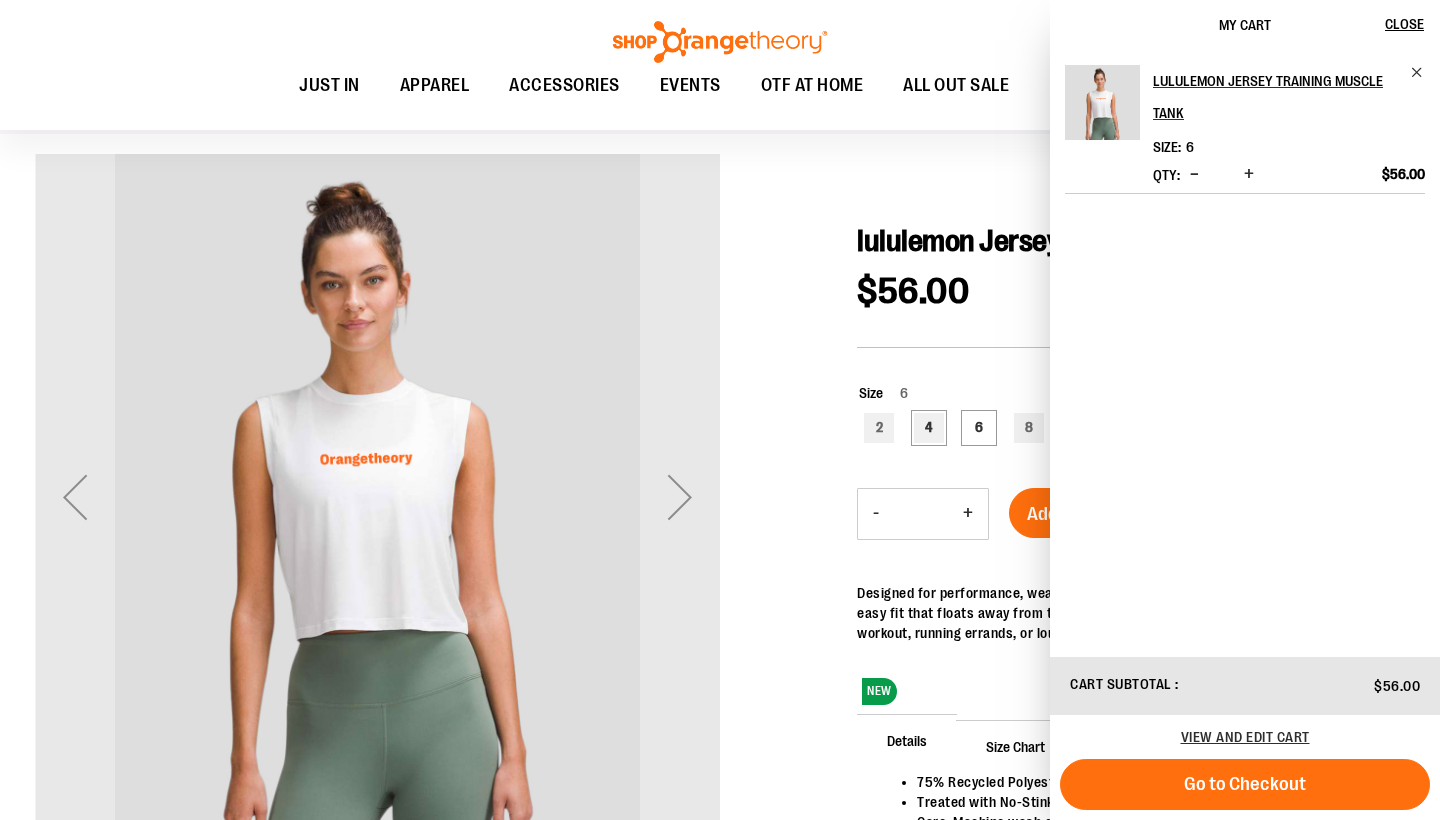 type on "***" 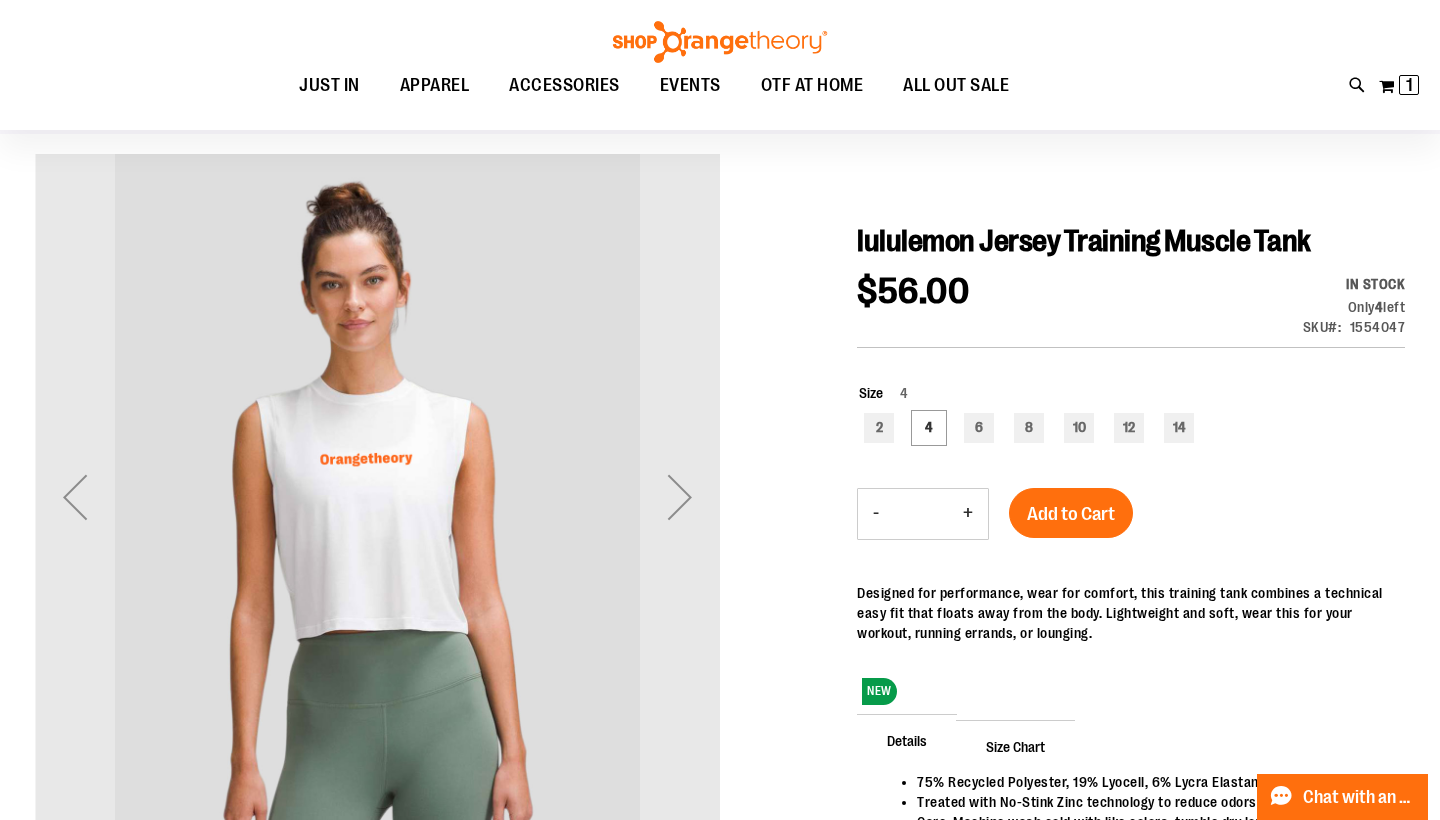 click on "+" at bounding box center (968, 514) 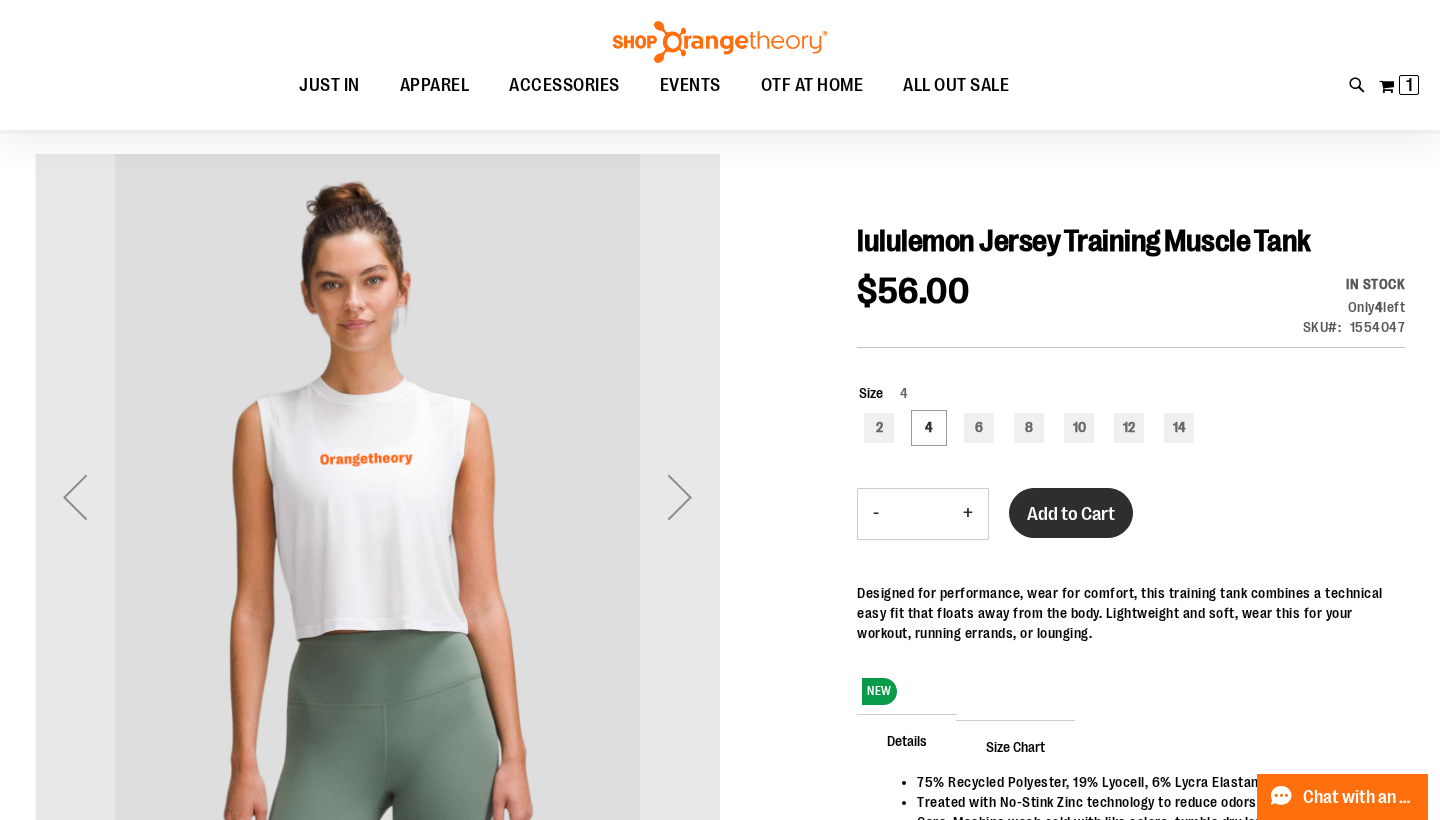 click on "Add to Cart" at bounding box center [1071, 514] 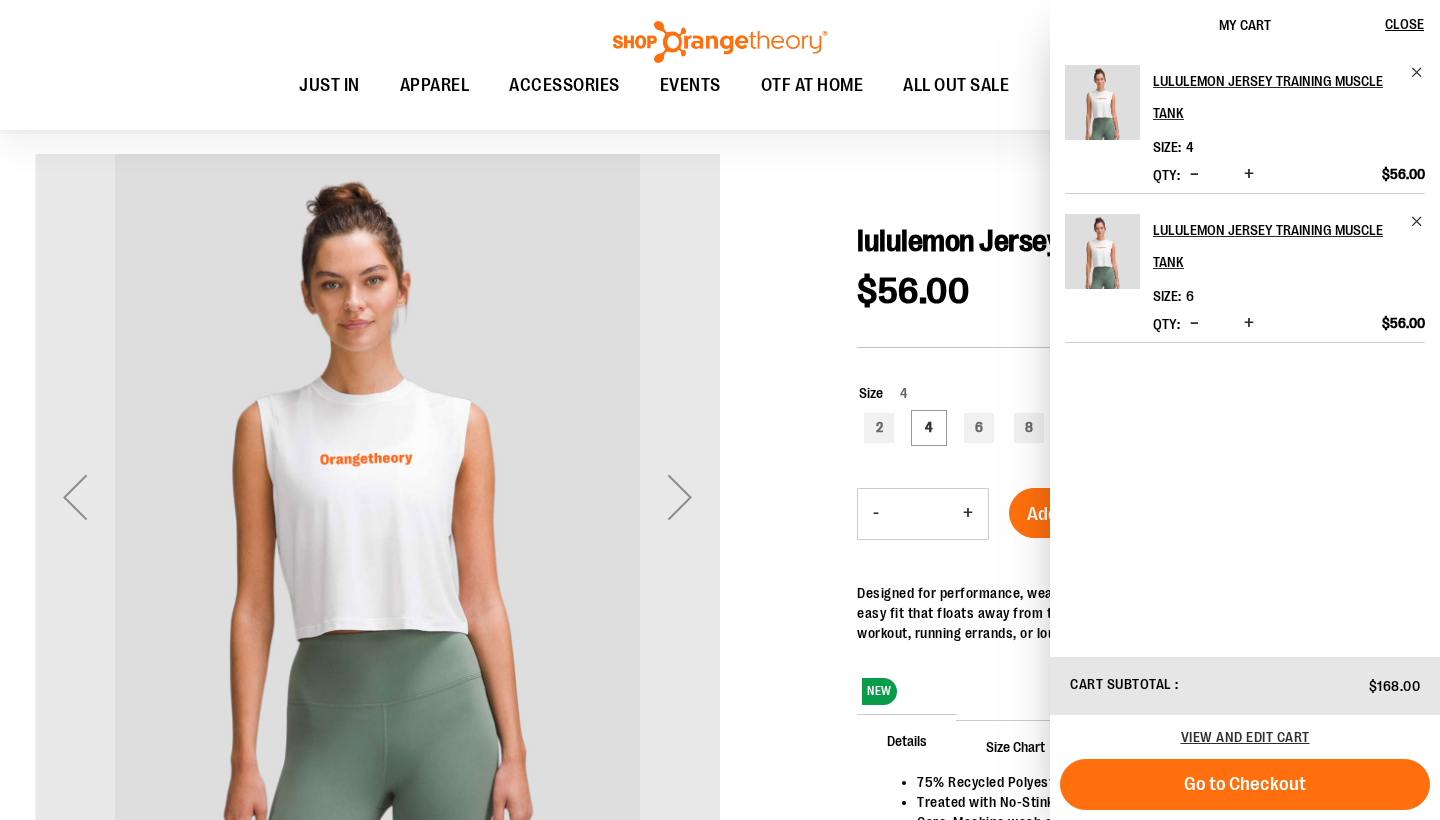 click at bounding box center (720, 553) 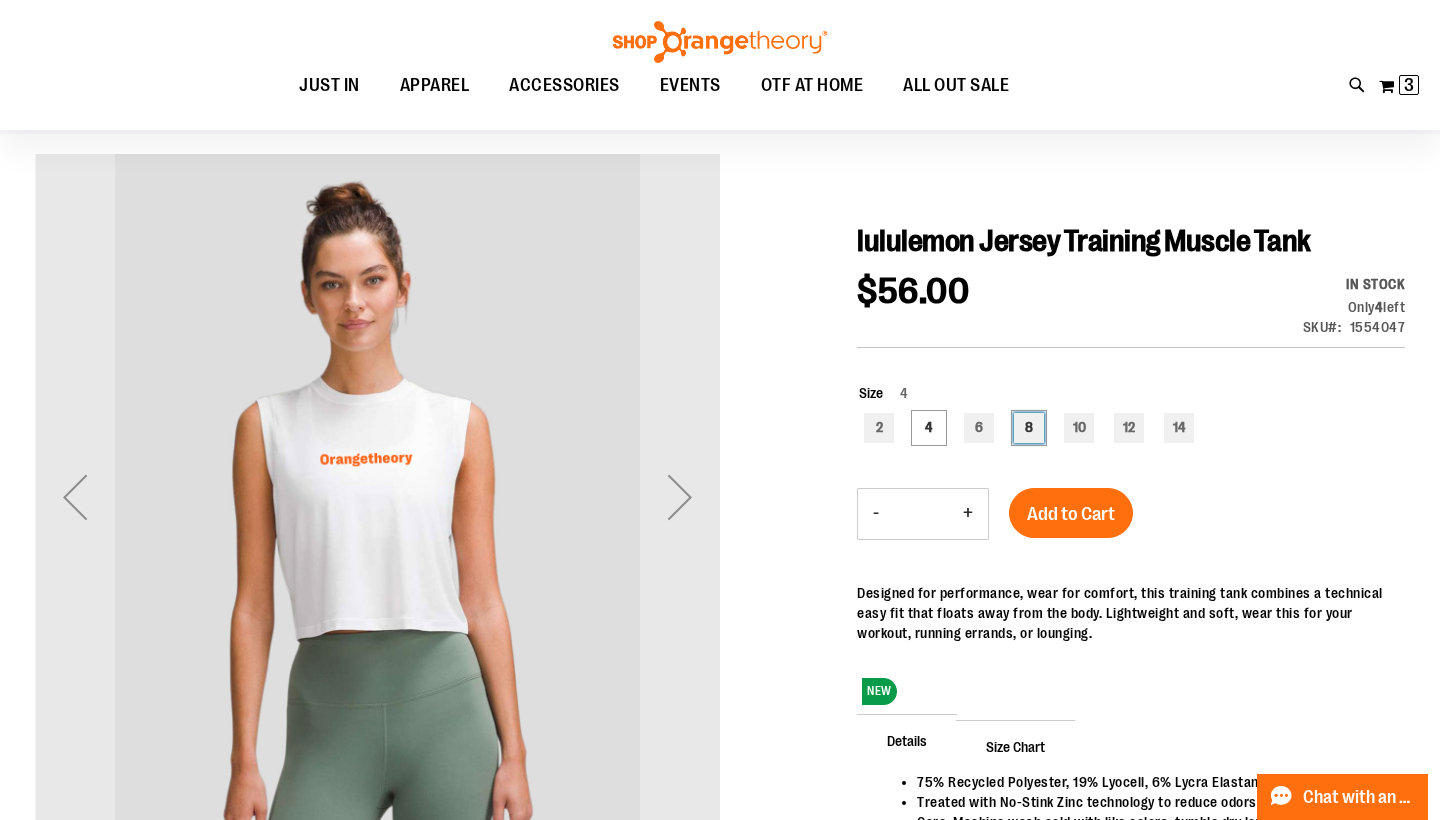 click on "8" at bounding box center [1029, 428] 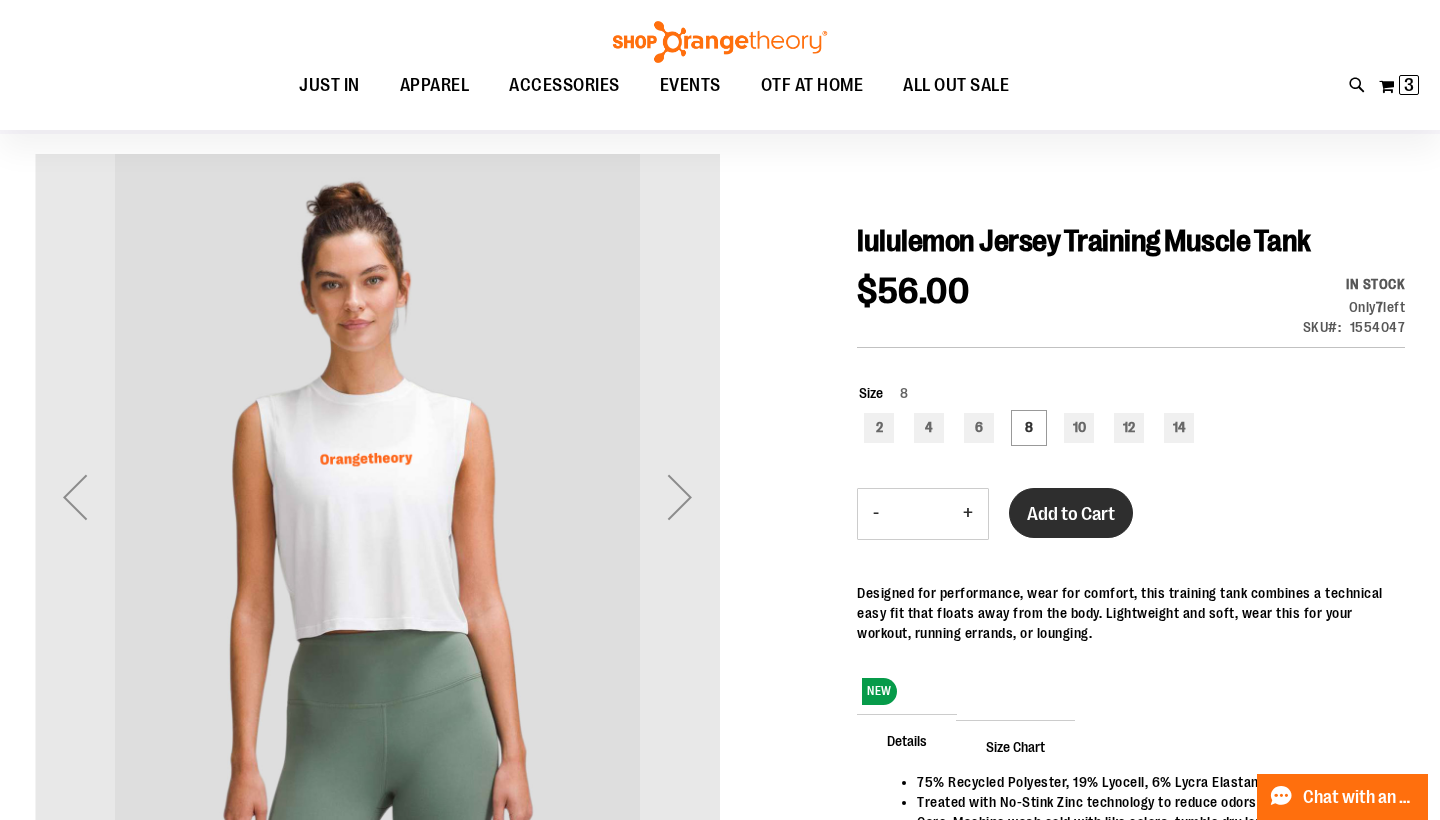 click on "Add to Cart" at bounding box center (1071, 514) 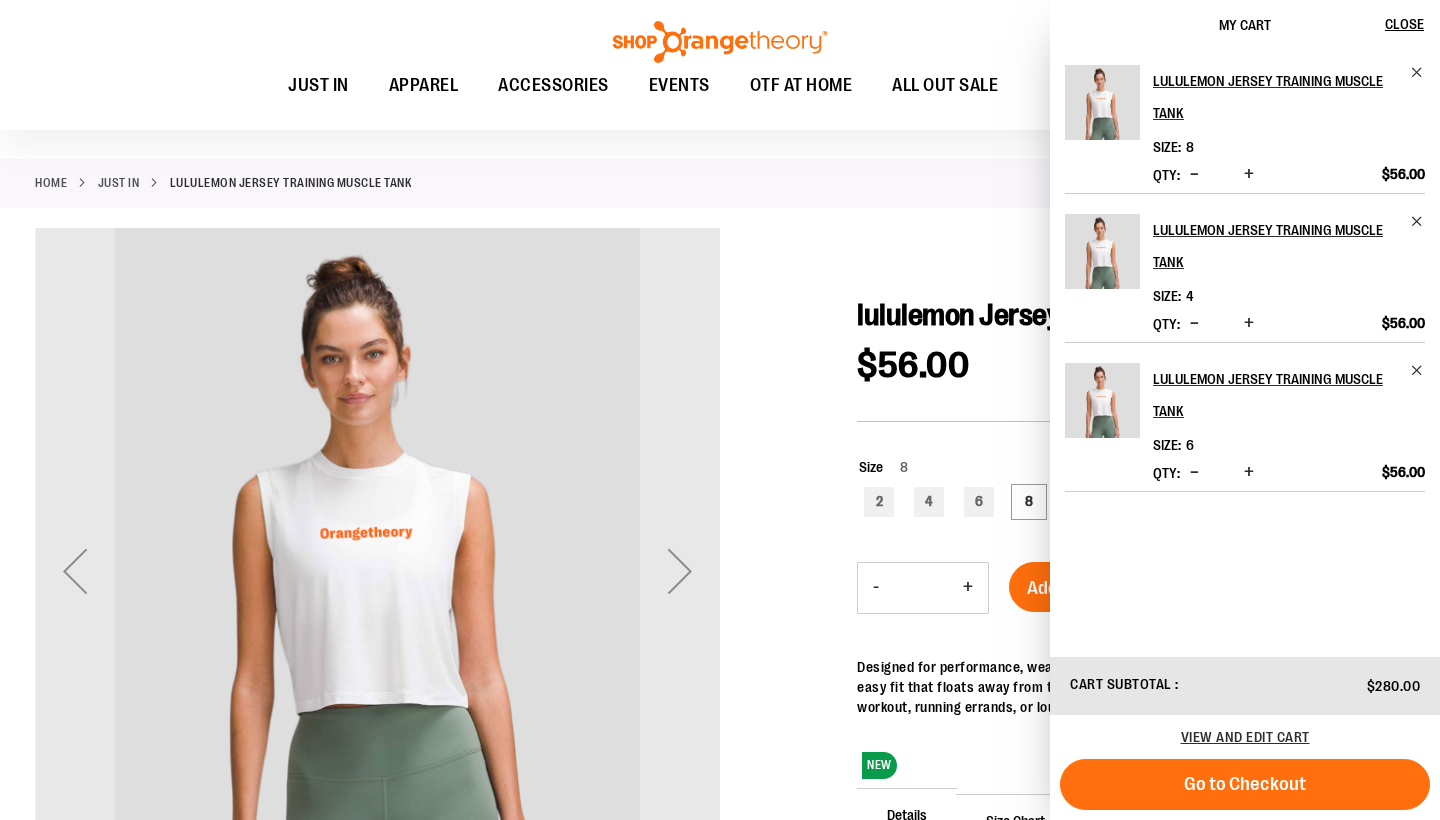 scroll, scrollTop: 71, scrollLeft: 0, axis: vertical 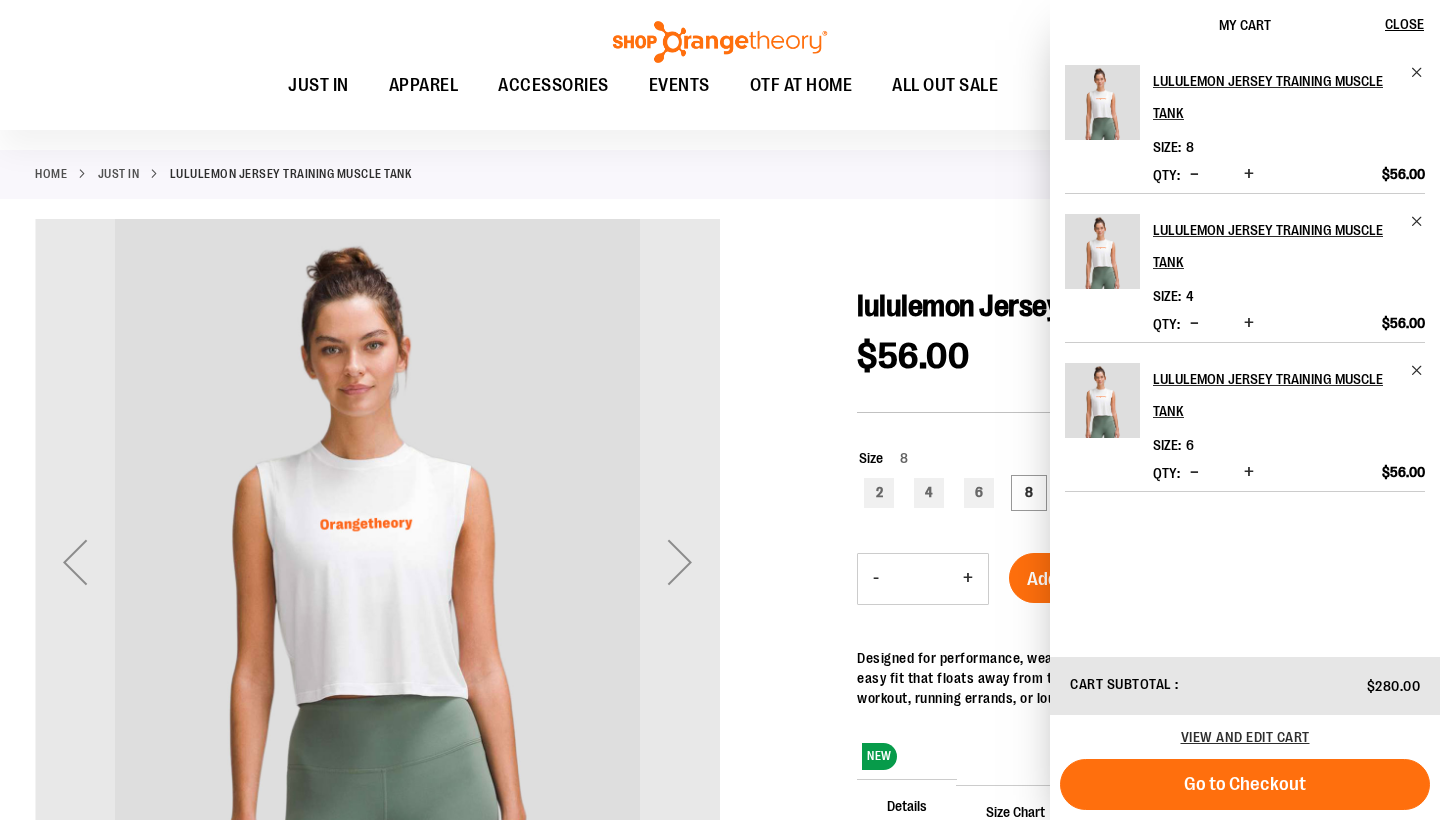 click at bounding box center (720, 618) 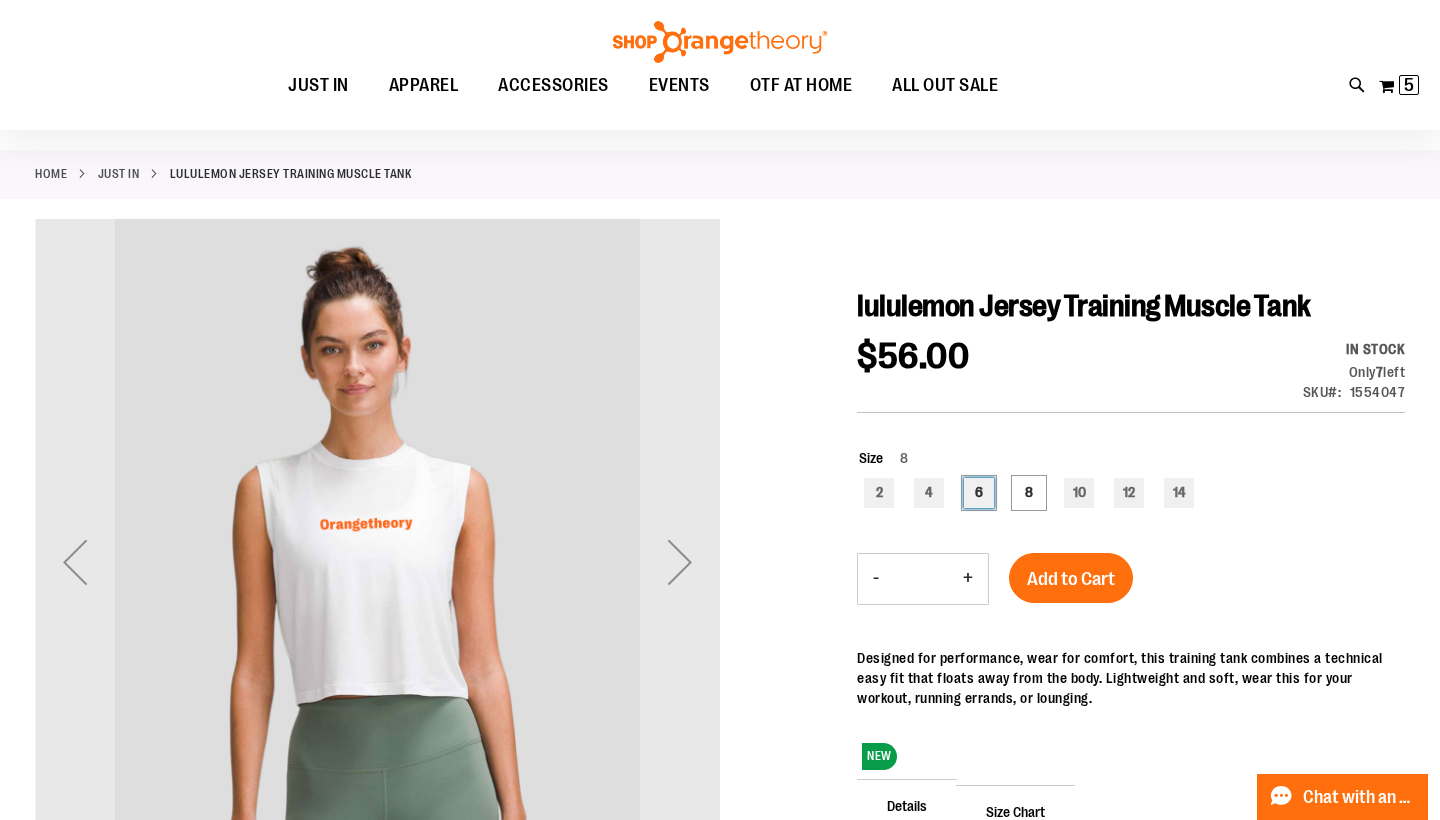 click on "6" at bounding box center (979, 493) 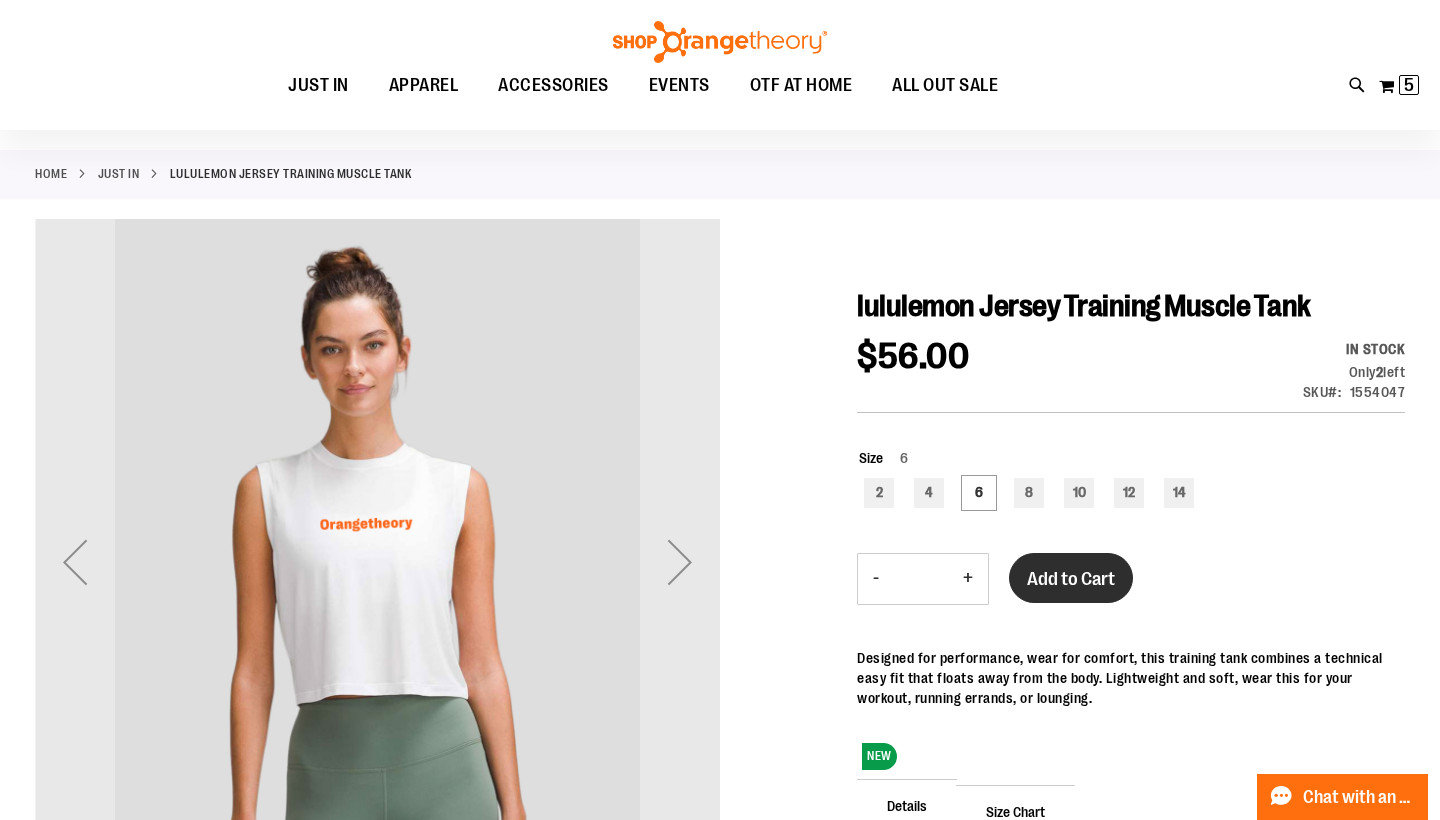 click on "Add to Cart" at bounding box center (1071, 579) 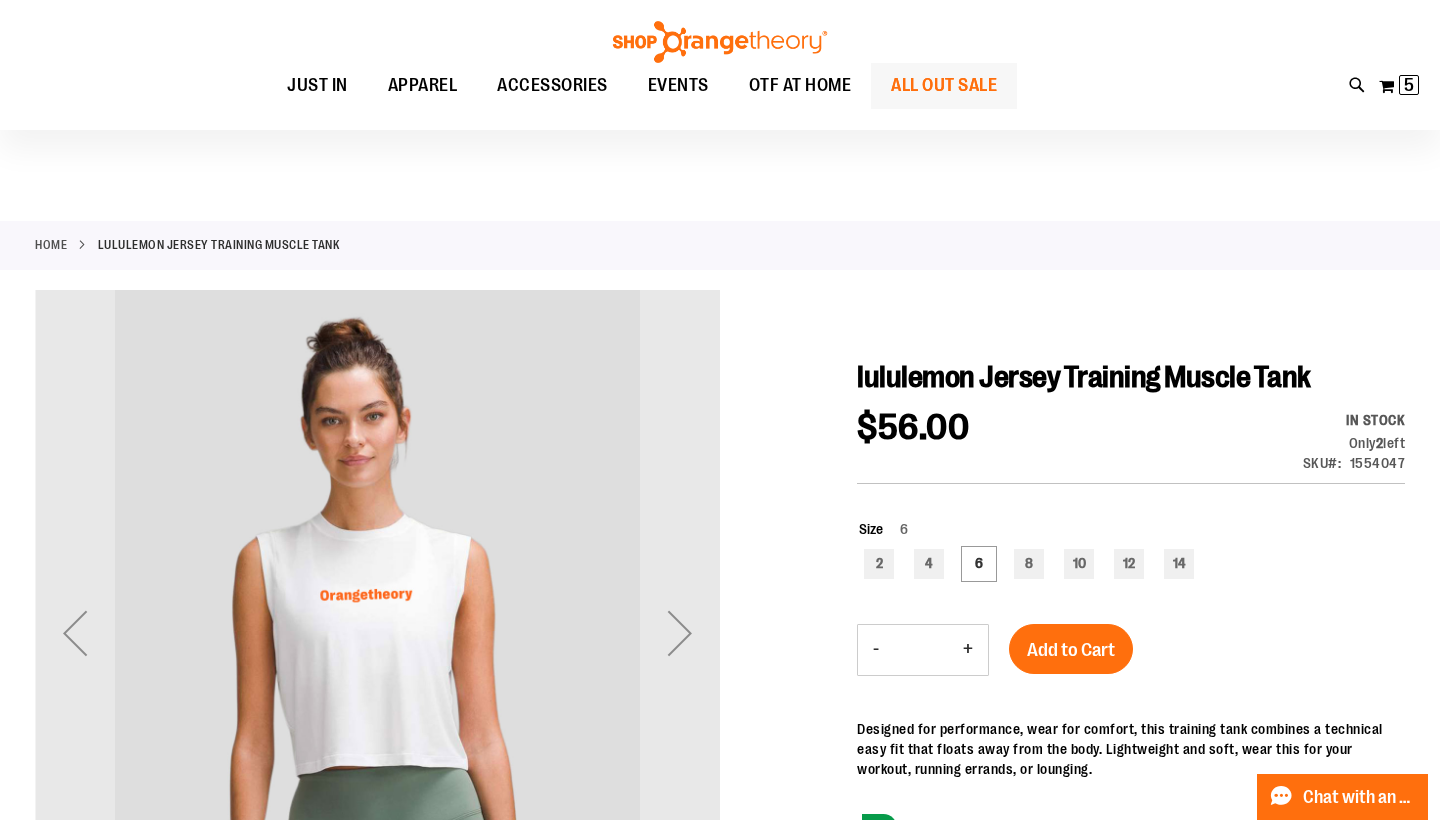 scroll, scrollTop: 0, scrollLeft: 0, axis: both 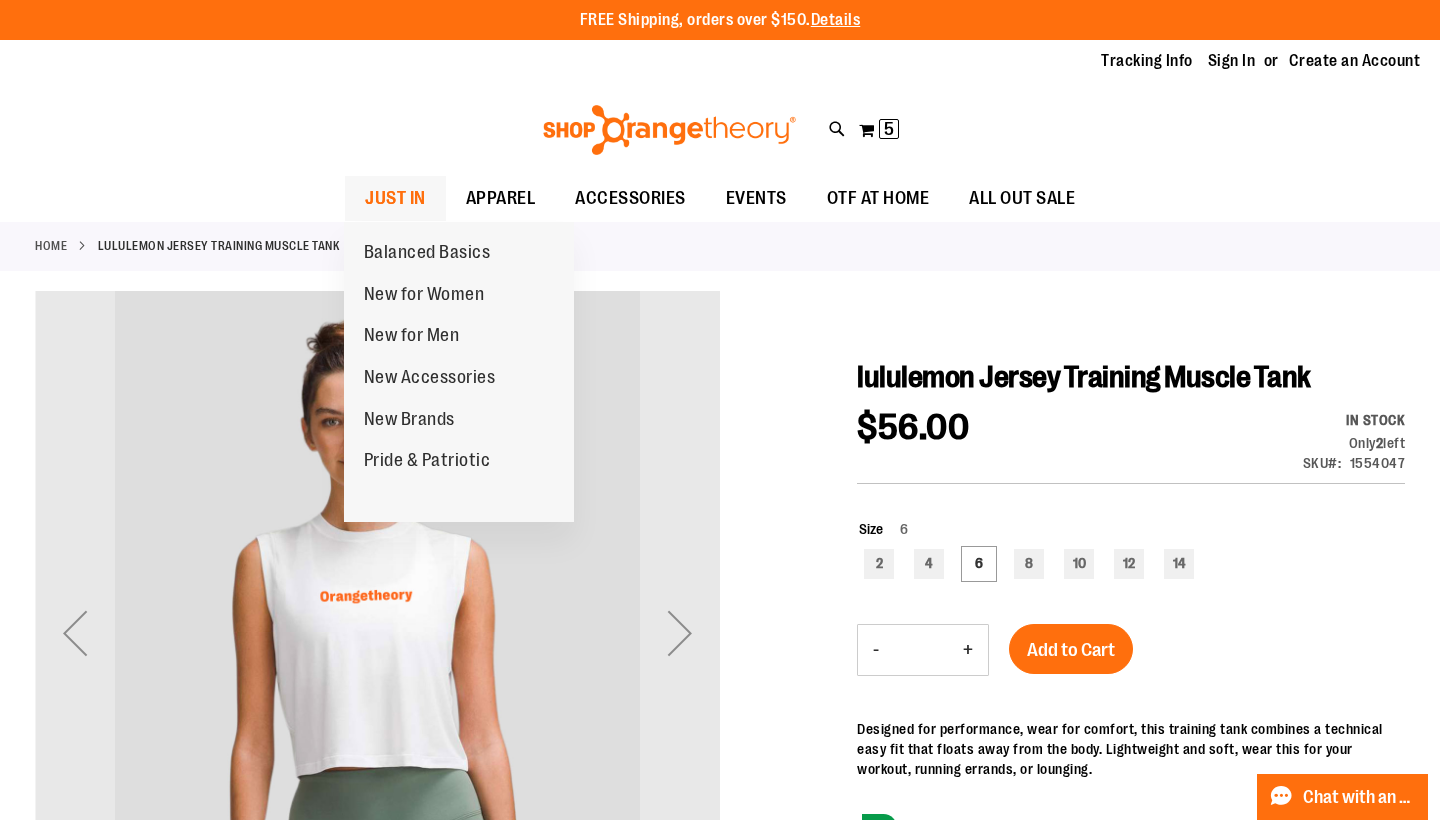 click on "JUST IN" at bounding box center [395, 198] 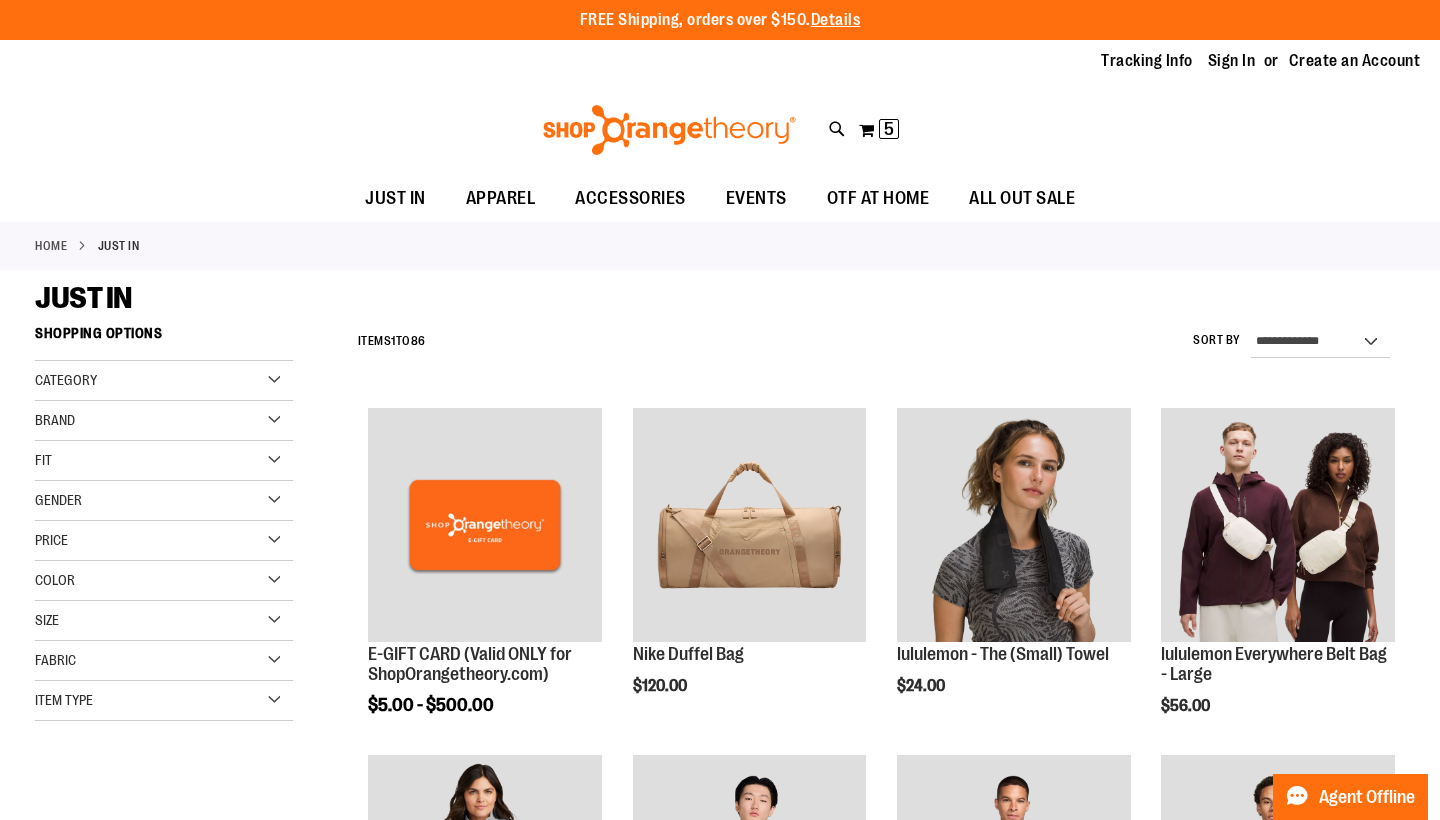 scroll, scrollTop: 0, scrollLeft: 0, axis: both 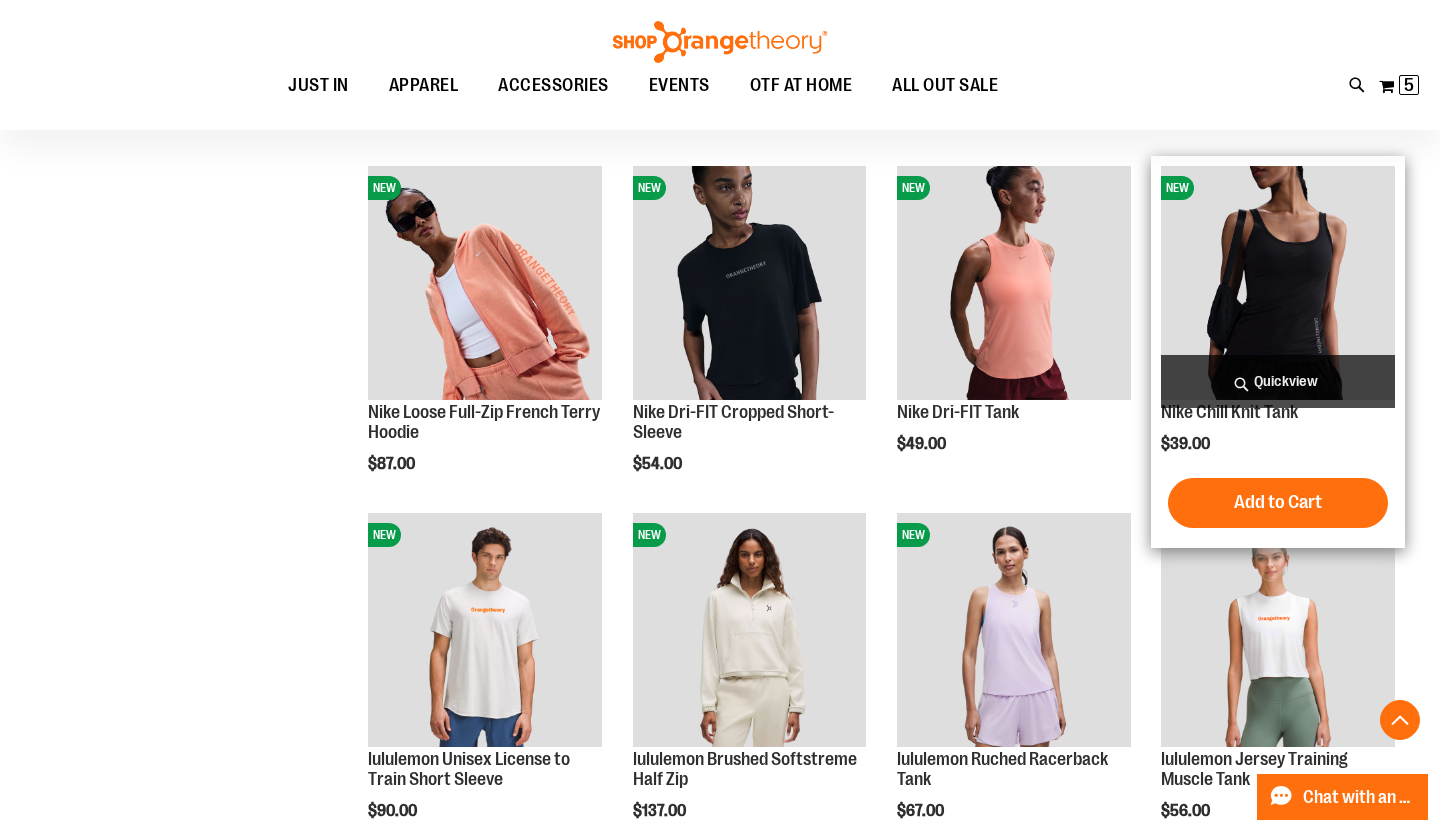 click at bounding box center [1278, 283] 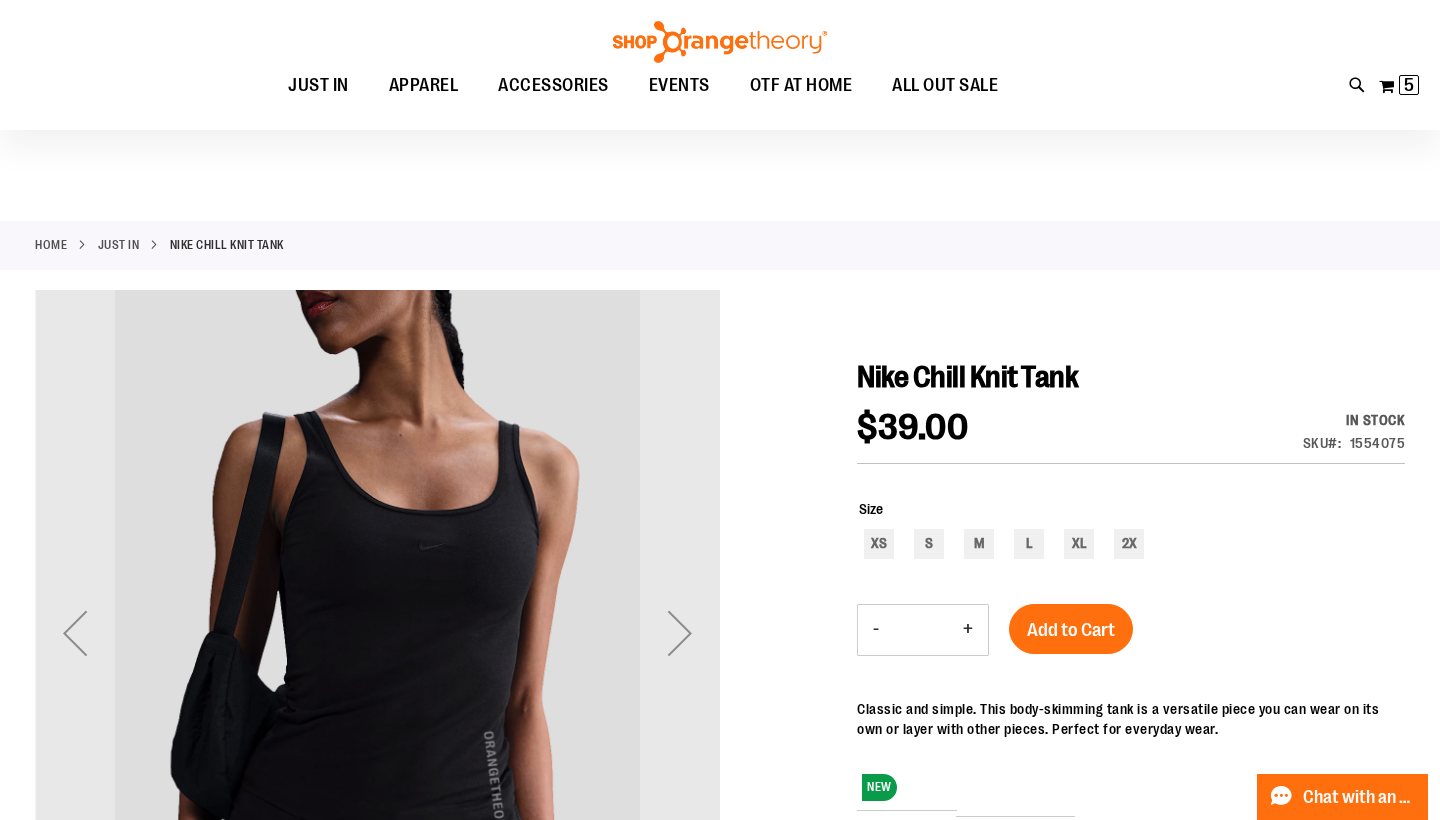 scroll, scrollTop: 124, scrollLeft: 0, axis: vertical 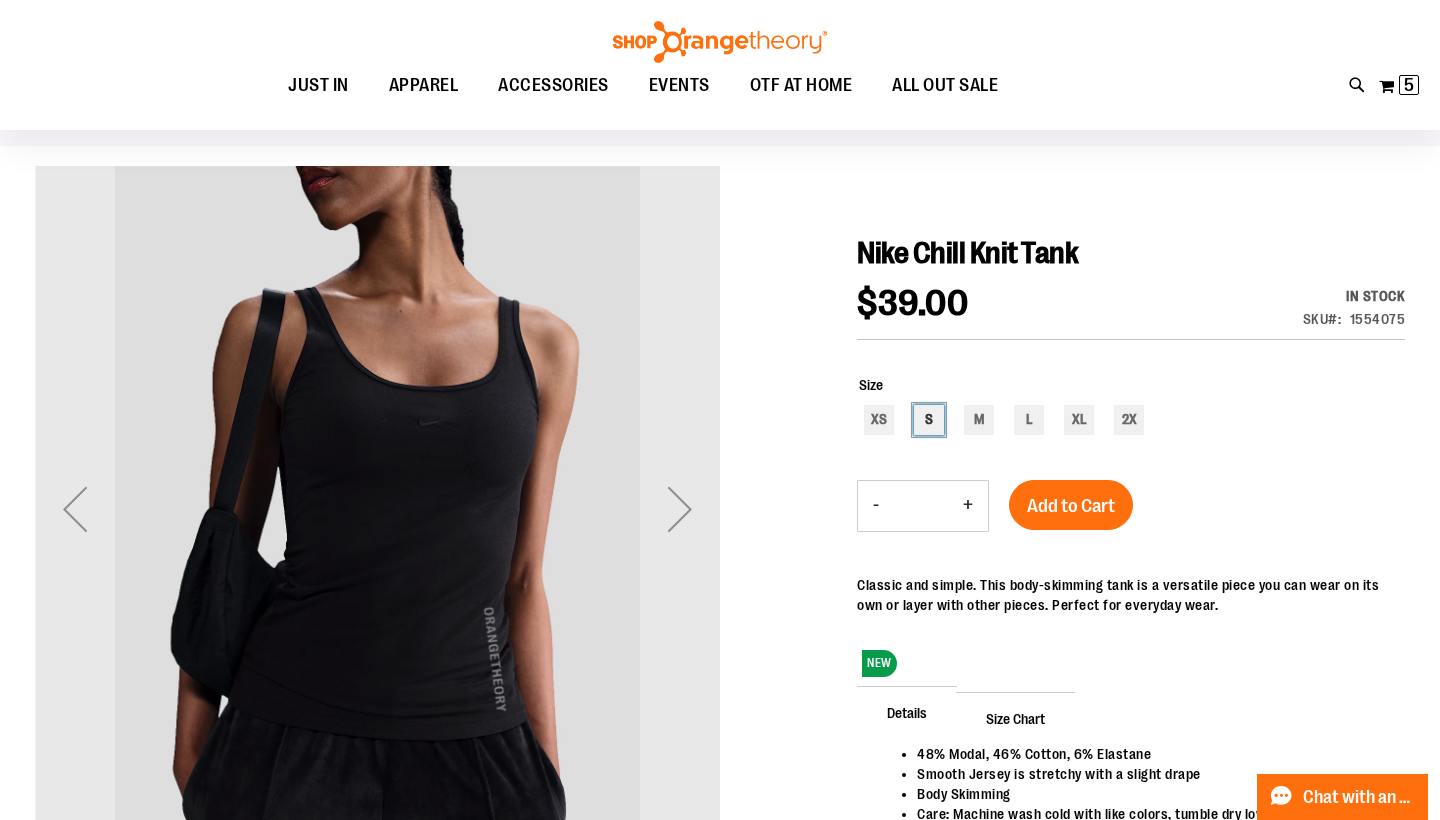 click on "S" at bounding box center (929, 420) 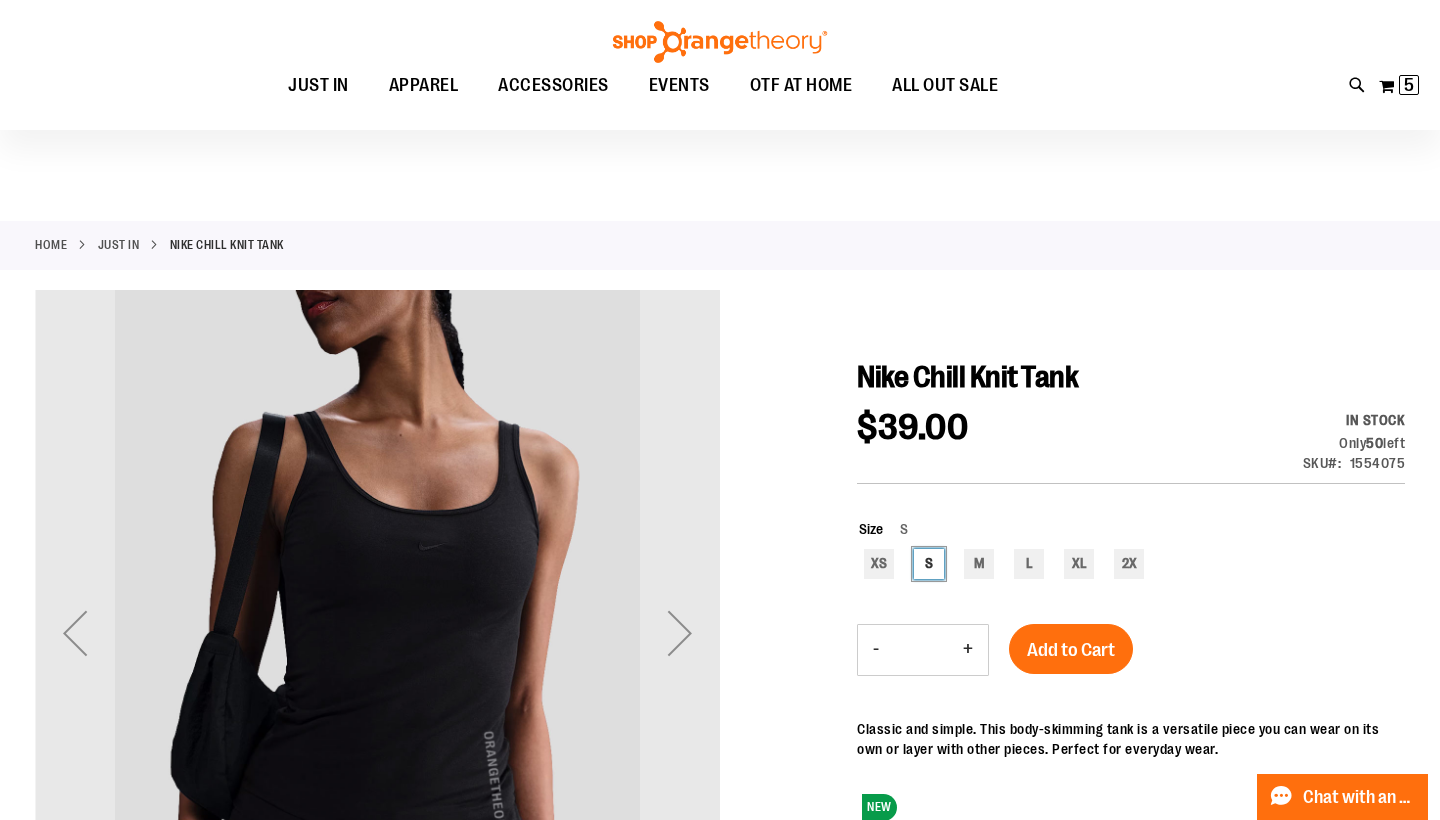 scroll, scrollTop: 0, scrollLeft: 0, axis: both 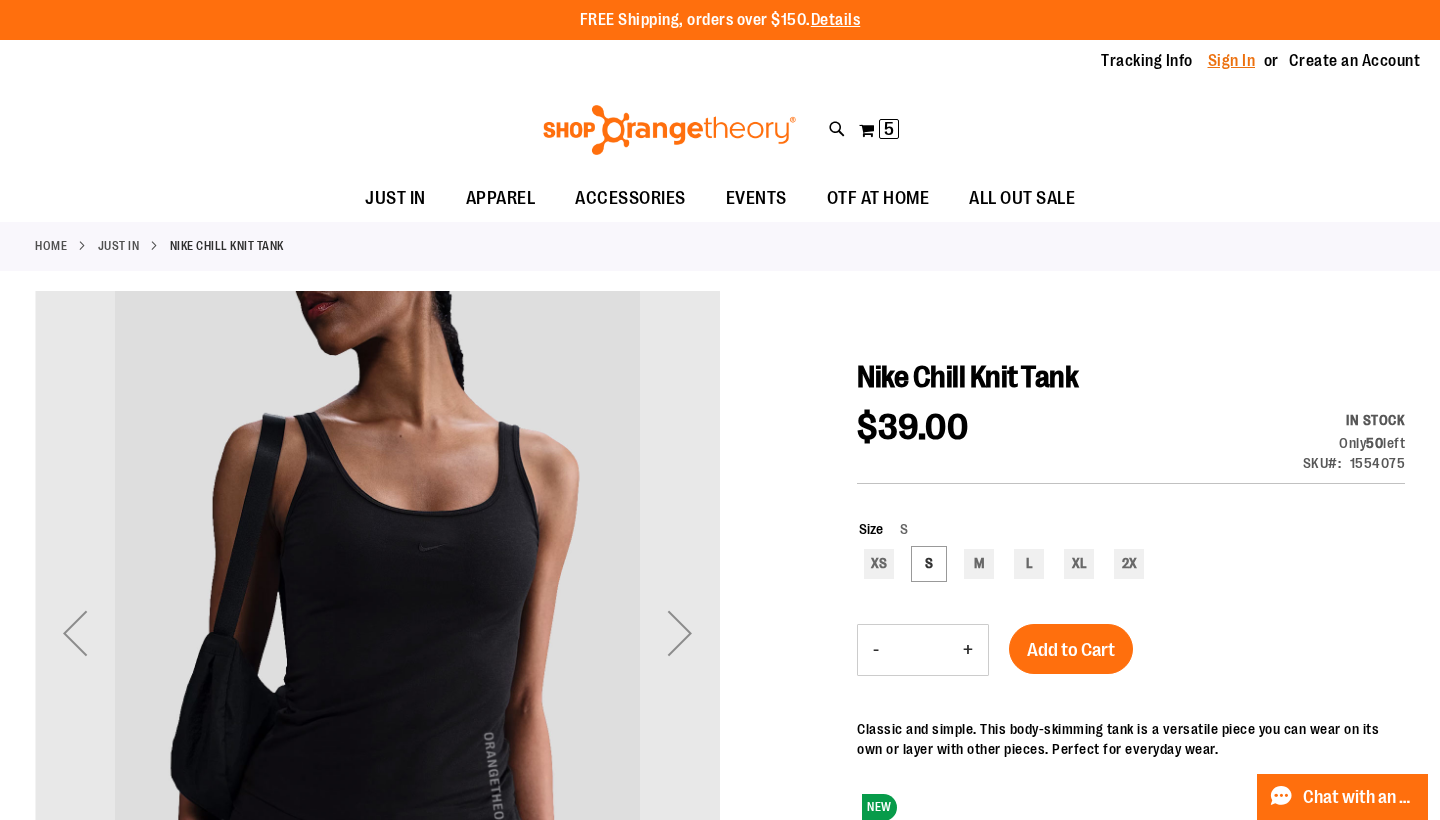 click on "Sign In" at bounding box center (1232, 61) 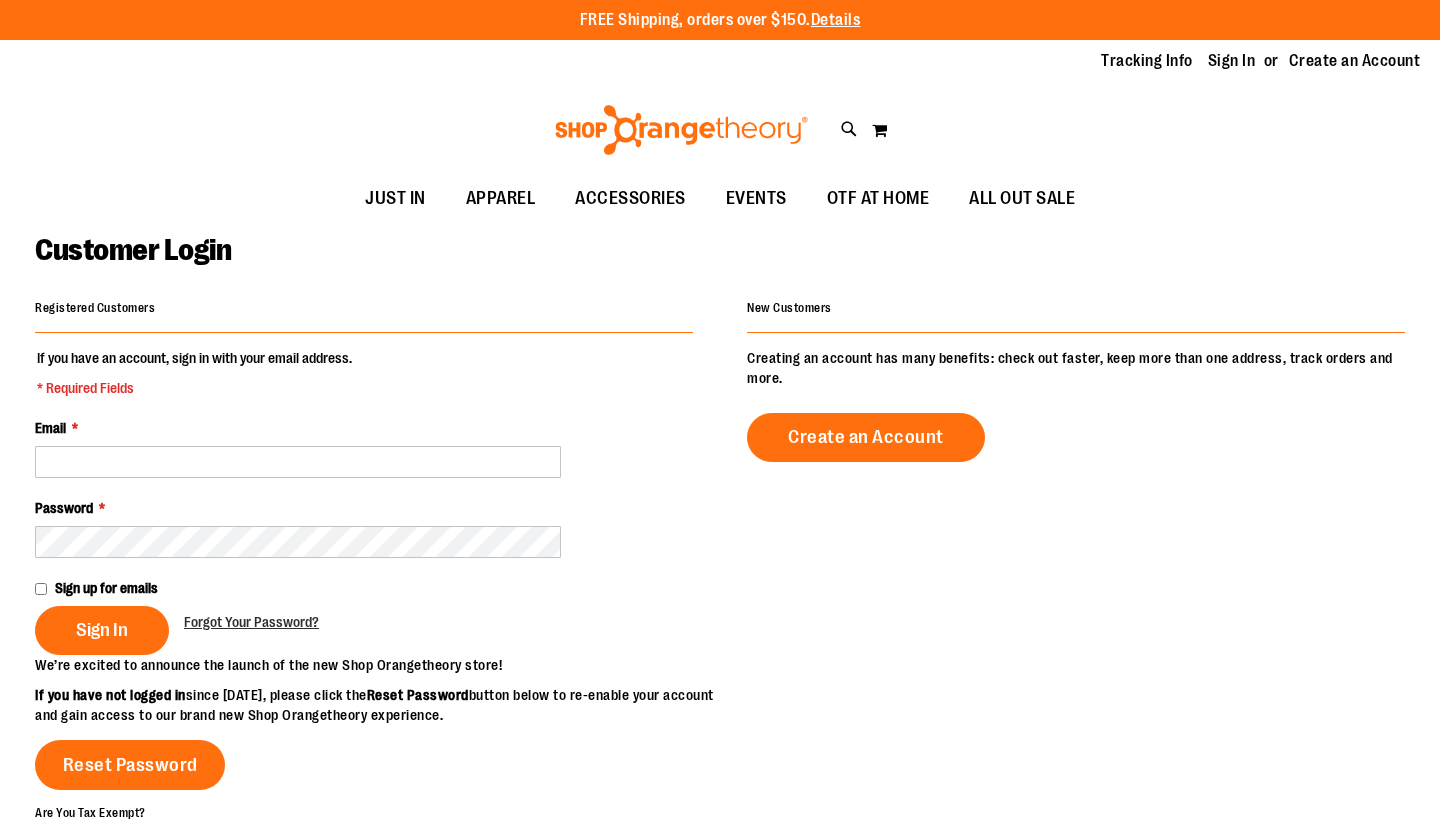 scroll, scrollTop: 0, scrollLeft: 0, axis: both 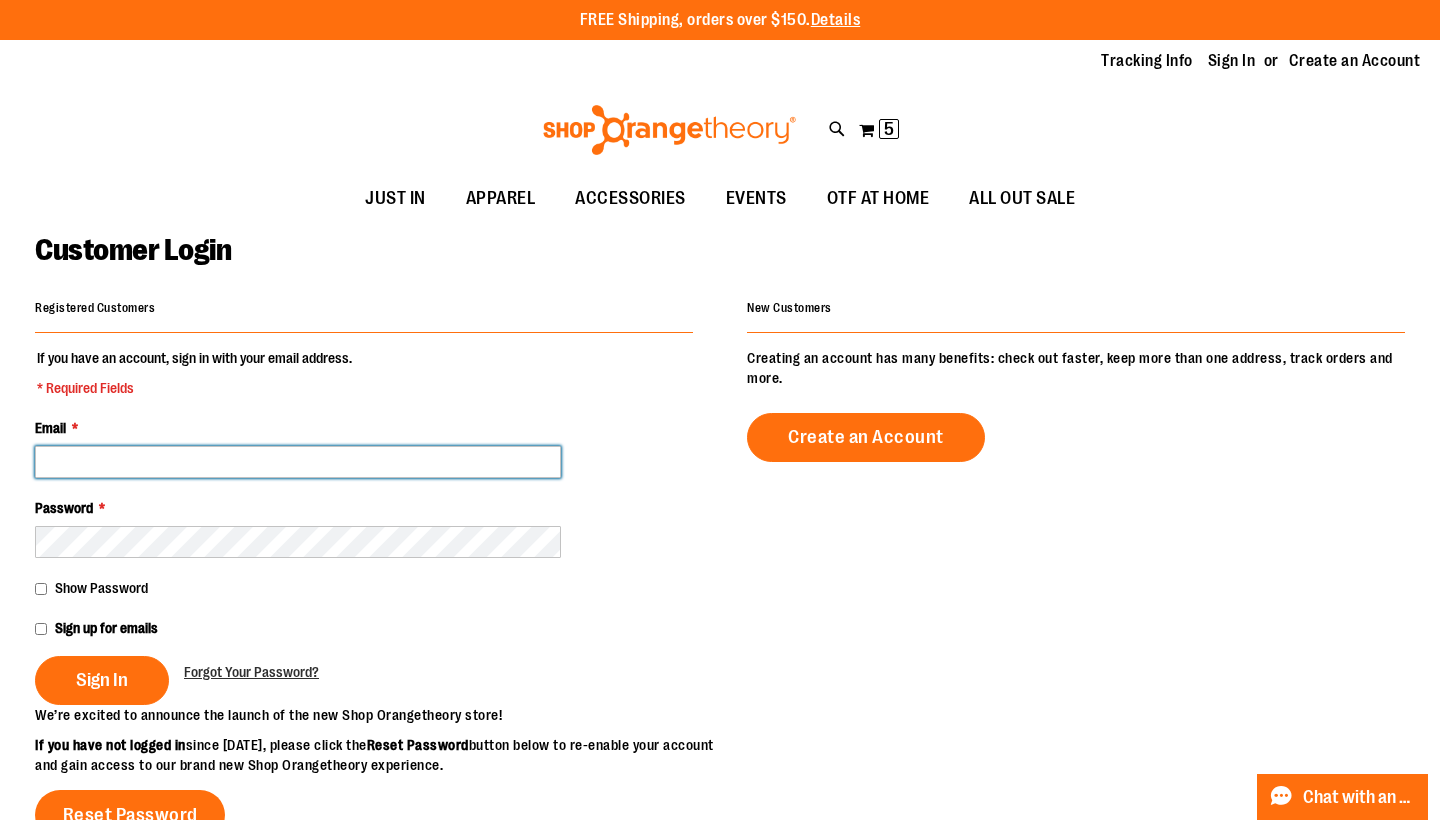 type on "**********" 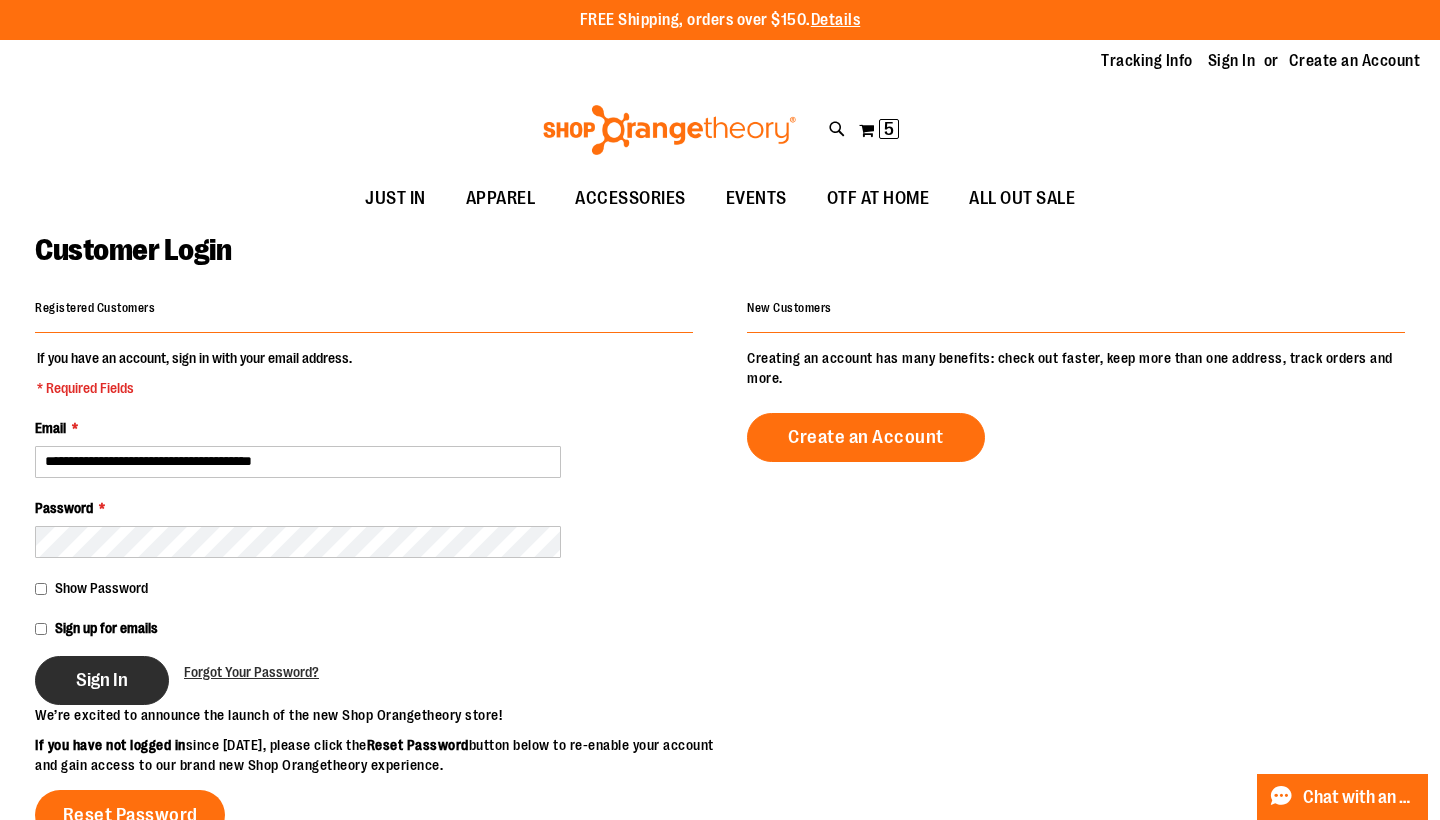 click on "Sign In" at bounding box center (102, 680) 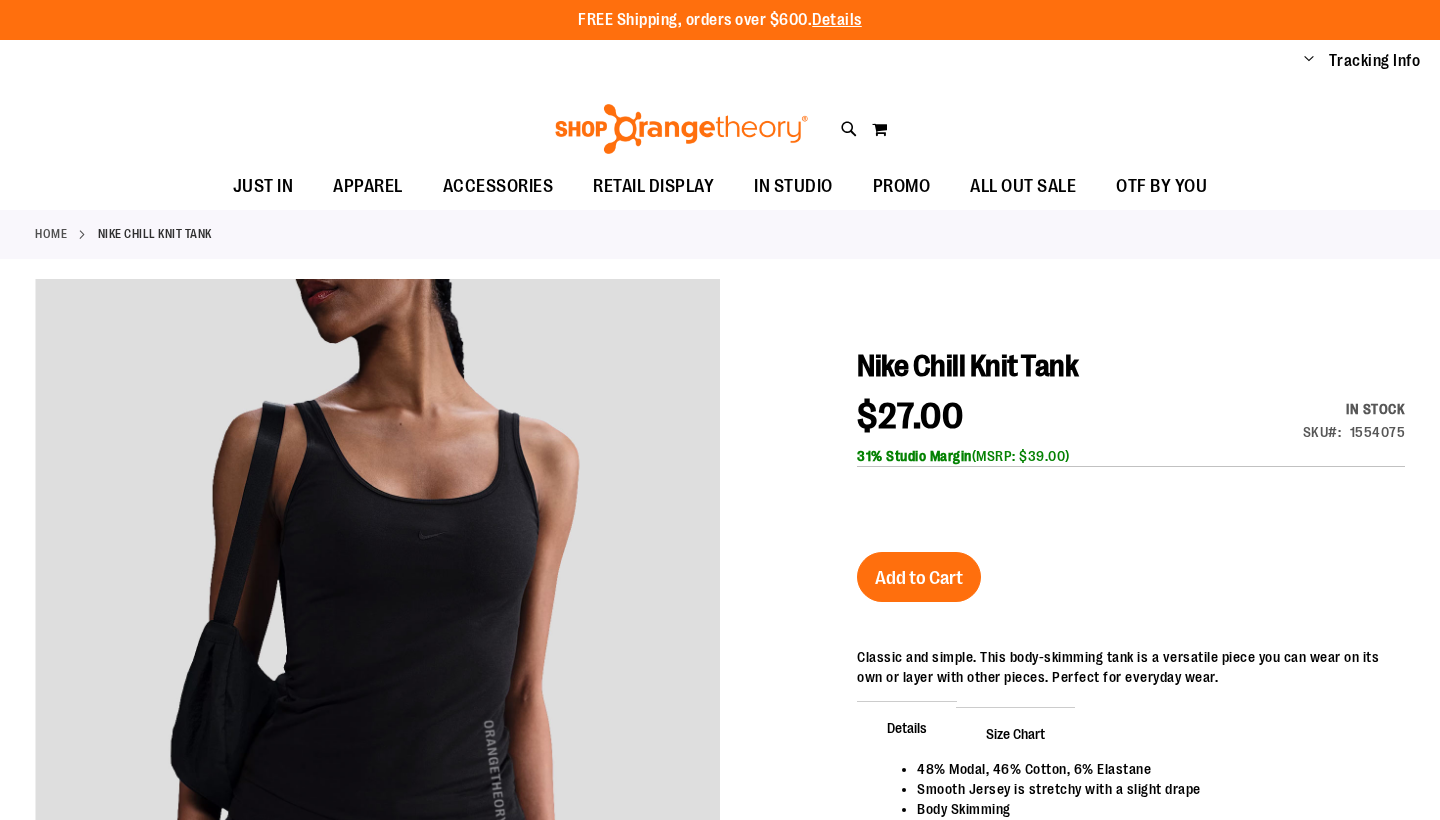 scroll, scrollTop: 0, scrollLeft: 0, axis: both 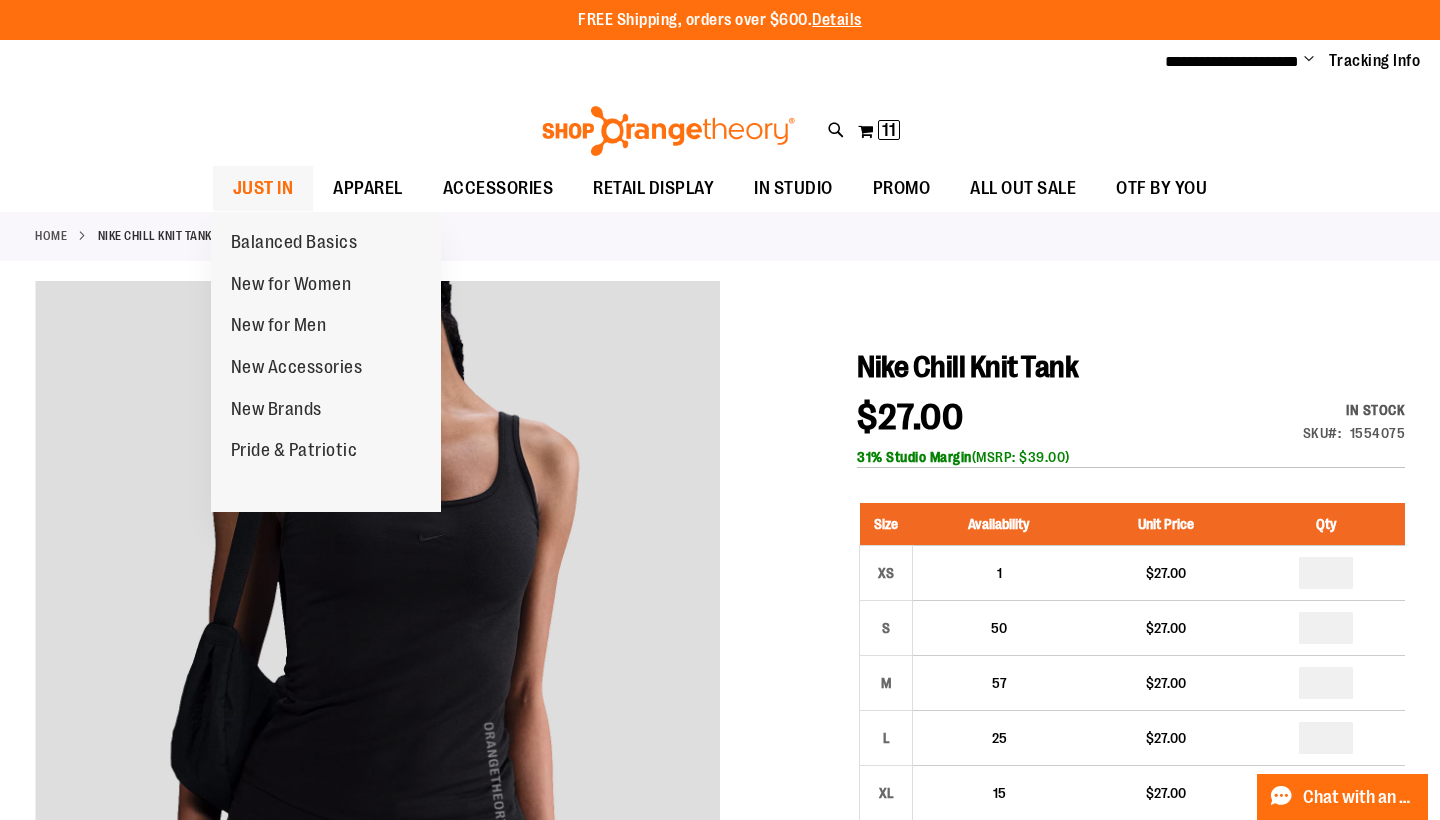 click on "JUST IN" at bounding box center [263, 188] 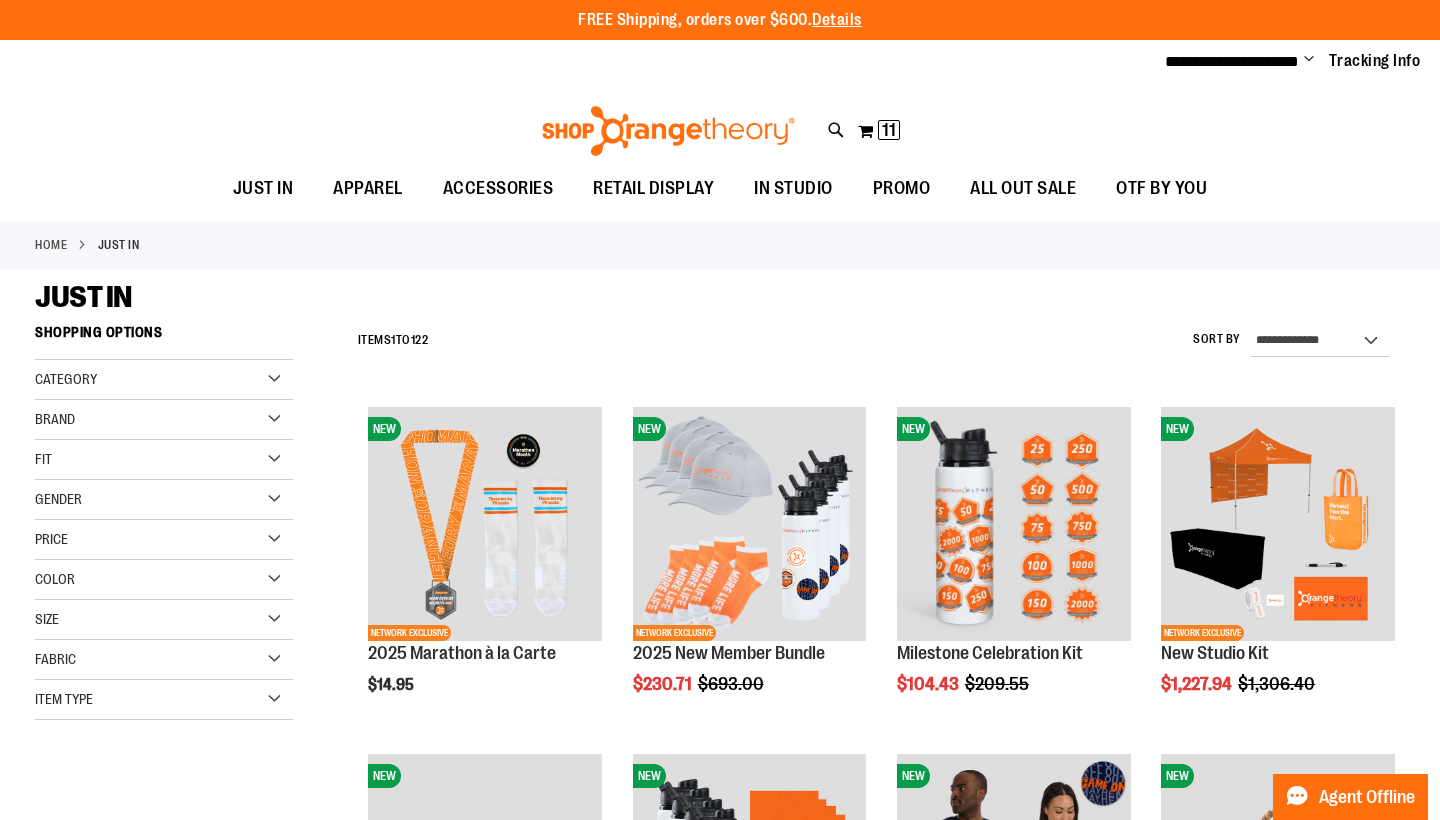 scroll, scrollTop: 0, scrollLeft: 0, axis: both 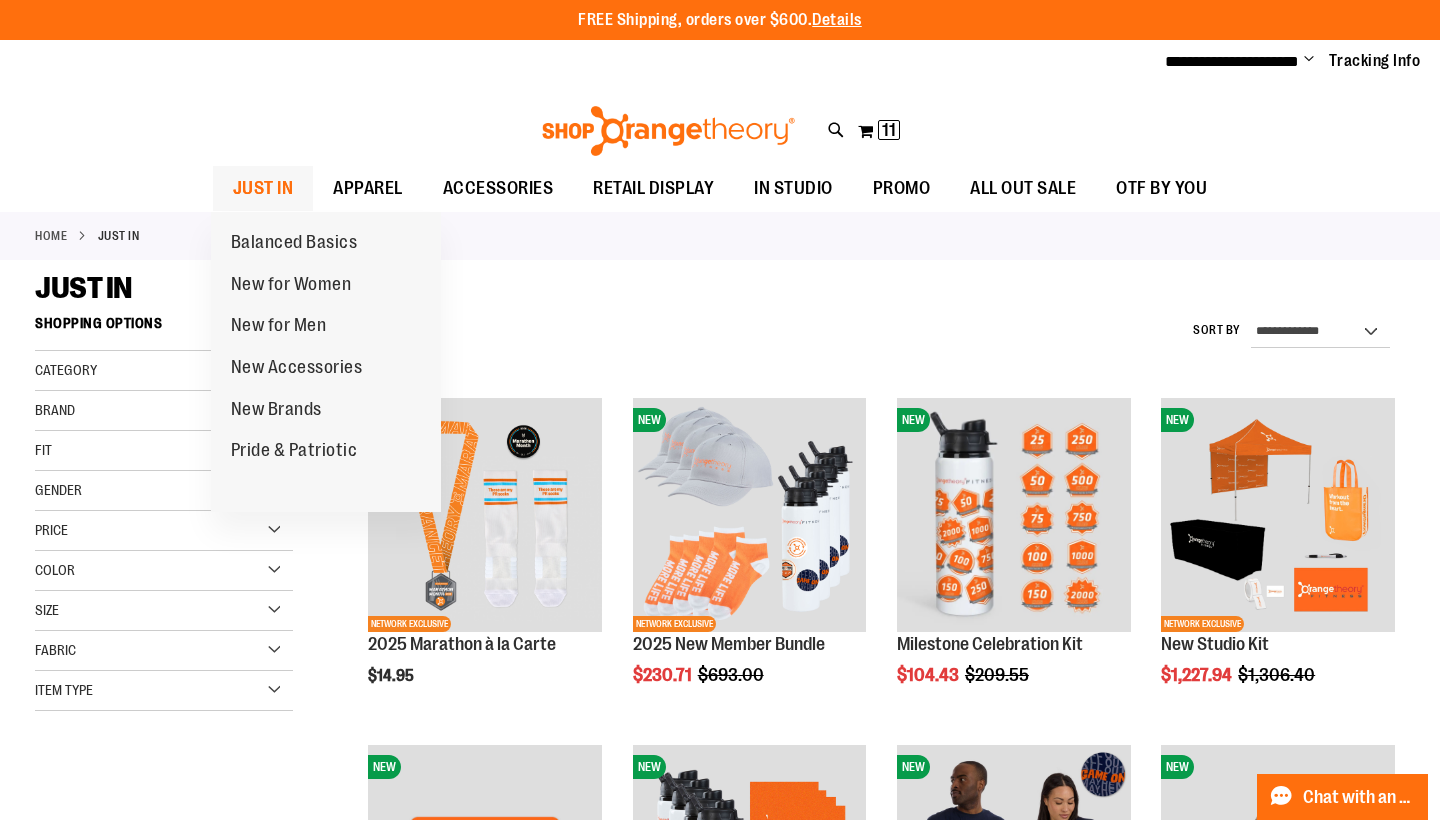 click on "JUST IN" at bounding box center [263, 188] 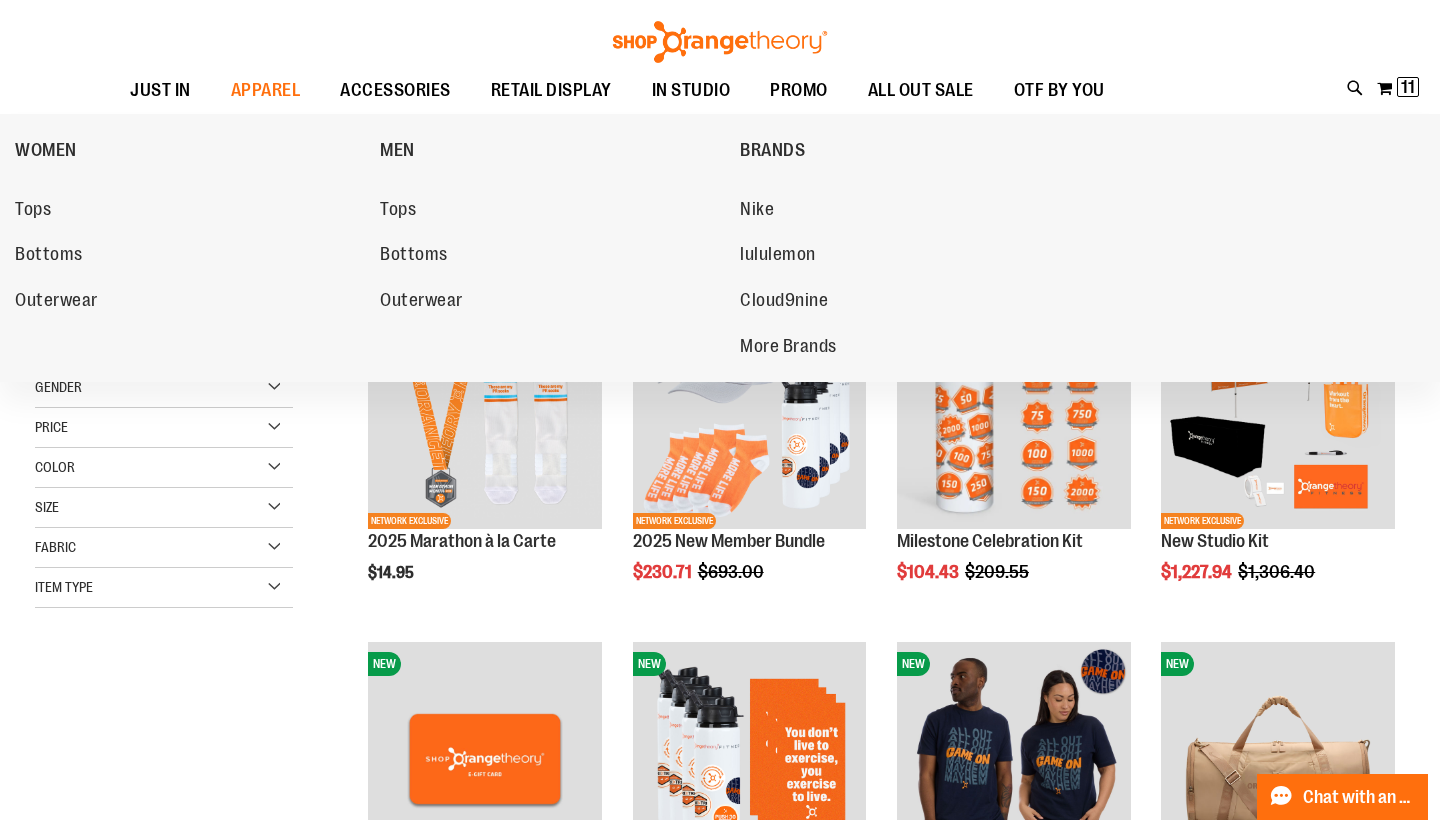 scroll, scrollTop: 485, scrollLeft: 0, axis: vertical 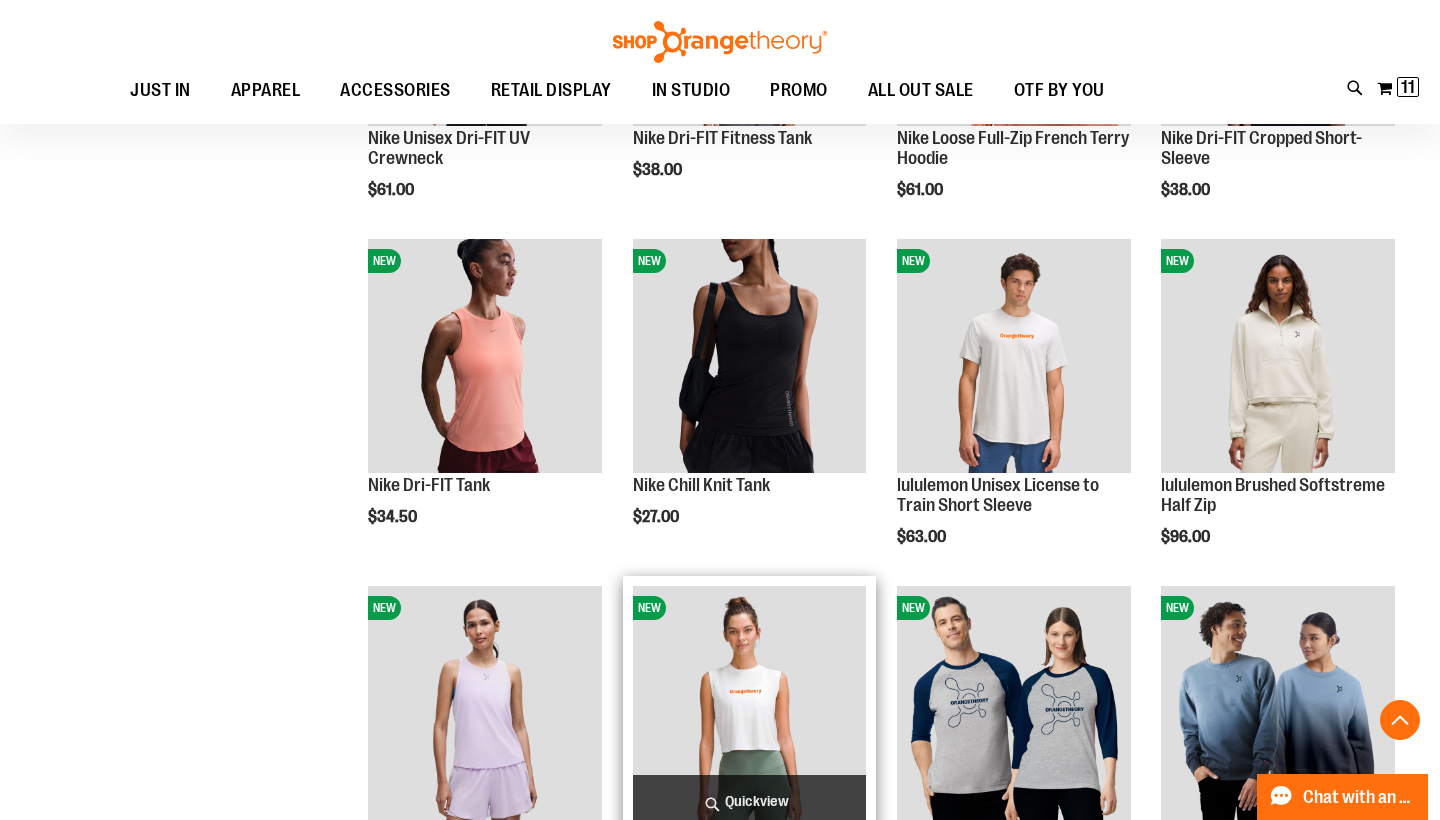 click at bounding box center (750, 703) 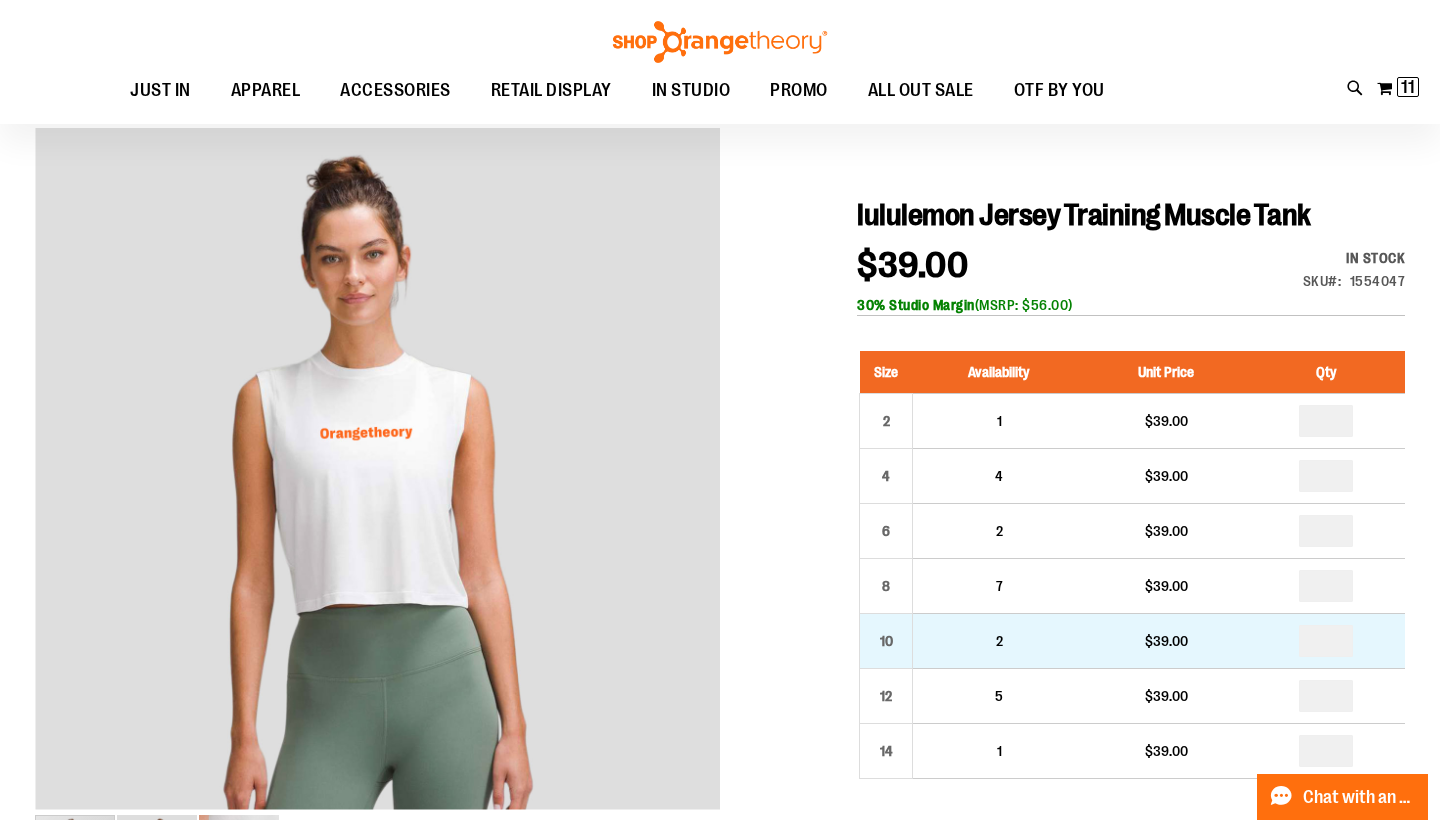 scroll, scrollTop: 156, scrollLeft: 0, axis: vertical 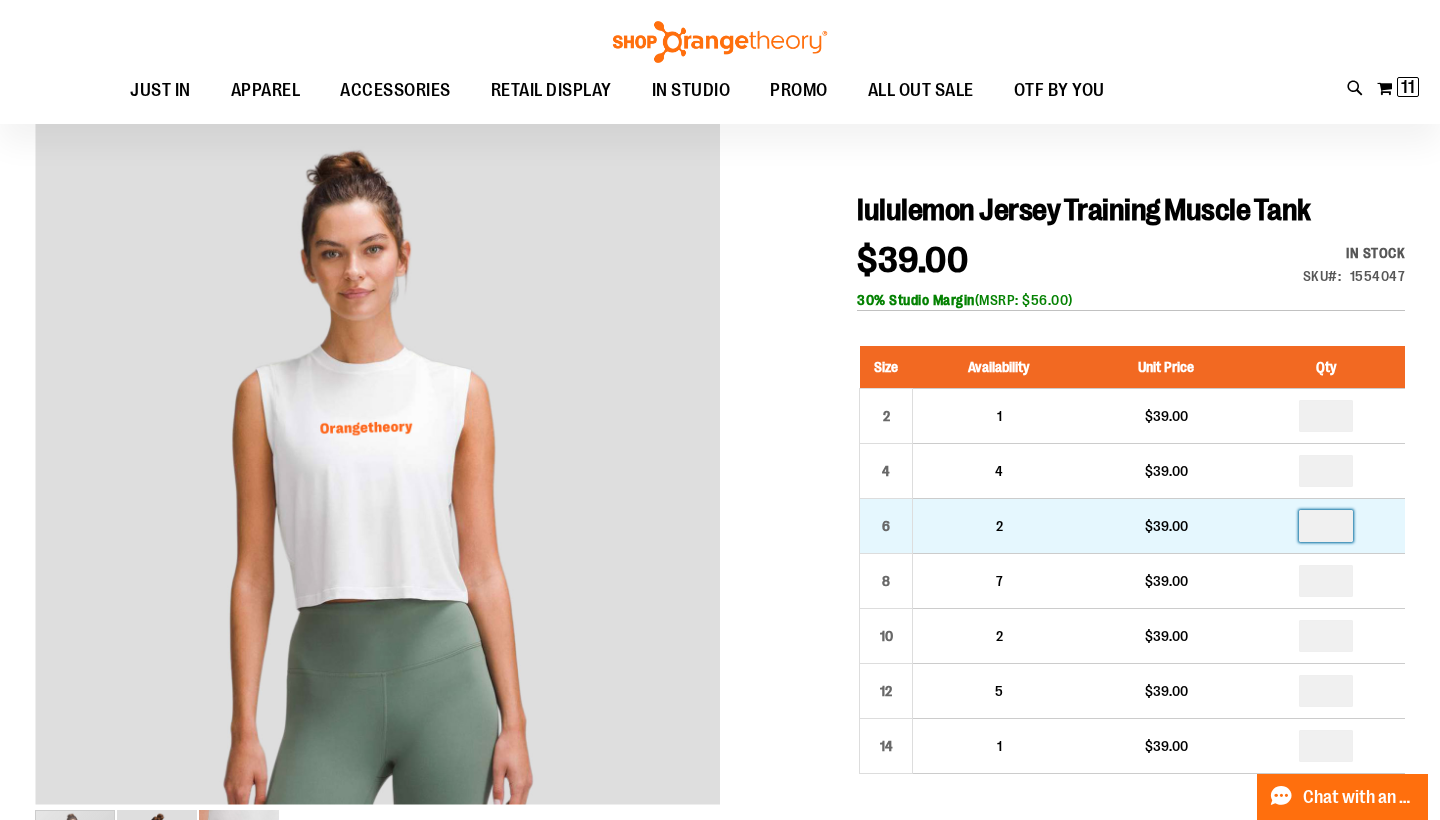 click at bounding box center [1326, 526] 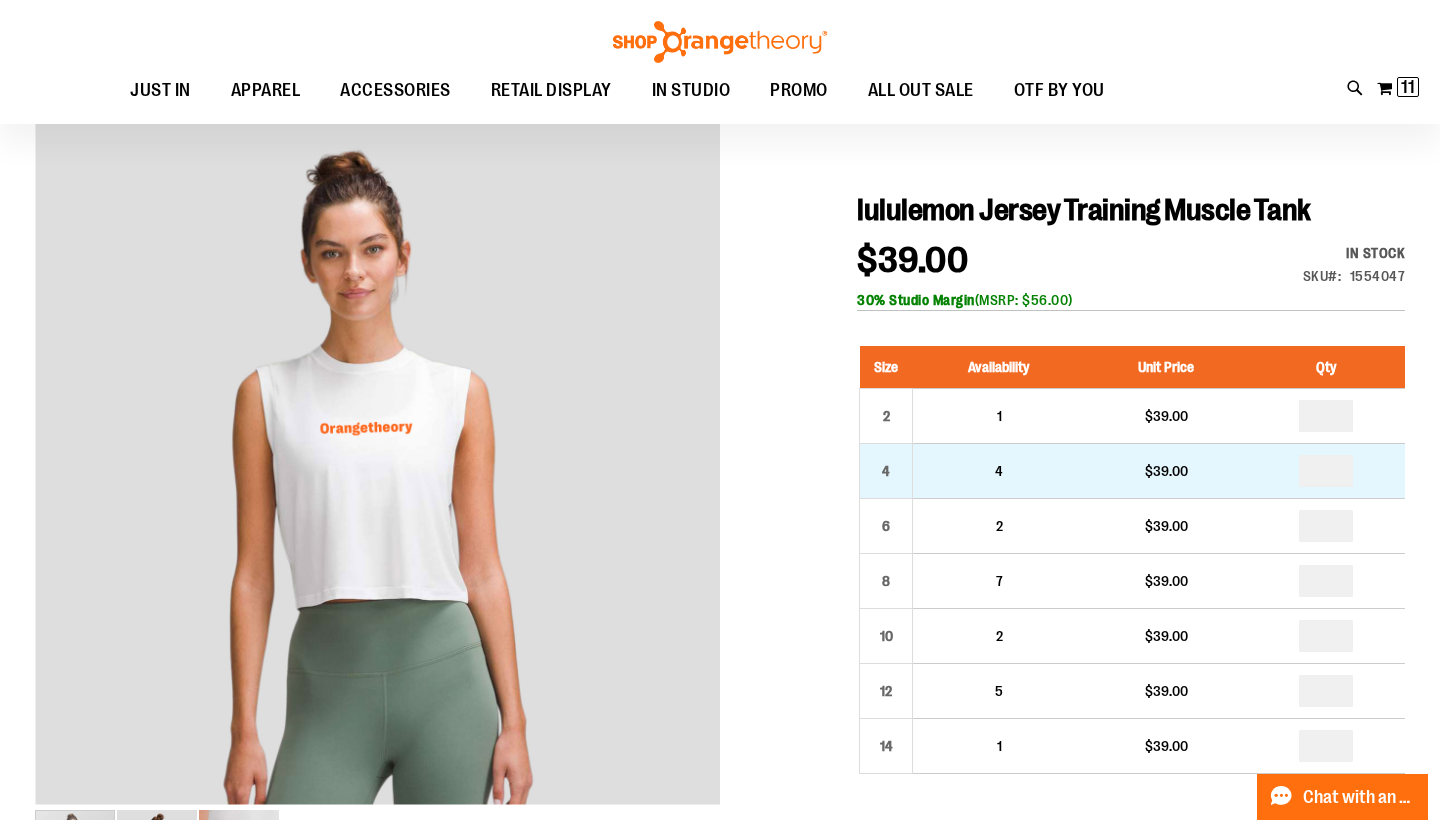 type on "*" 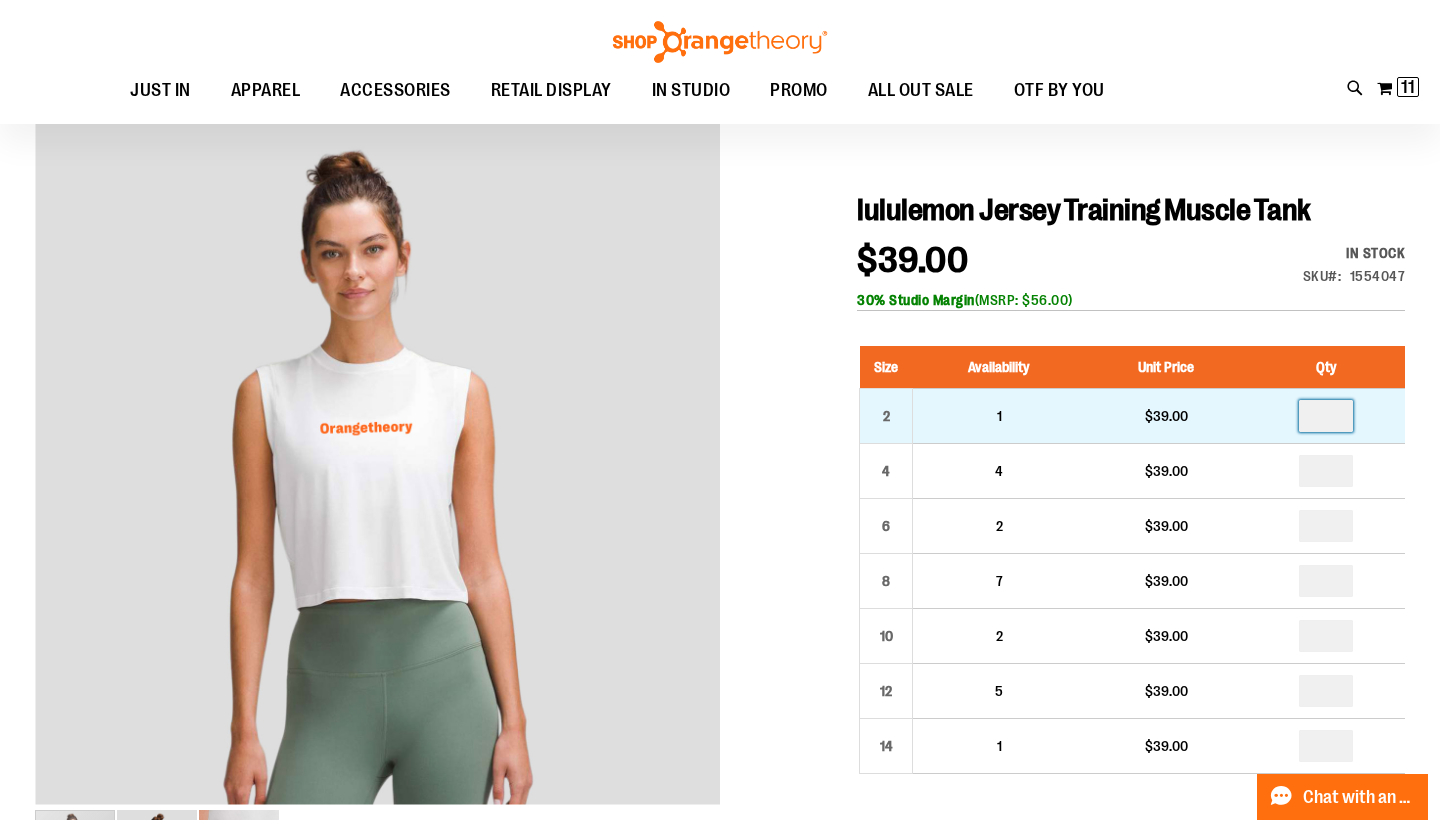 click at bounding box center (1326, 416) 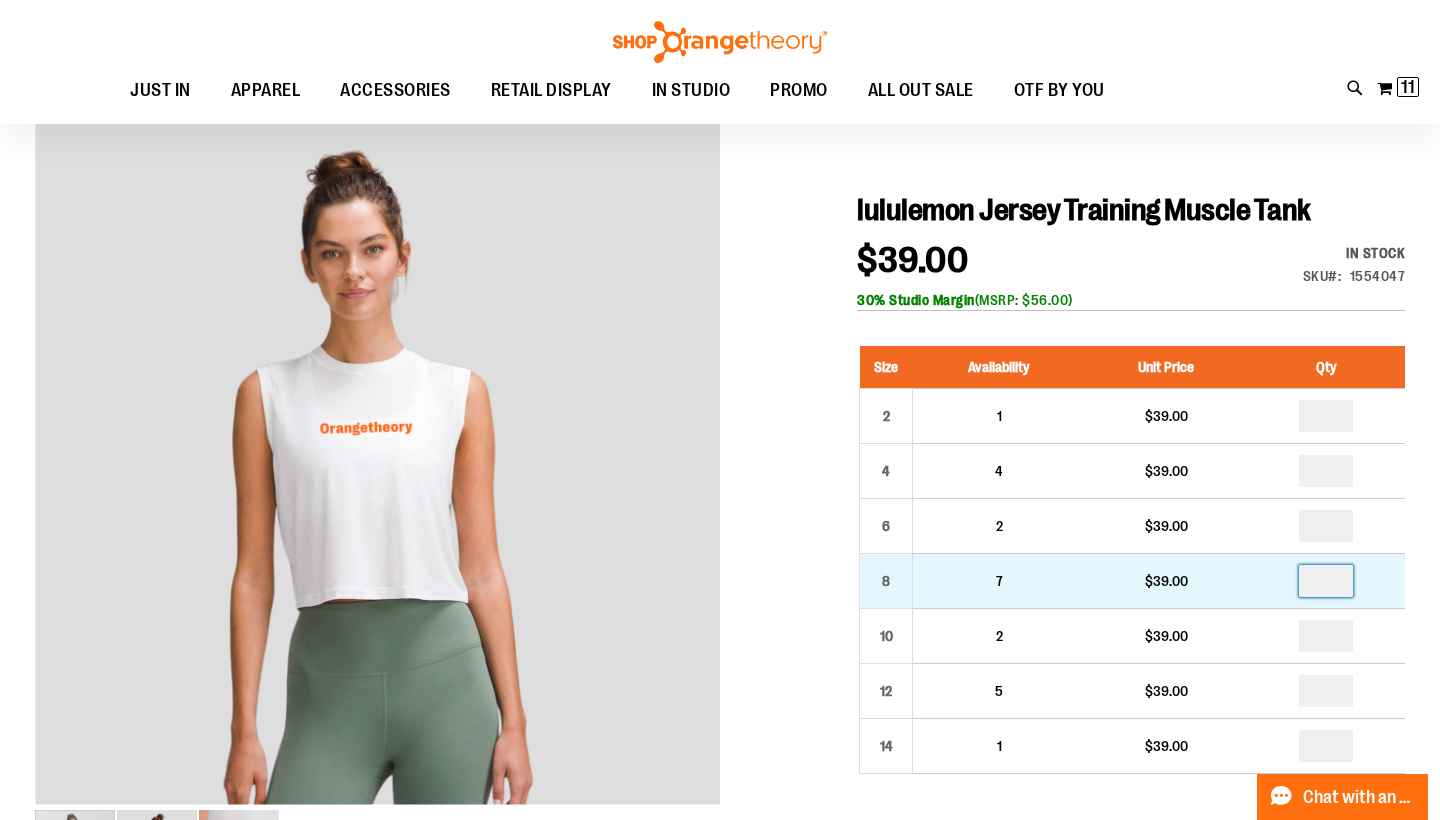 click at bounding box center (1326, 581) 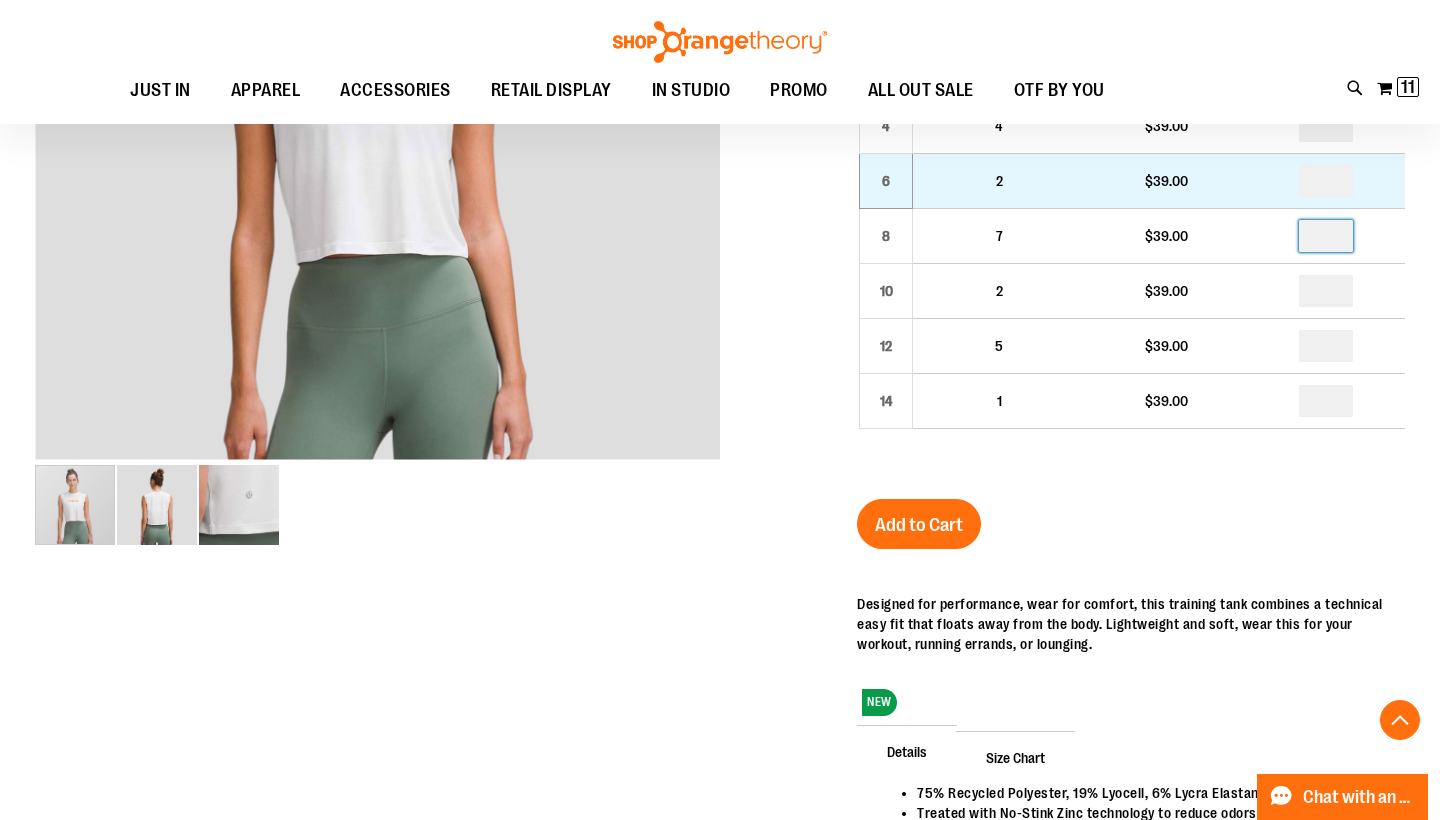 scroll, scrollTop: 585, scrollLeft: 0, axis: vertical 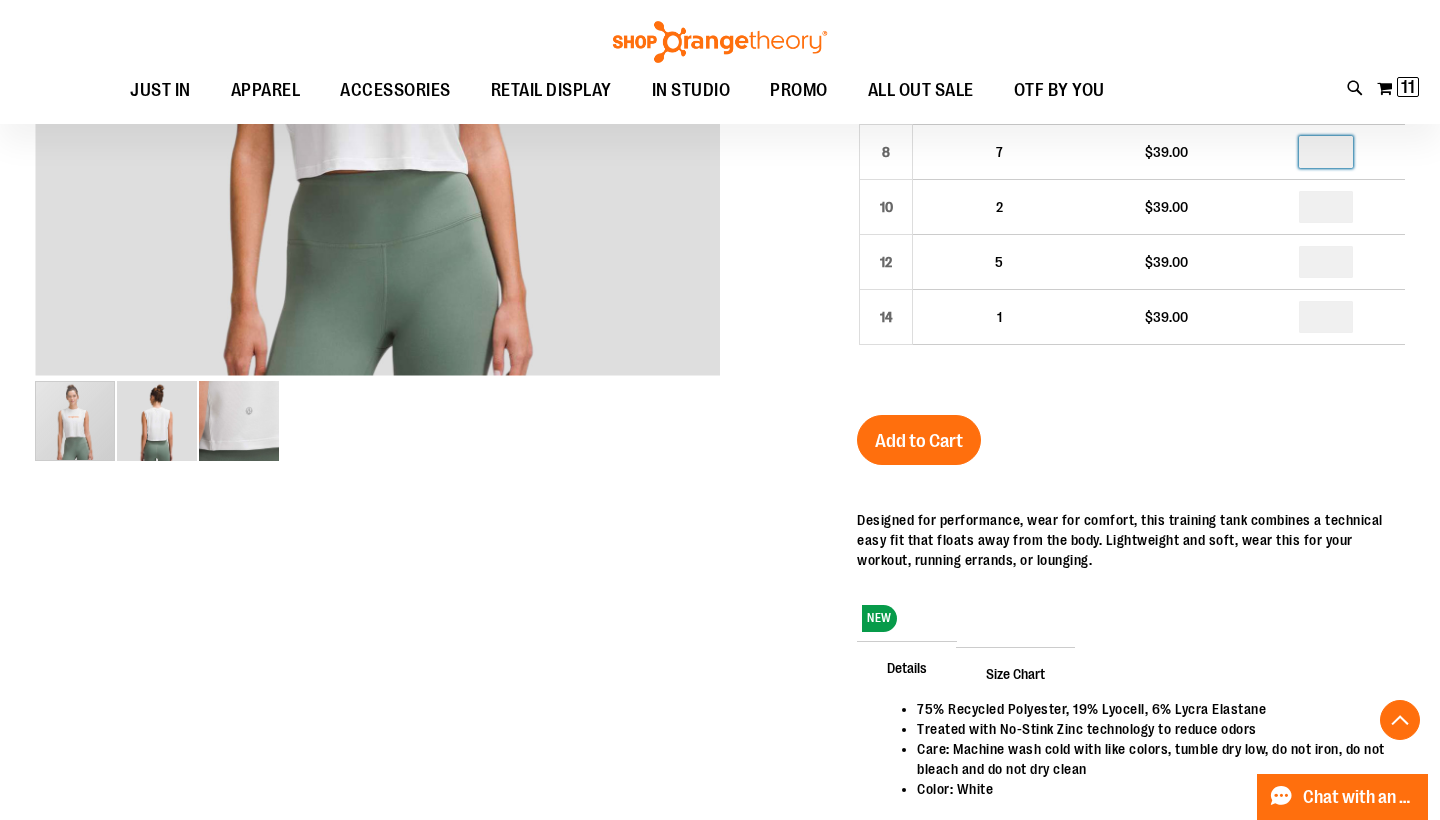 click on "lululemon Jersey Training Muscle Tank
$39.00
In stock
Only  %1  left
SKU
1554047
30% Studio Margin  (MSRP: $56.00)
Size
Availability
Unit Price
Qty
2
1
$39.00
*" at bounding box center [1131, 321] 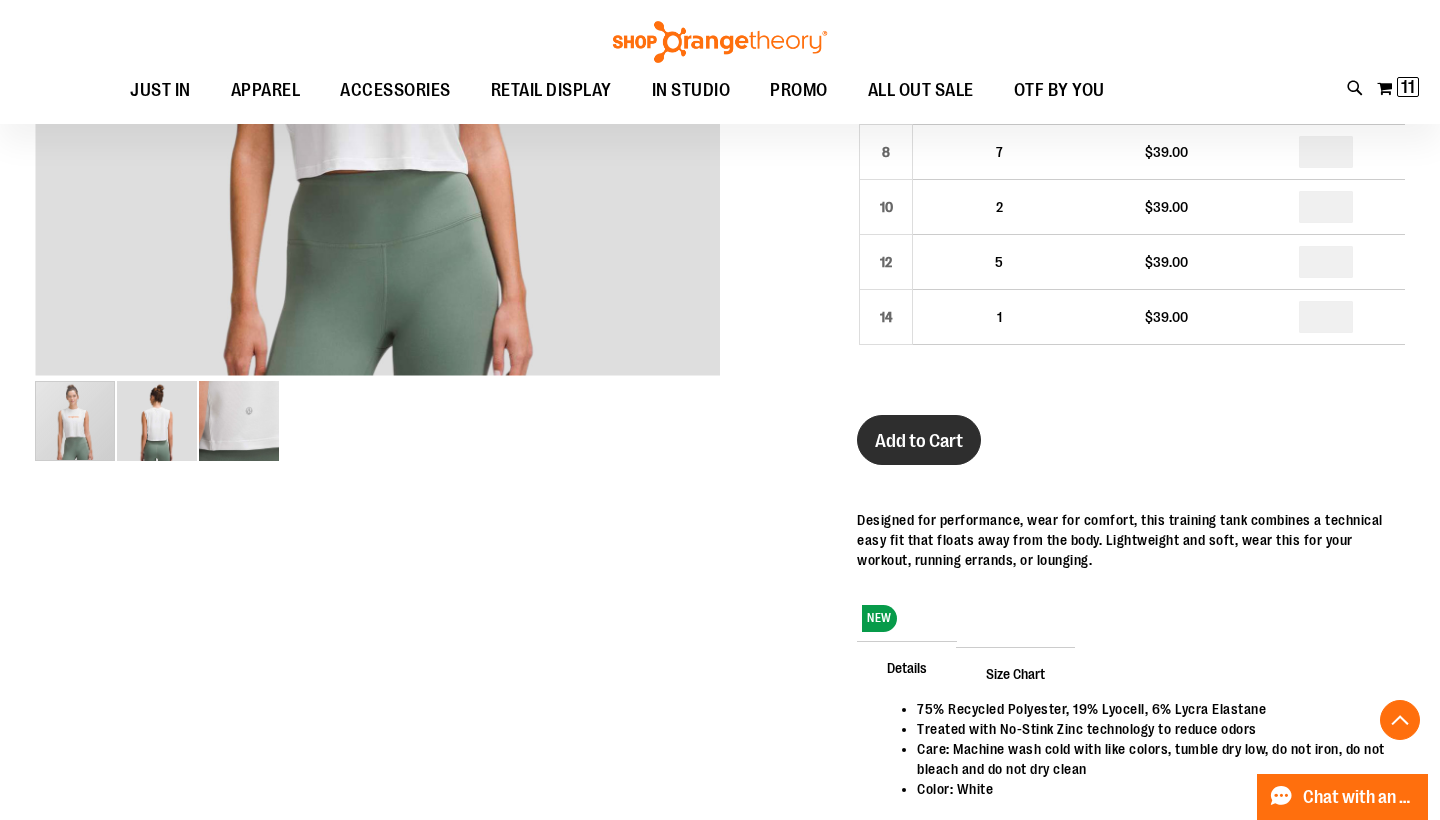 click on "Add to Cart" at bounding box center (919, 441) 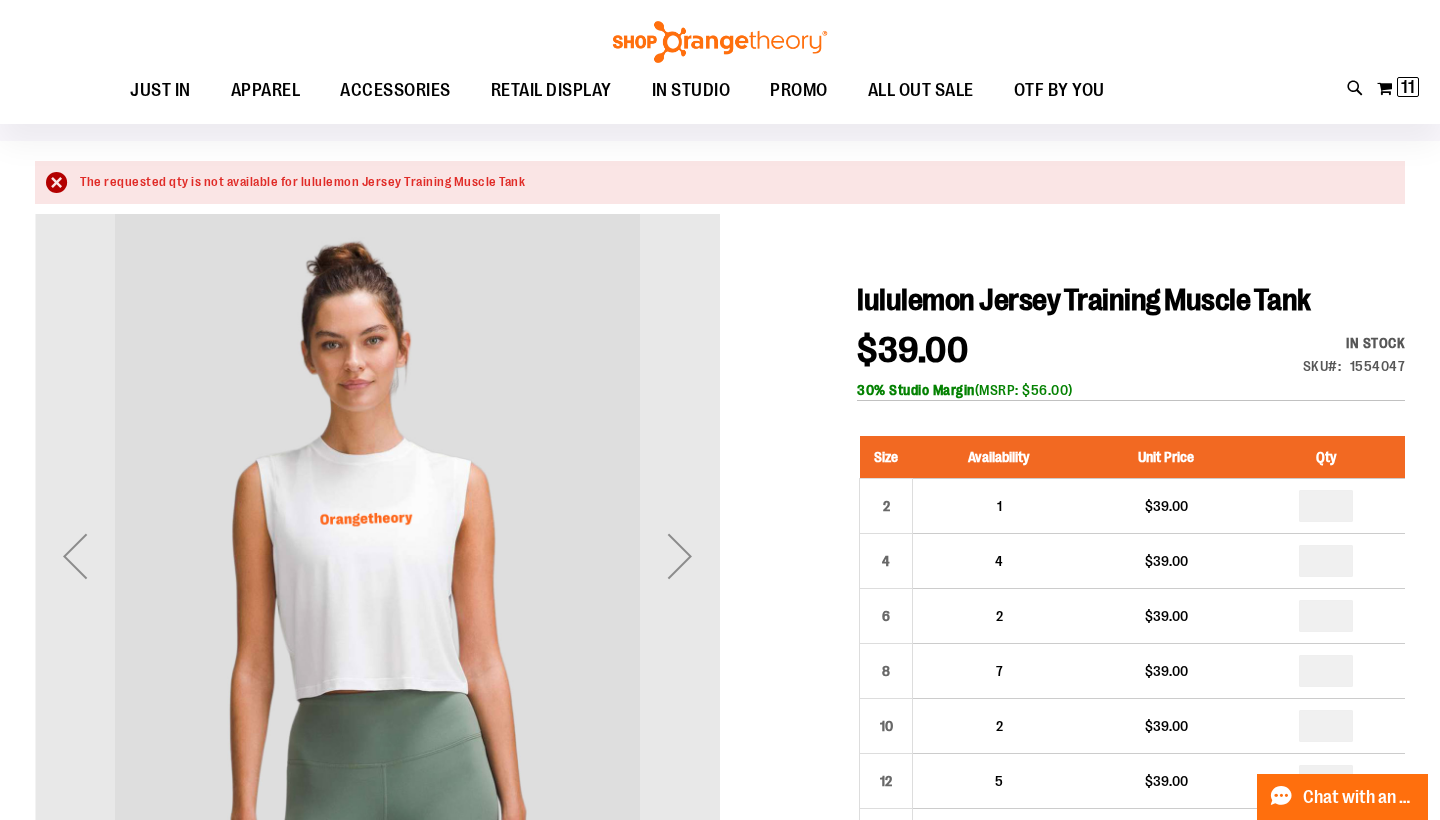 scroll, scrollTop: 0, scrollLeft: 0, axis: both 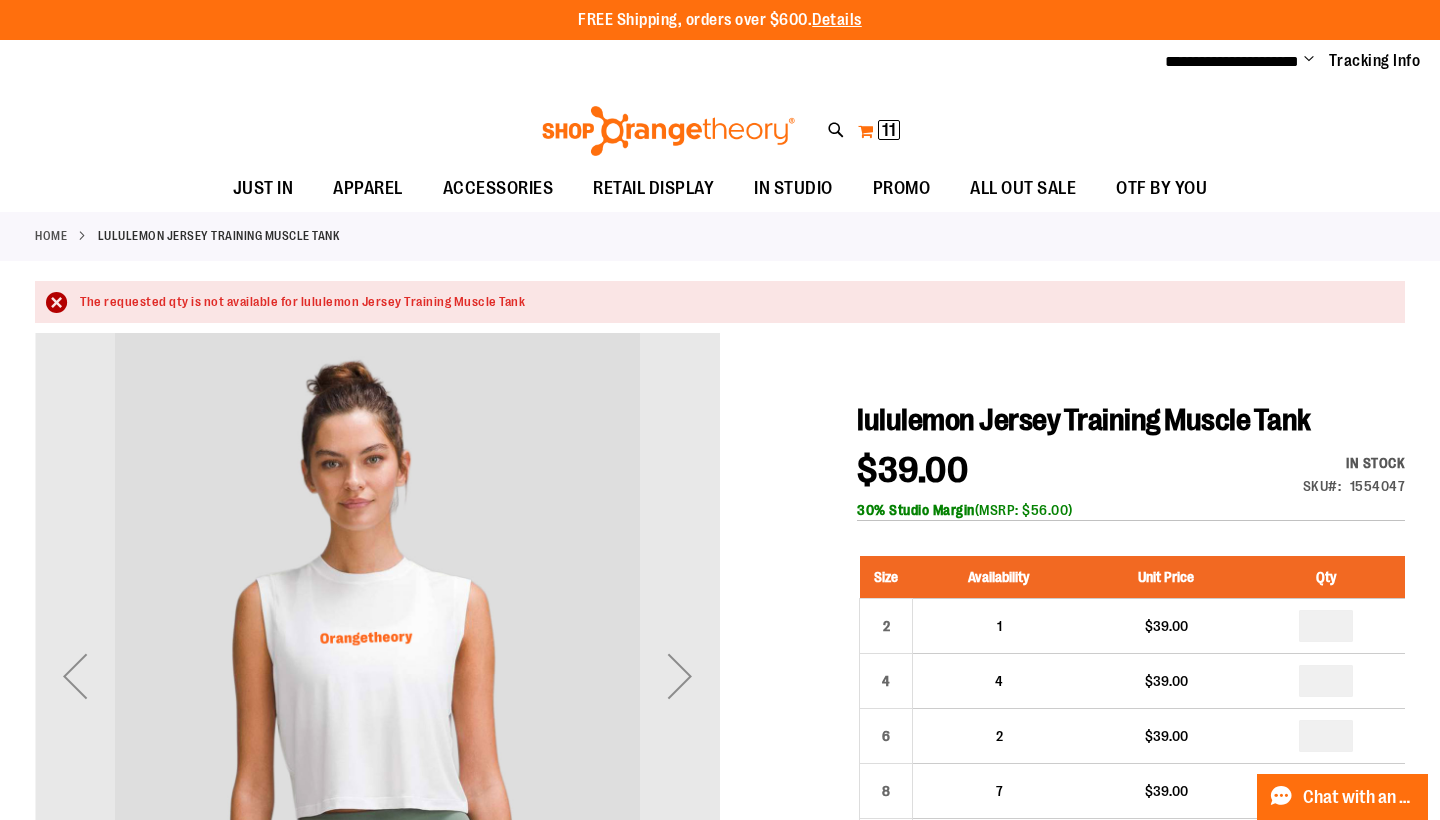 click on "My Cart
11
11
items" at bounding box center [879, 131] 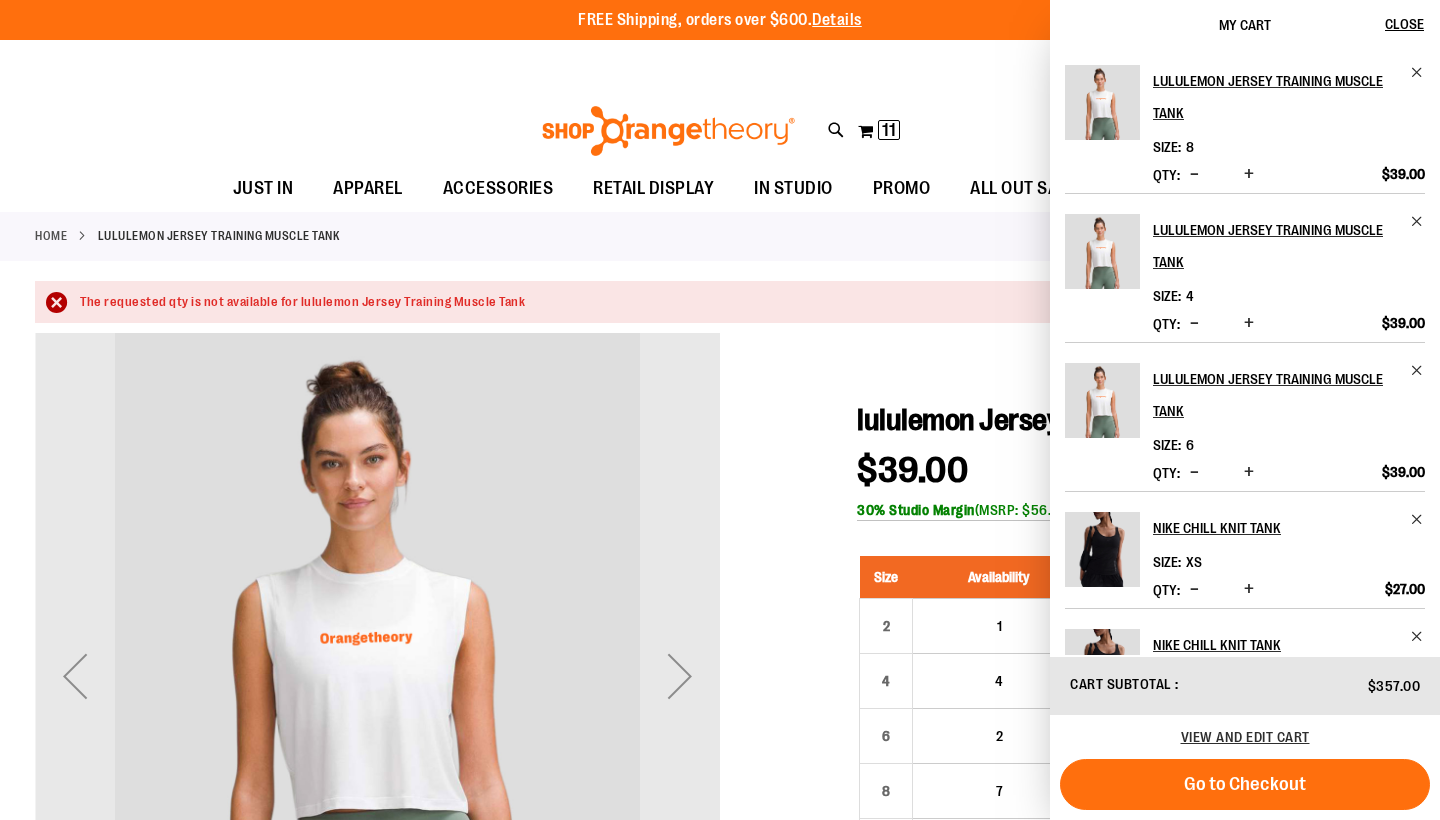 click on "Toggle Nav
Search
Popular Suggestions
Advanced Search" at bounding box center (720, 125) 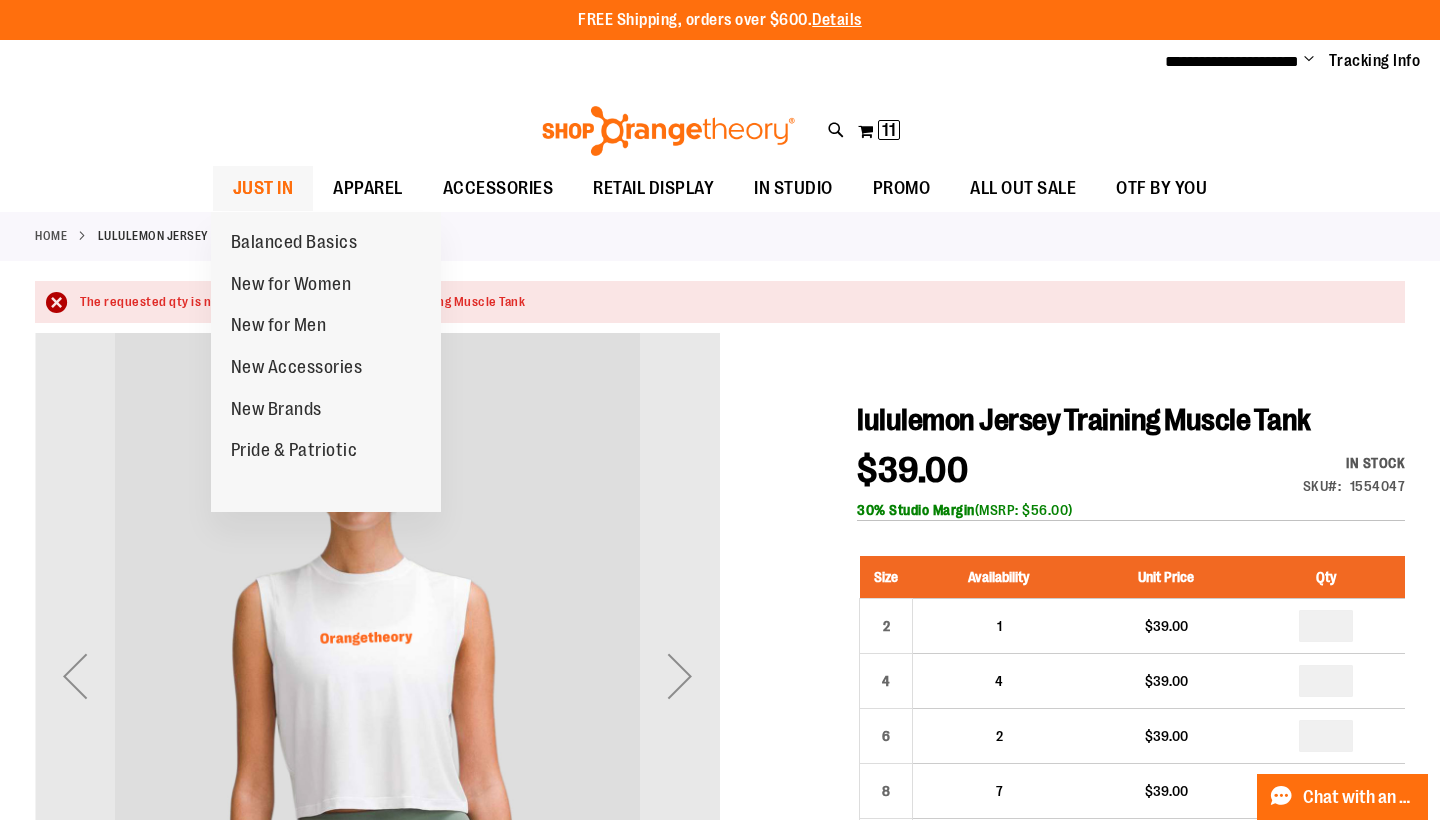 click on "JUST IN" at bounding box center [263, 188] 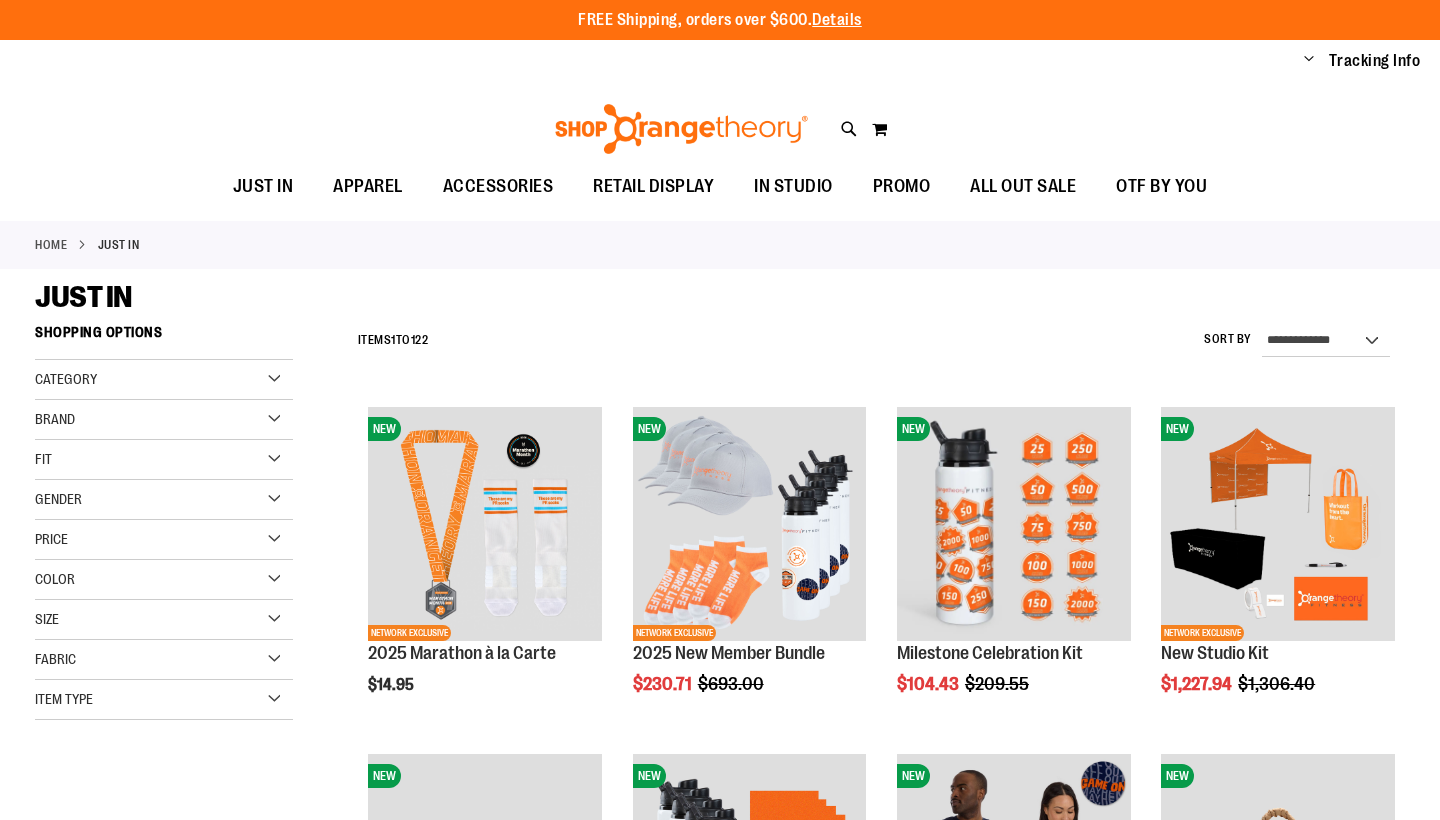 scroll, scrollTop: 0, scrollLeft: 0, axis: both 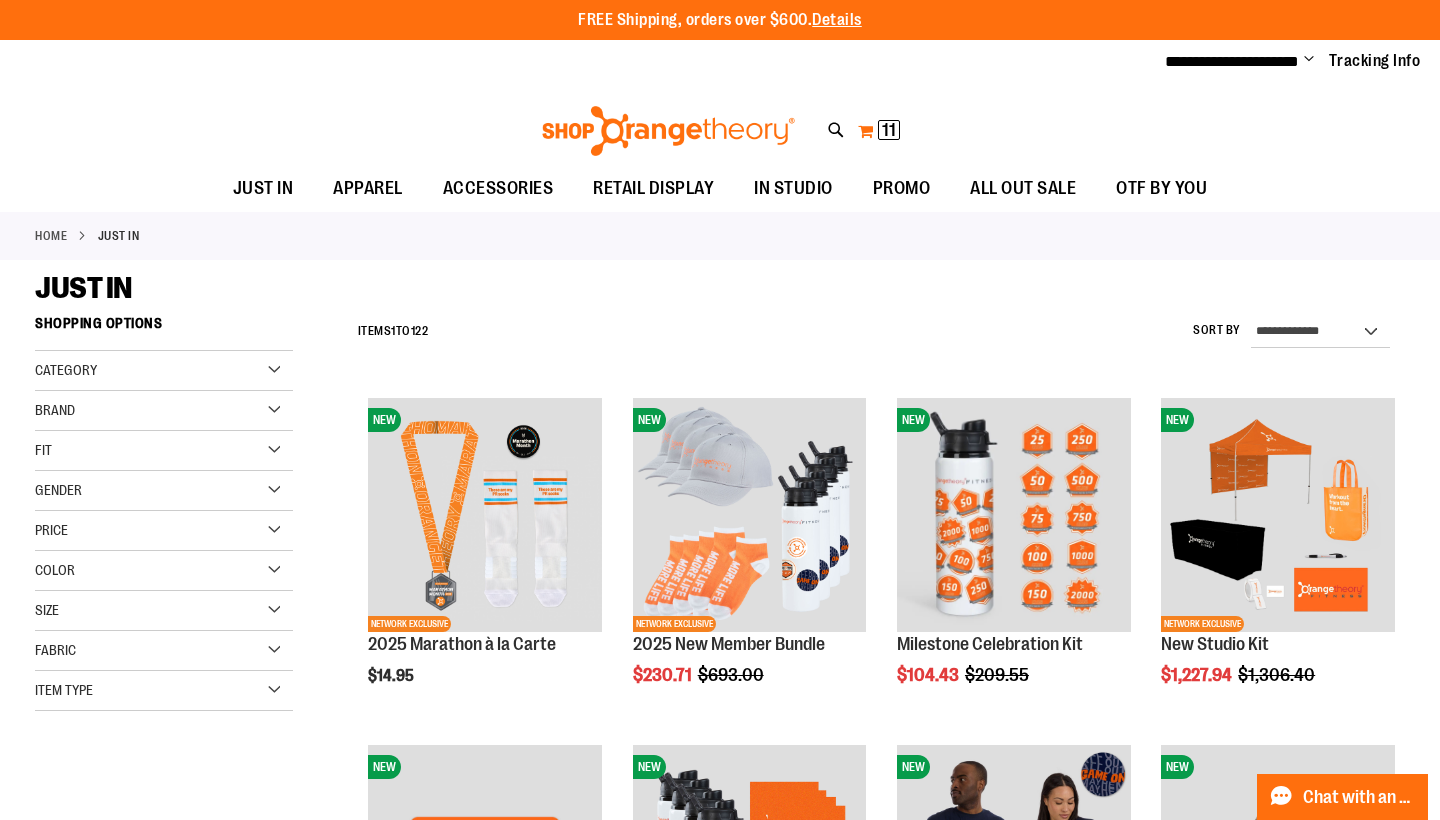 click on "11
11
items" at bounding box center [889, 130] 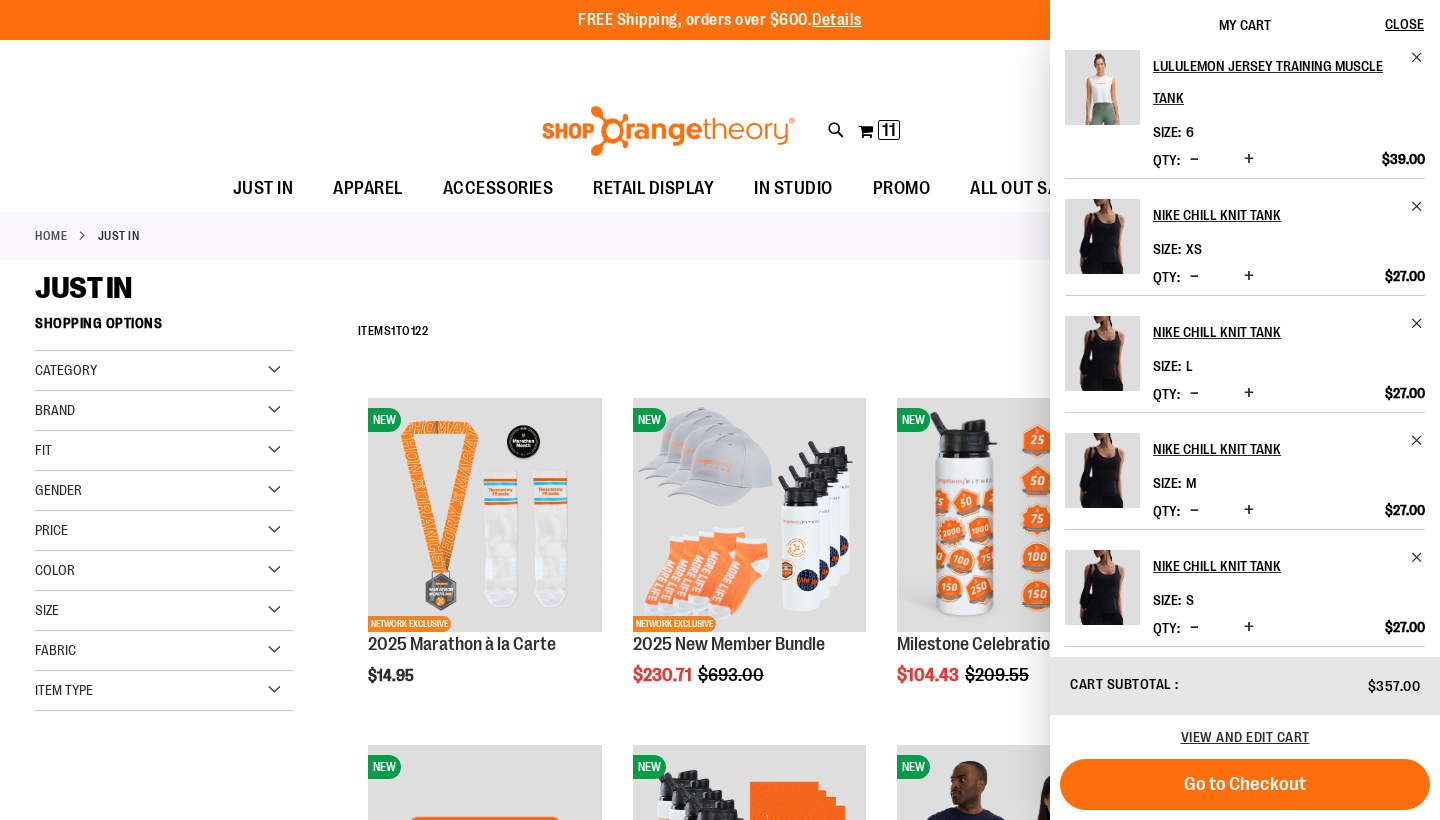 scroll, scrollTop: 320, scrollLeft: 0, axis: vertical 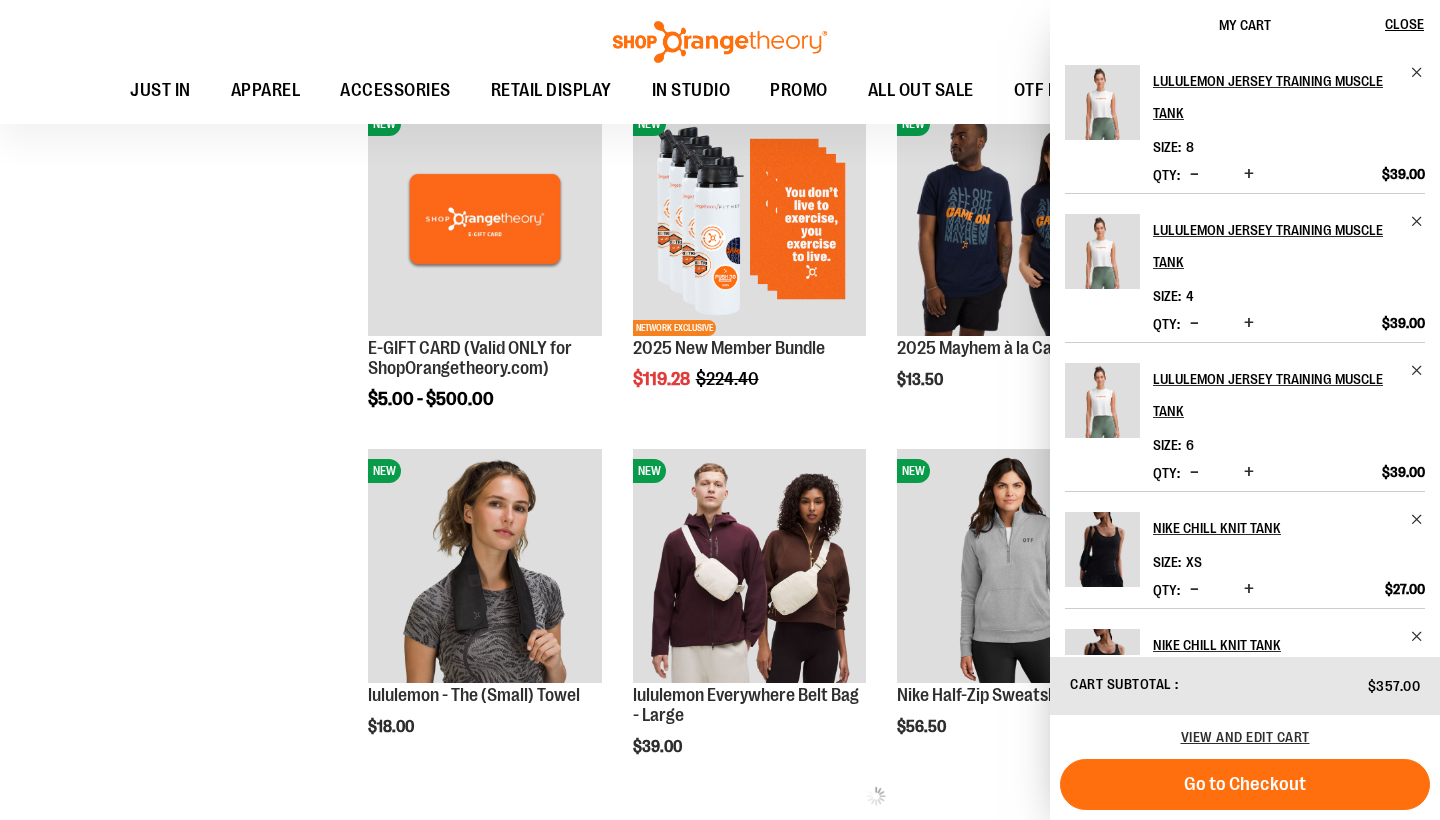 click on "**********" at bounding box center [862, 294] 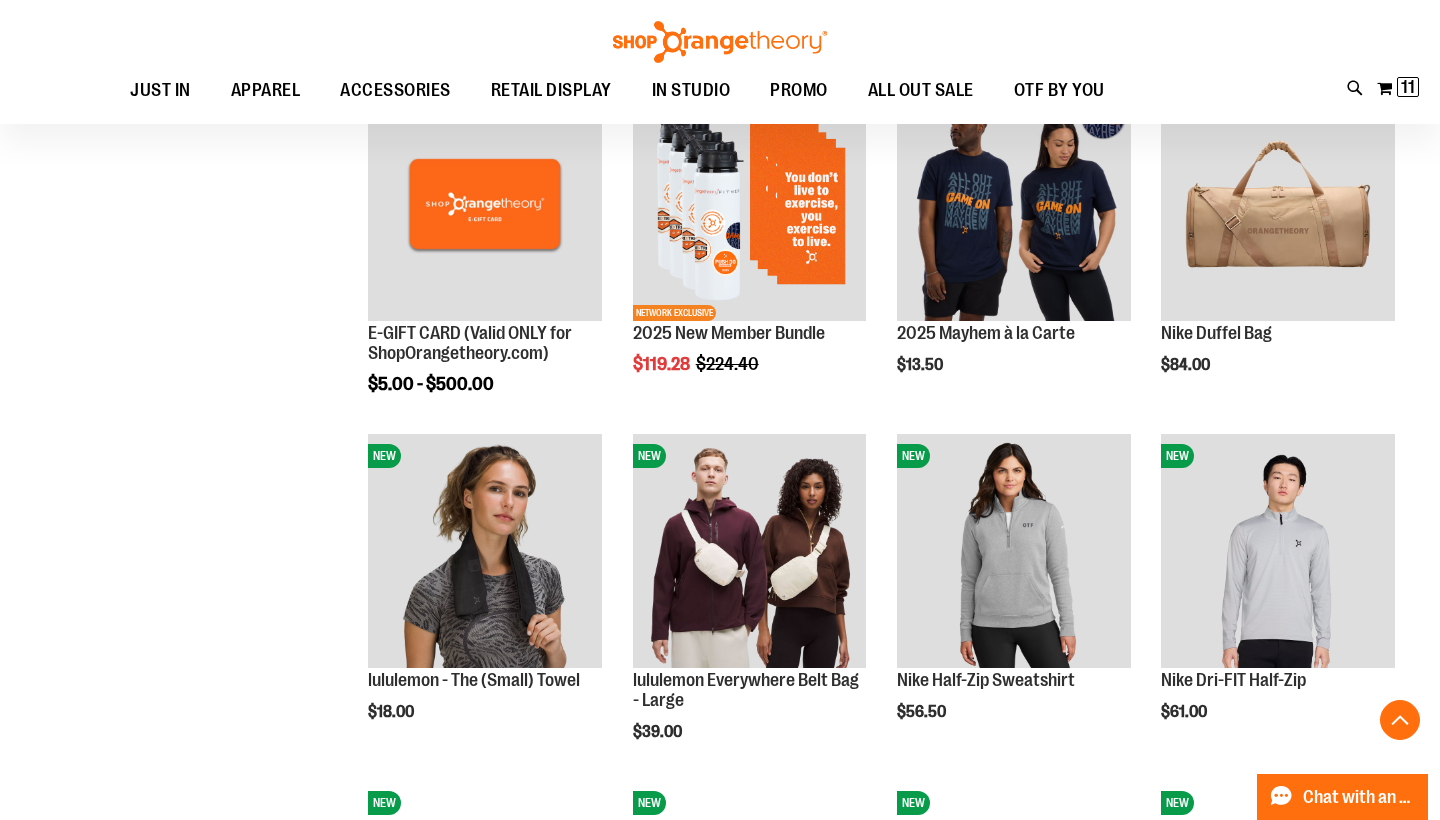 scroll, scrollTop: 680, scrollLeft: 1, axis: both 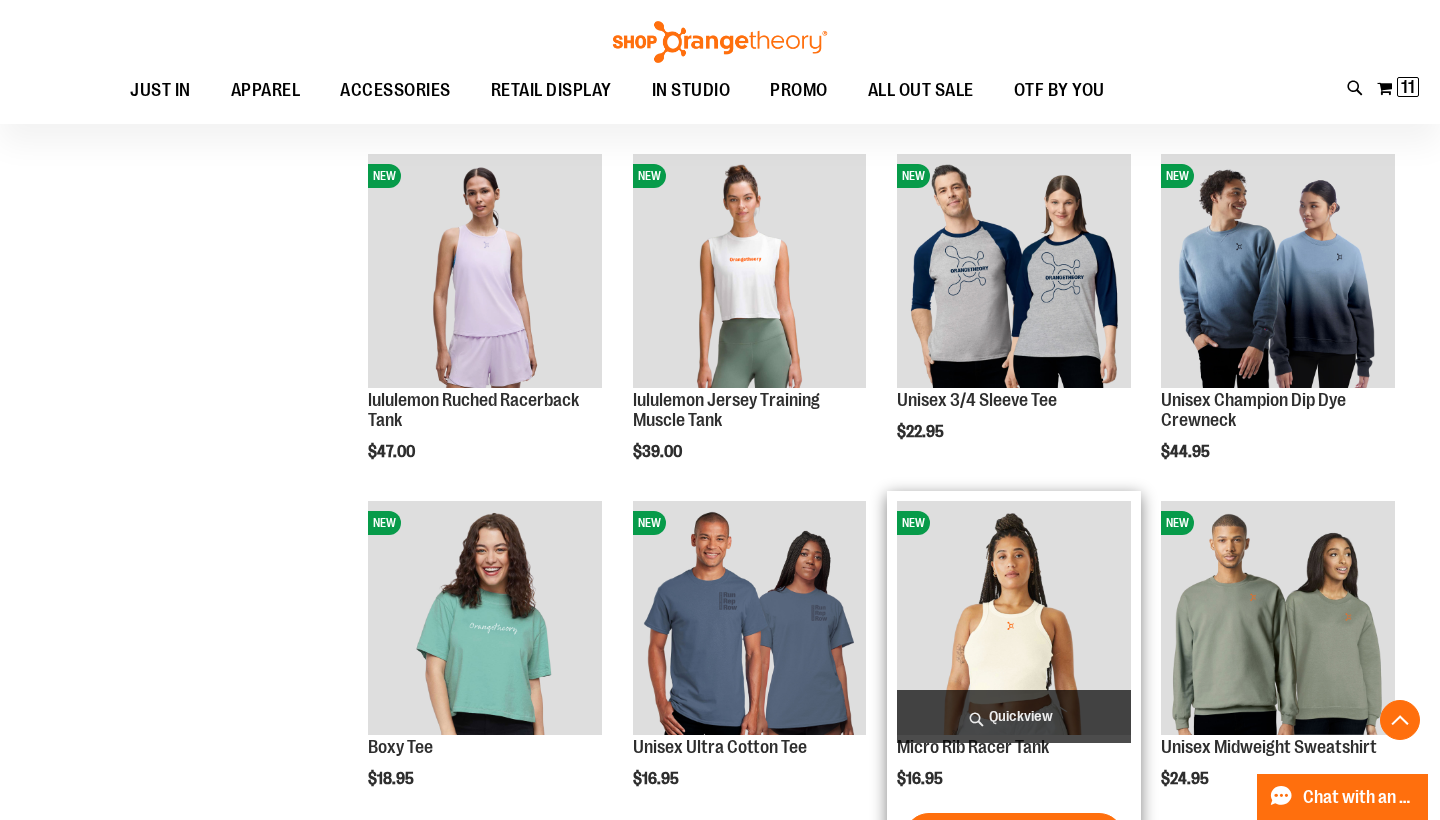 click at bounding box center [1014, 618] 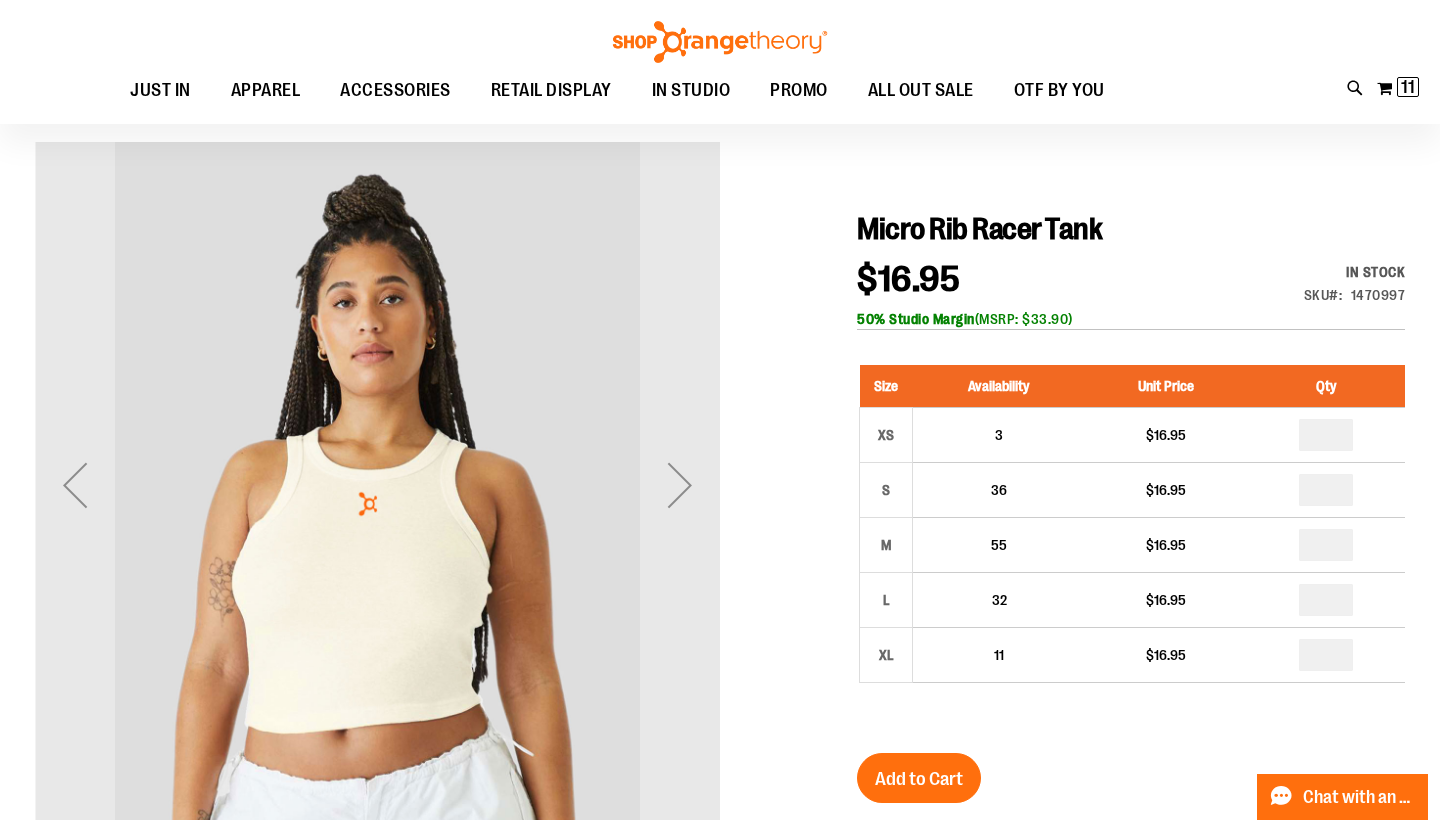 scroll, scrollTop: 138, scrollLeft: 0, axis: vertical 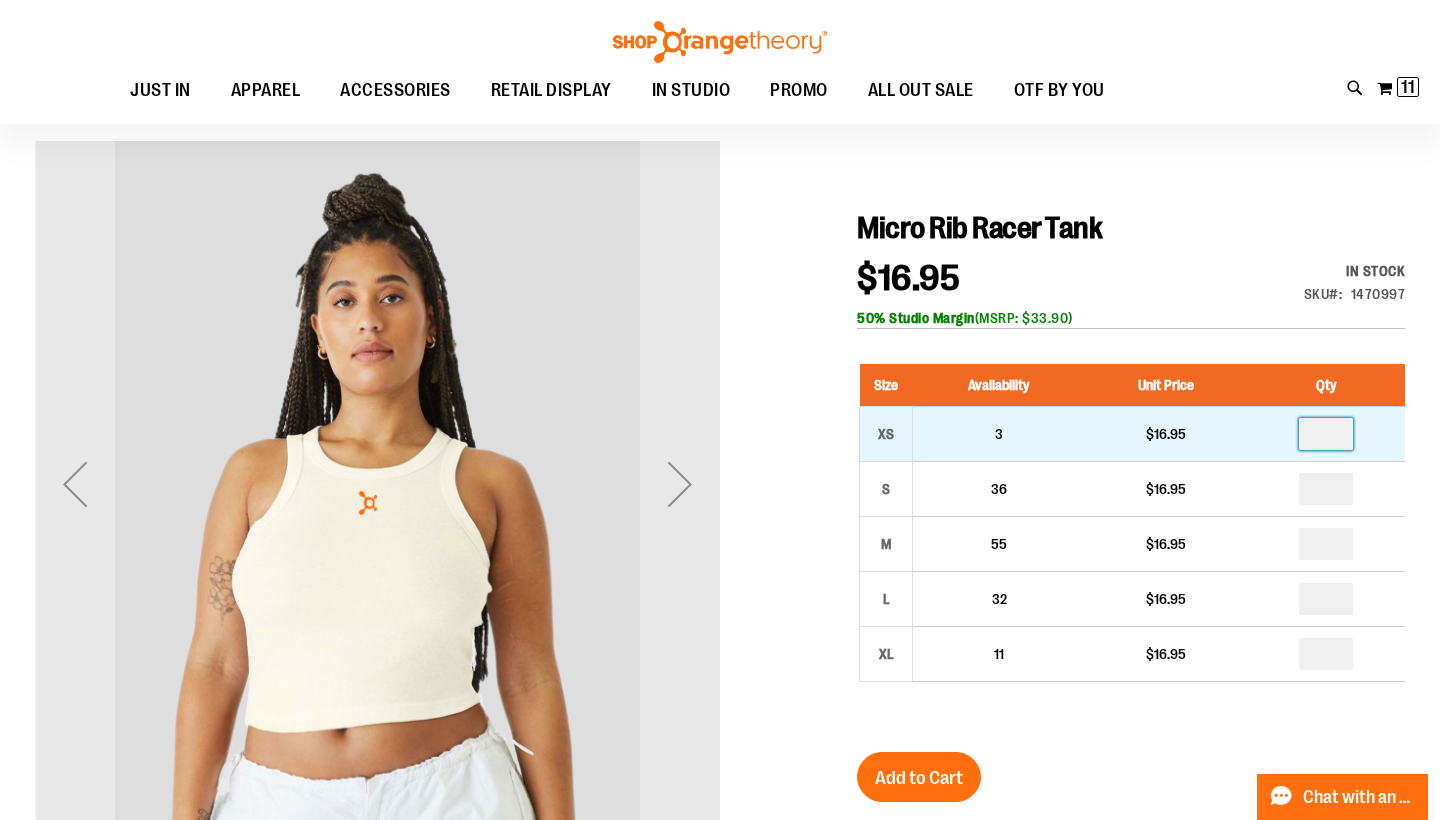 click at bounding box center [1326, 434] 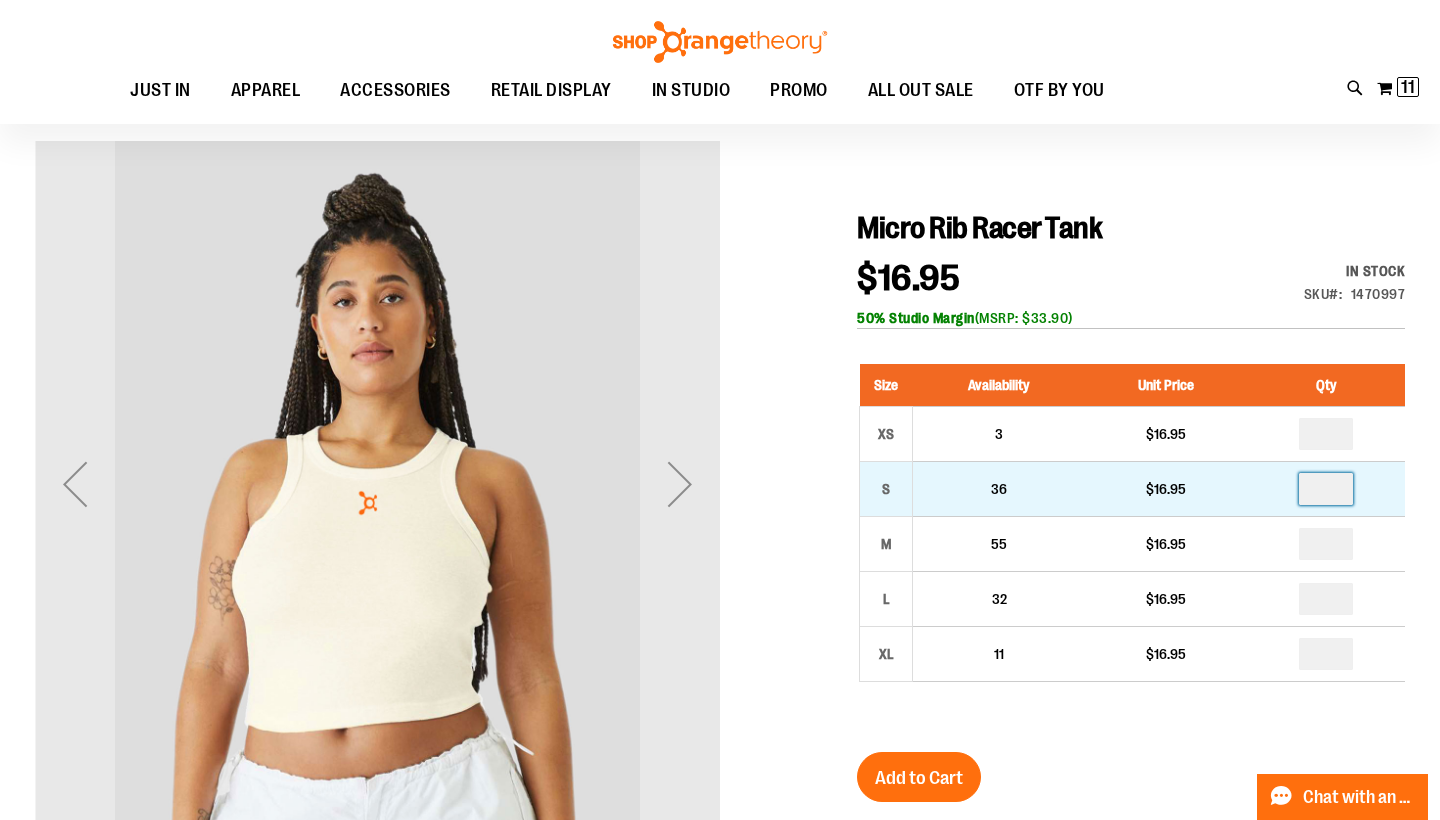 click at bounding box center [1326, 489] 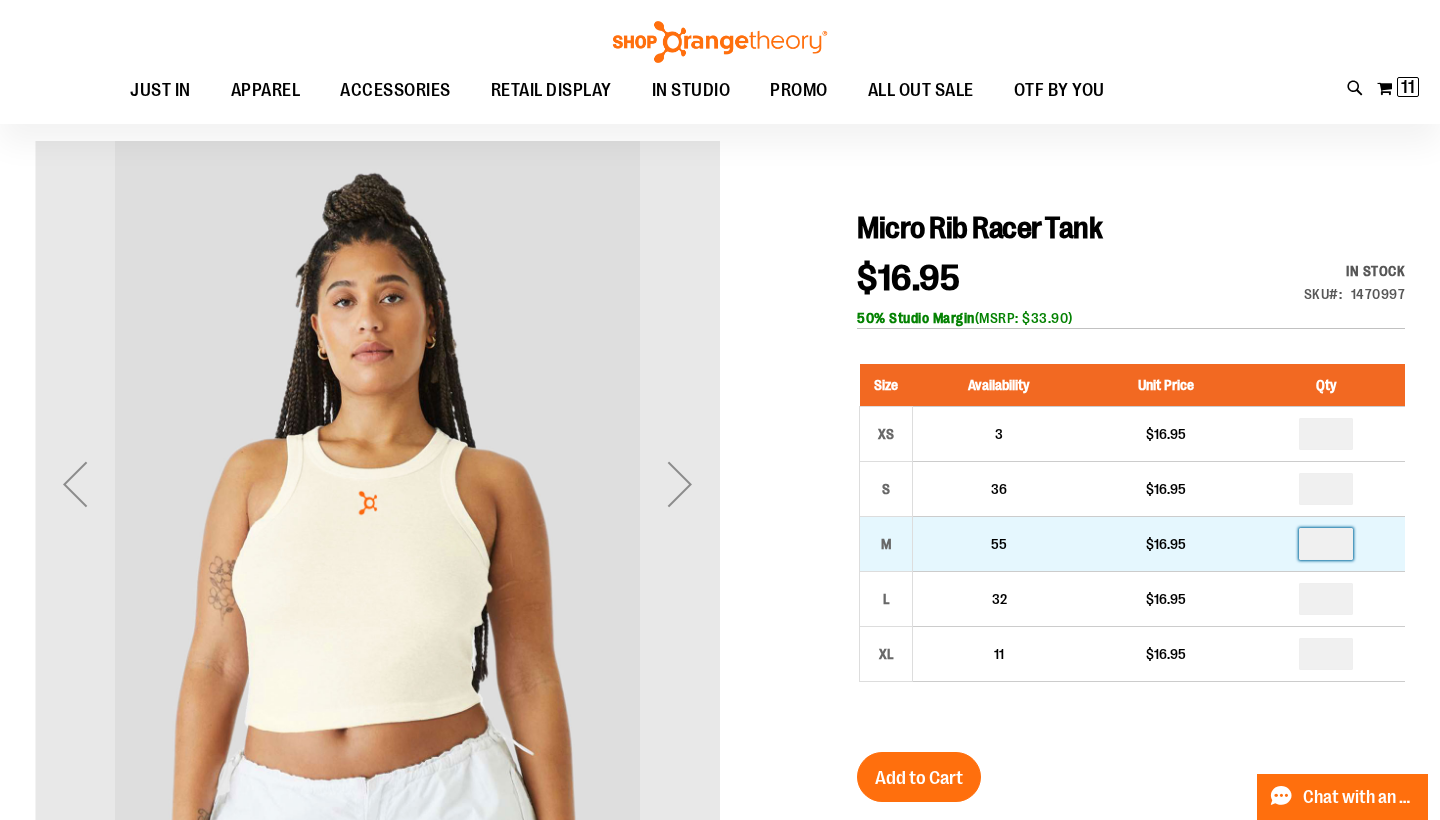 click at bounding box center (1326, 544) 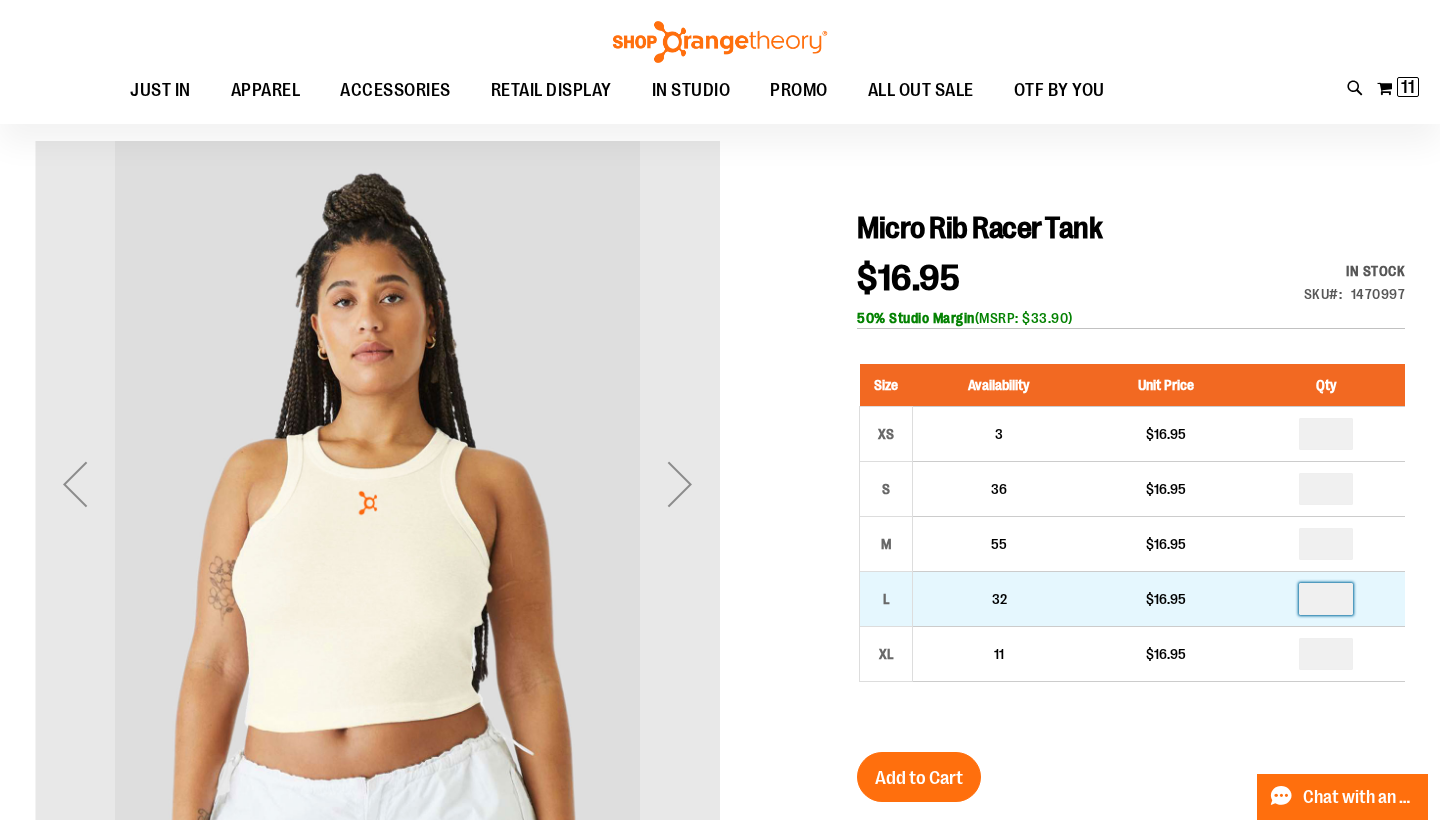 click at bounding box center (1326, 599) 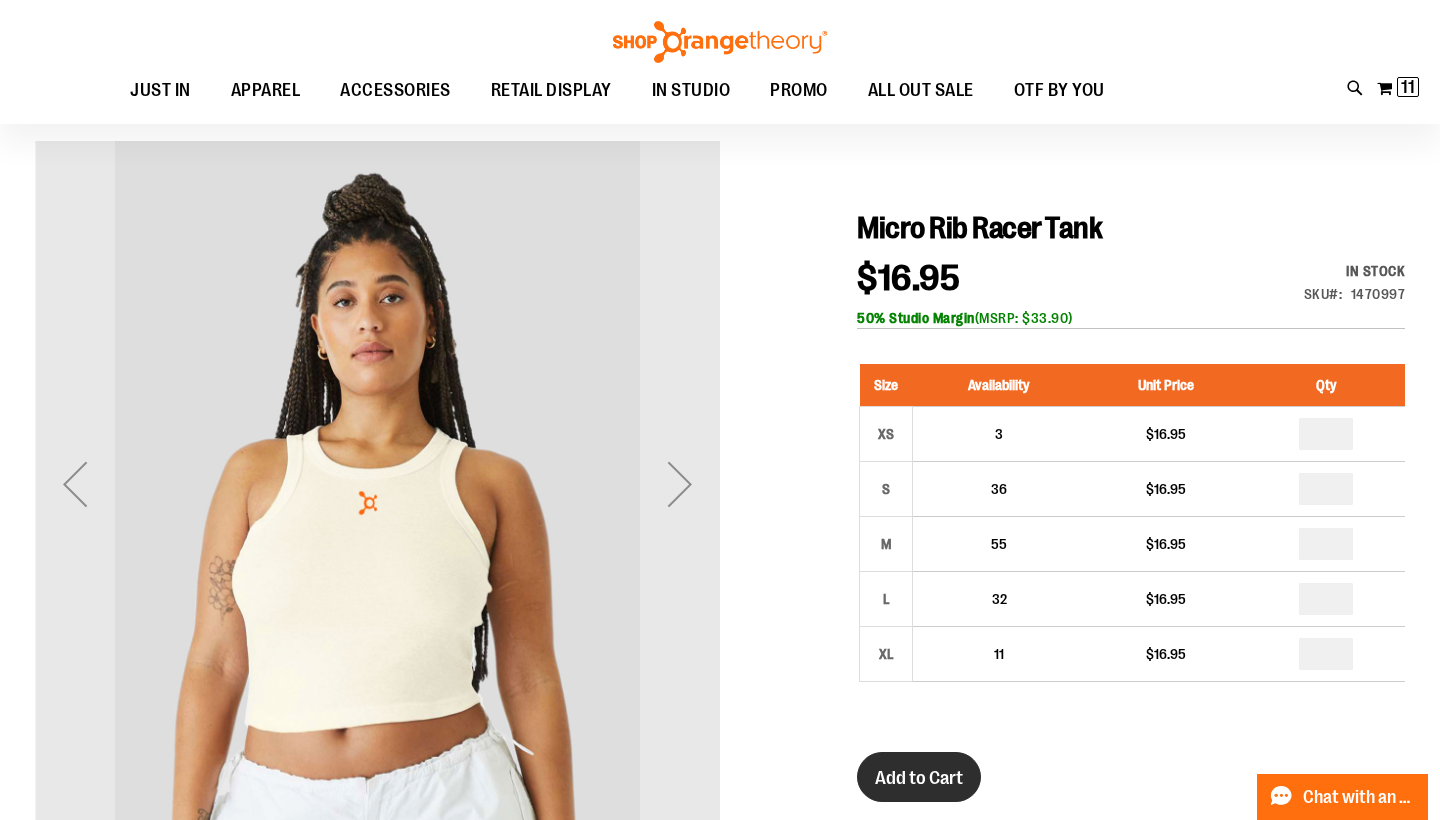 click on "Add to Cart" at bounding box center (919, 778) 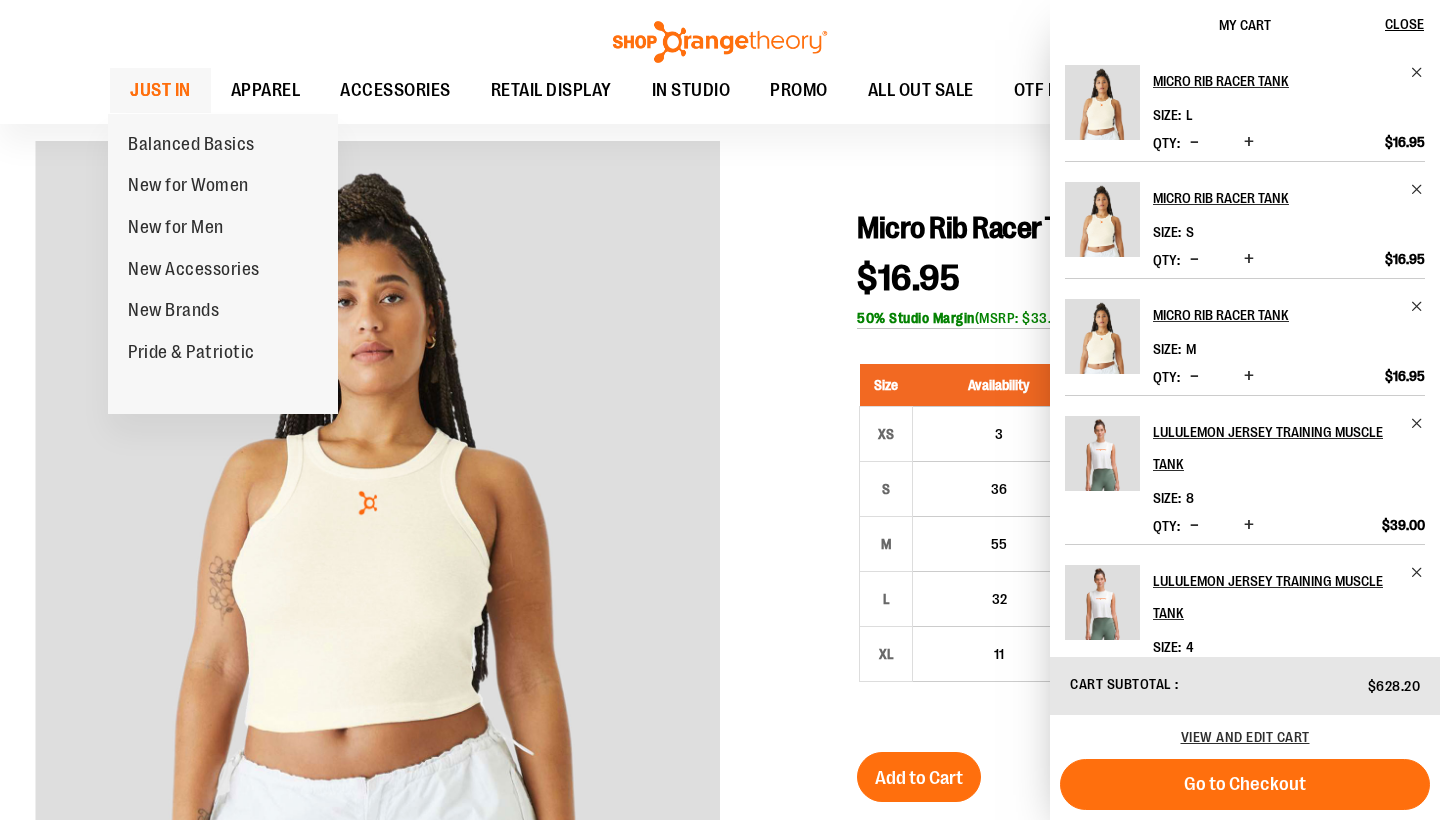 click on "JUST IN" at bounding box center (160, 90) 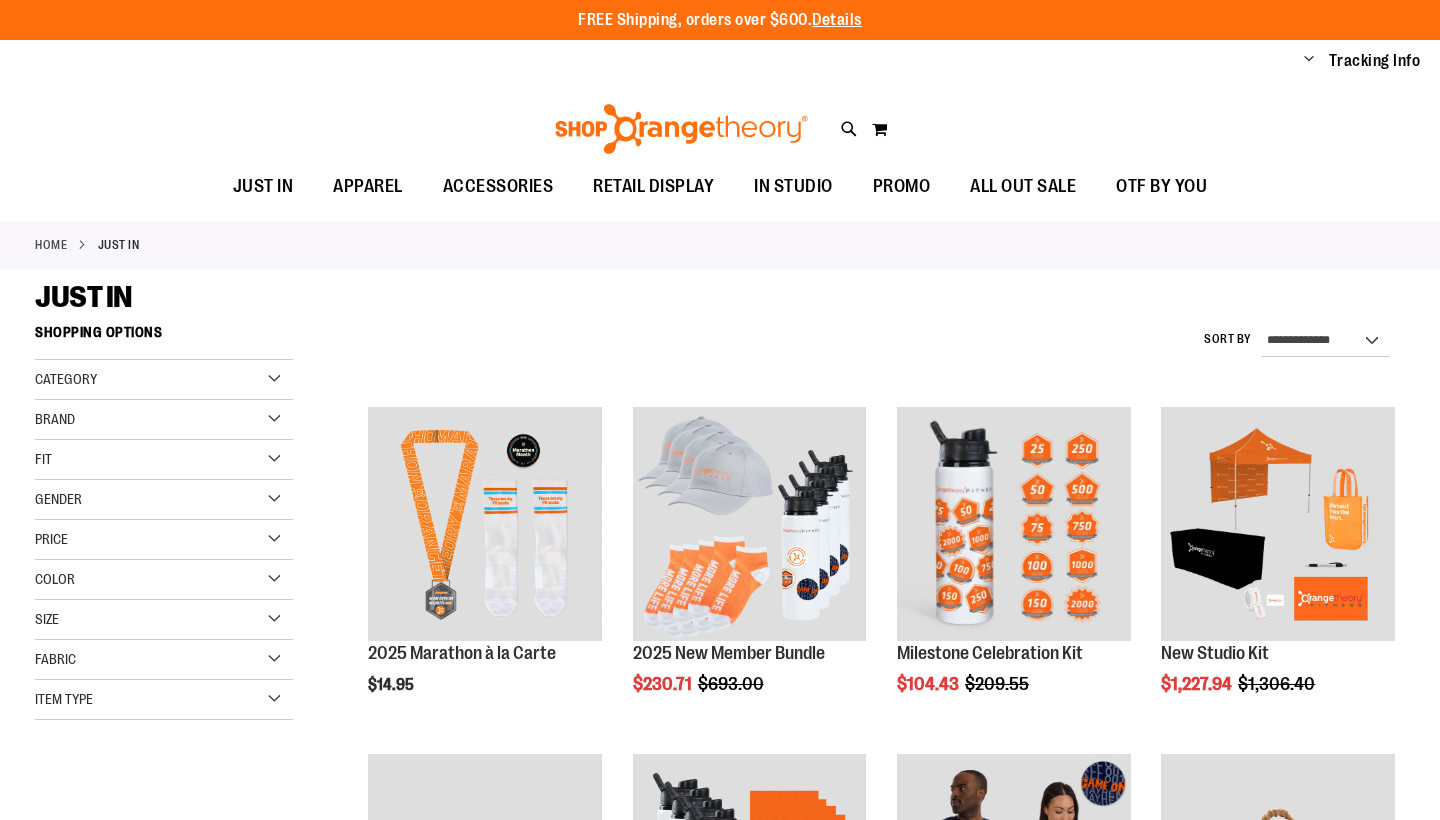 scroll, scrollTop: 0, scrollLeft: 0, axis: both 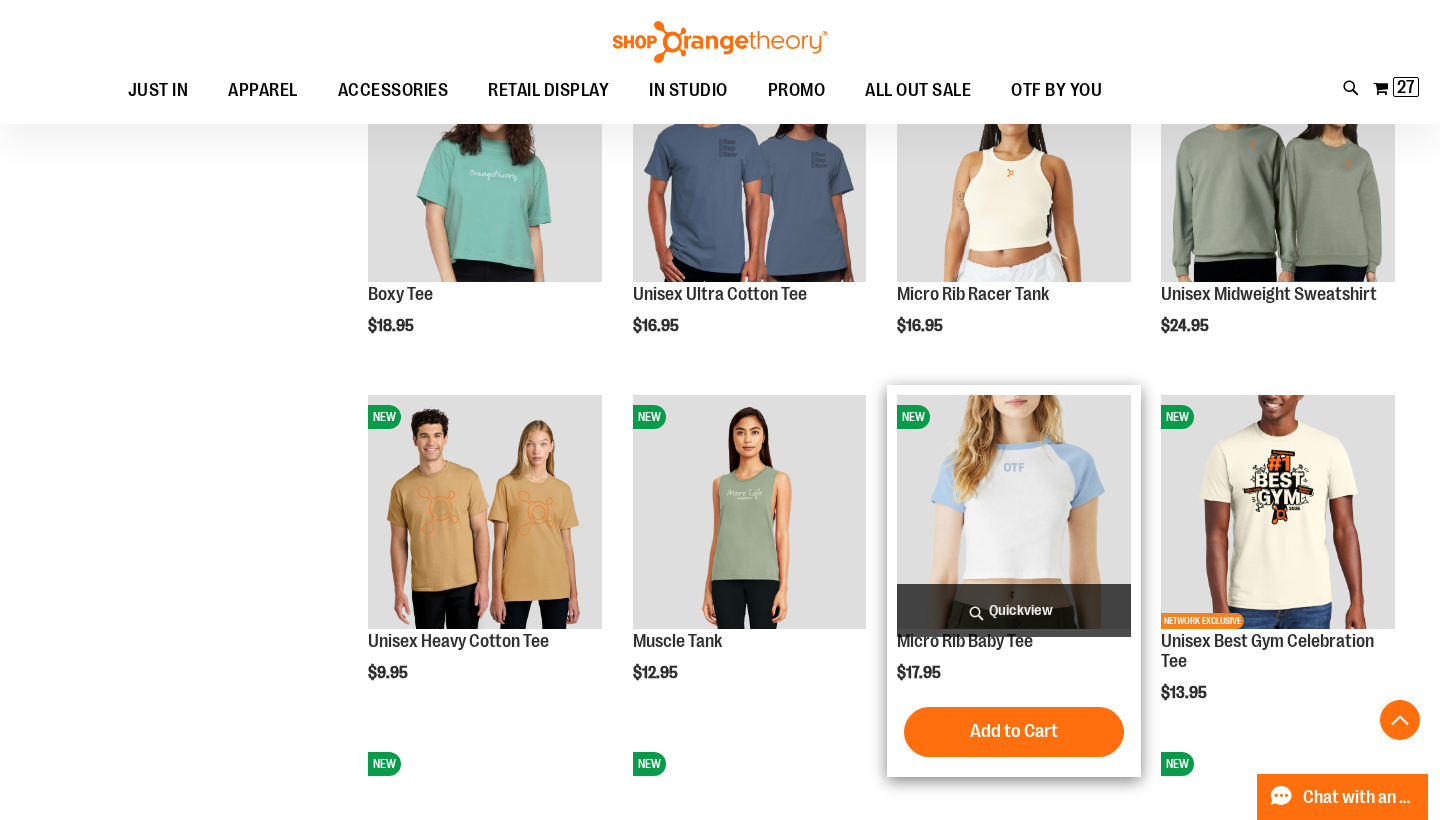 click at bounding box center (1014, 512) 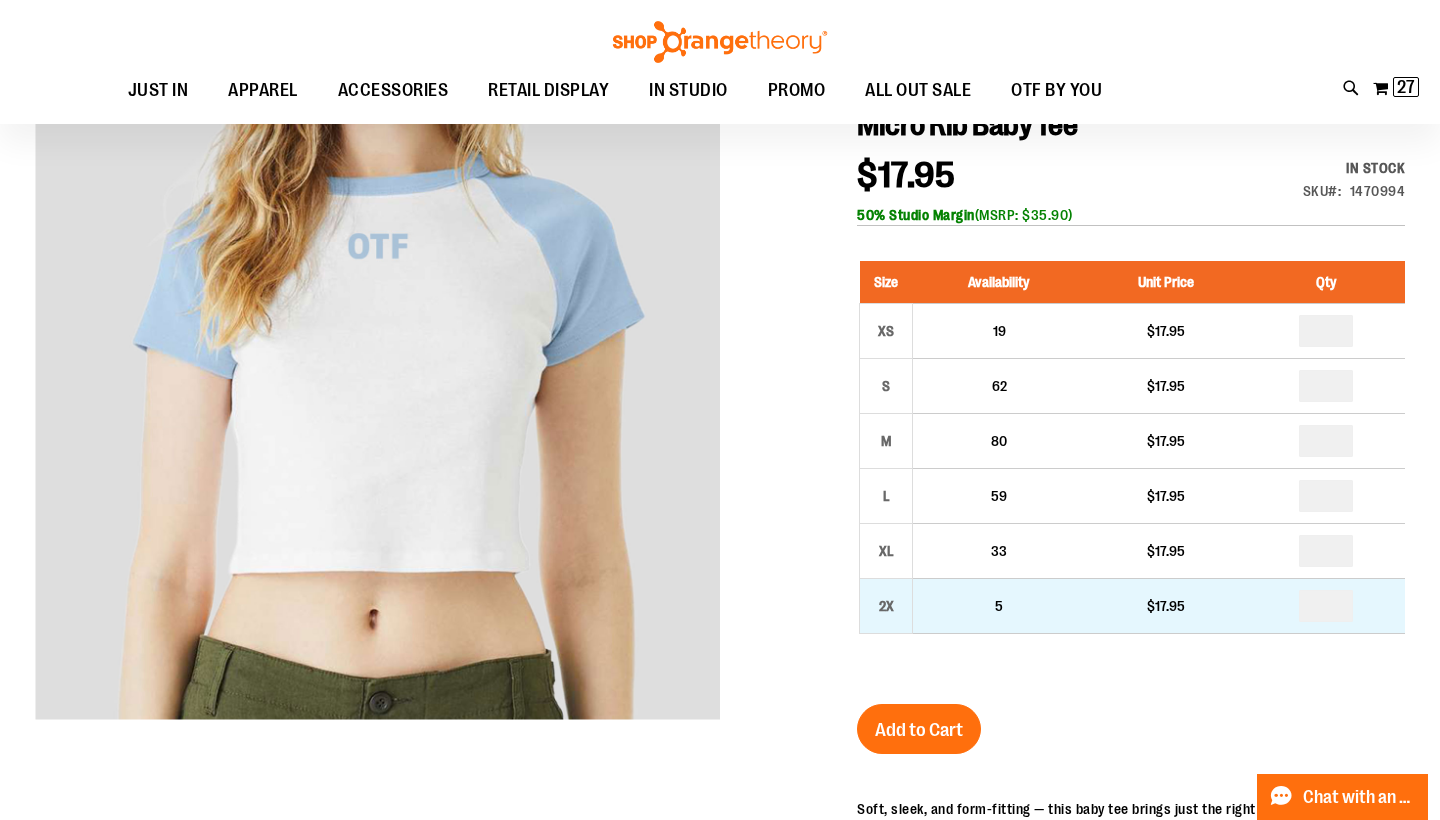 scroll, scrollTop: 248, scrollLeft: 0, axis: vertical 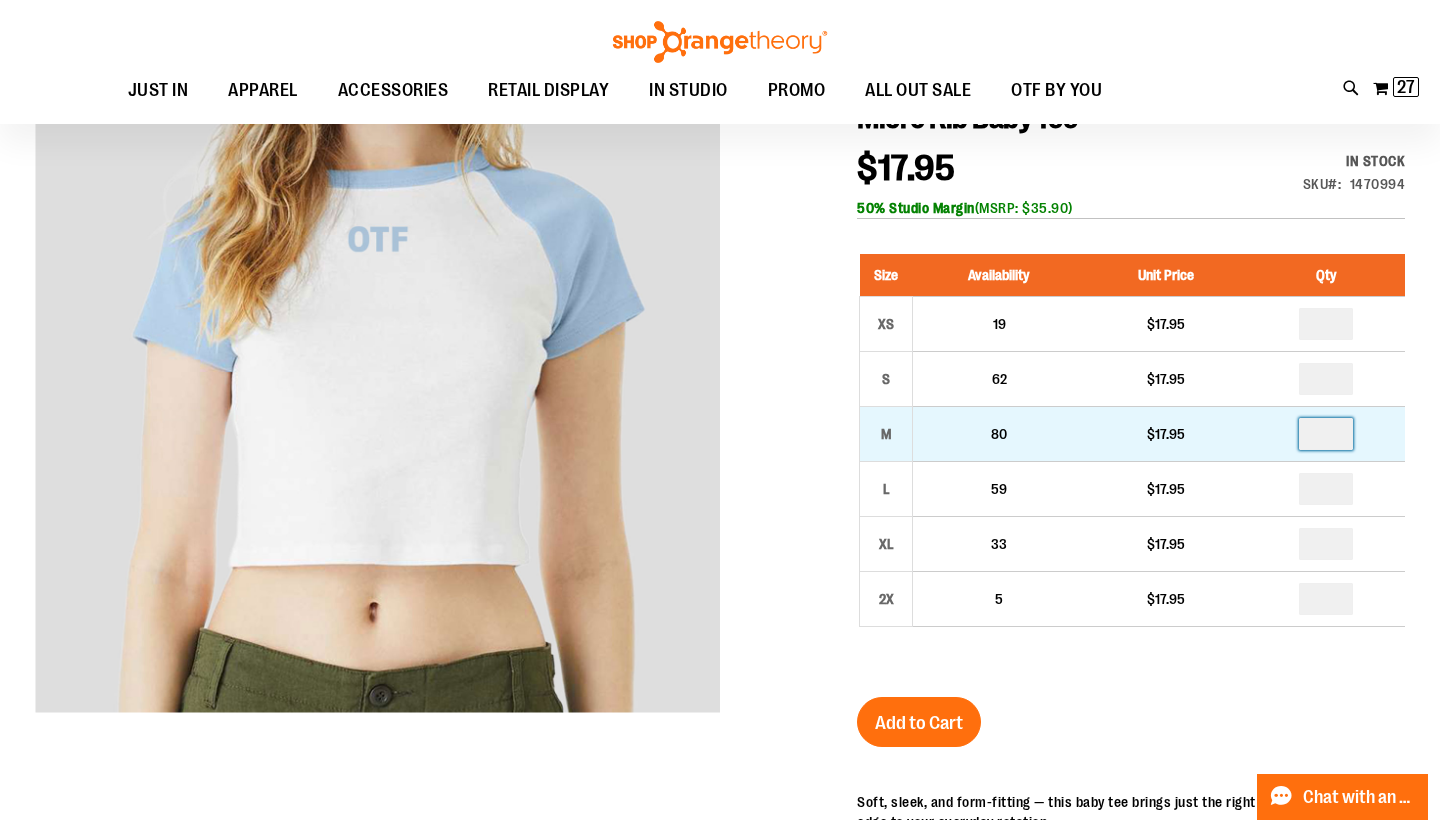 click at bounding box center [1326, 434] 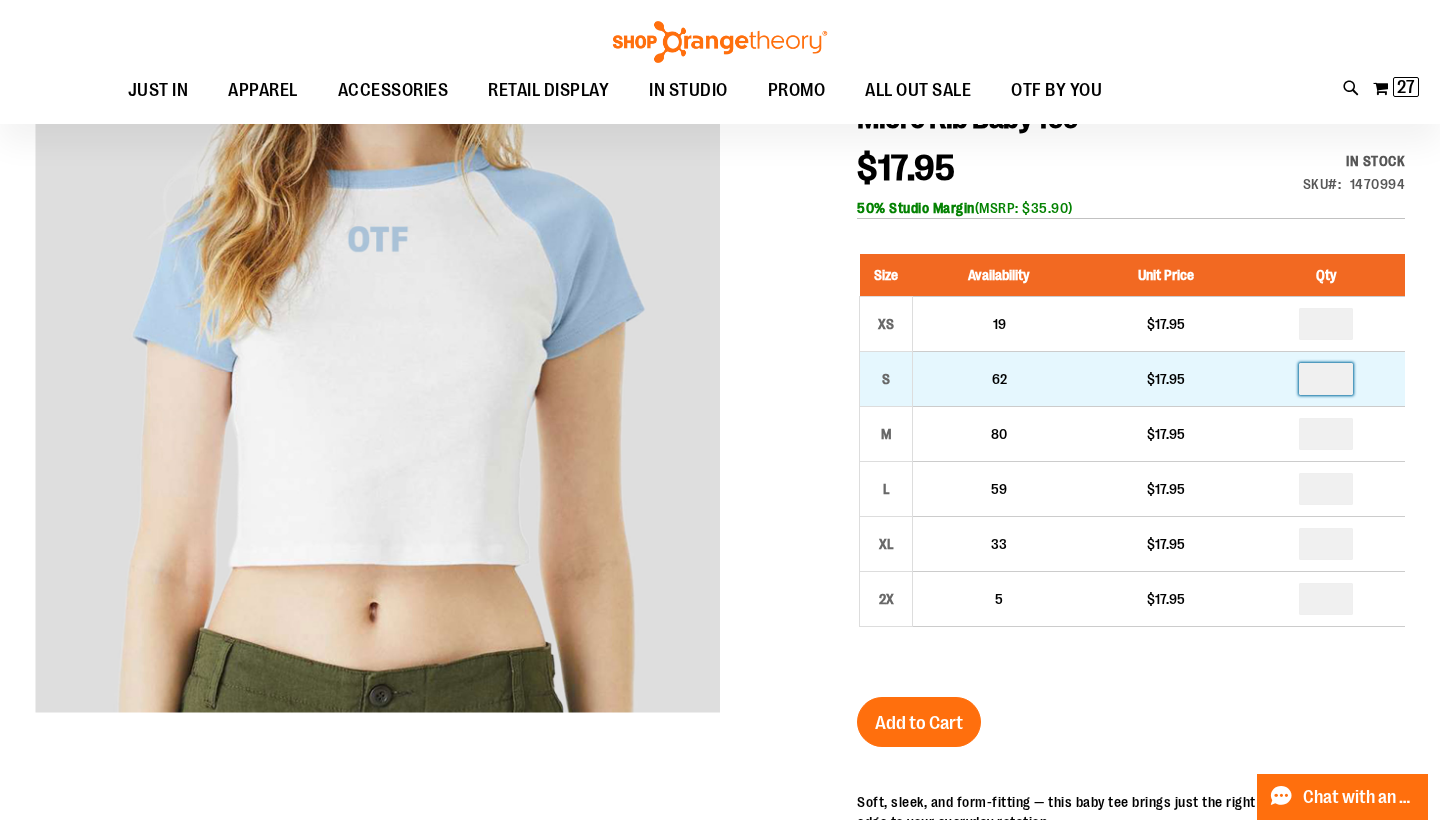 click at bounding box center (1326, 379) 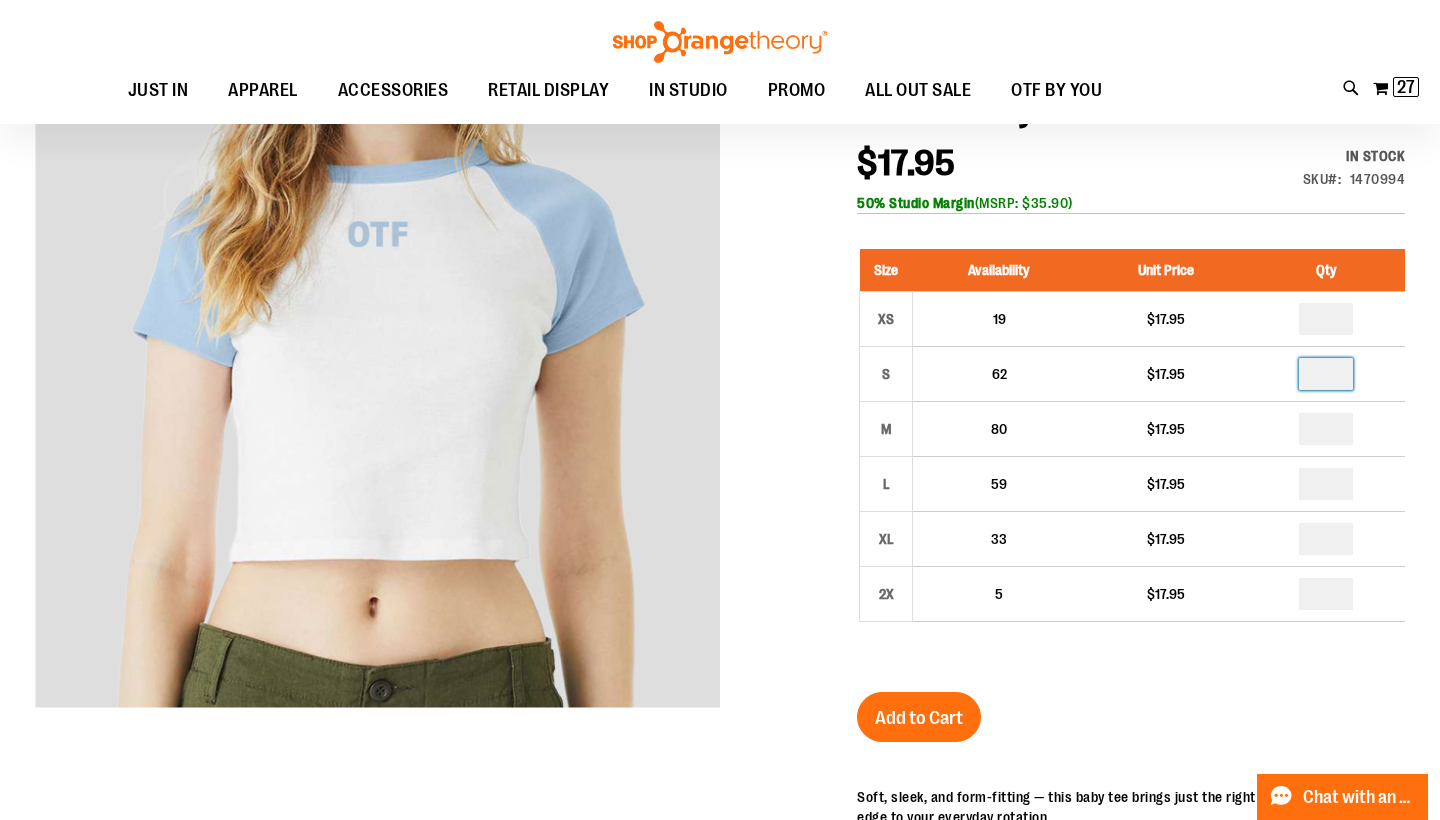 scroll, scrollTop: 301, scrollLeft: 0, axis: vertical 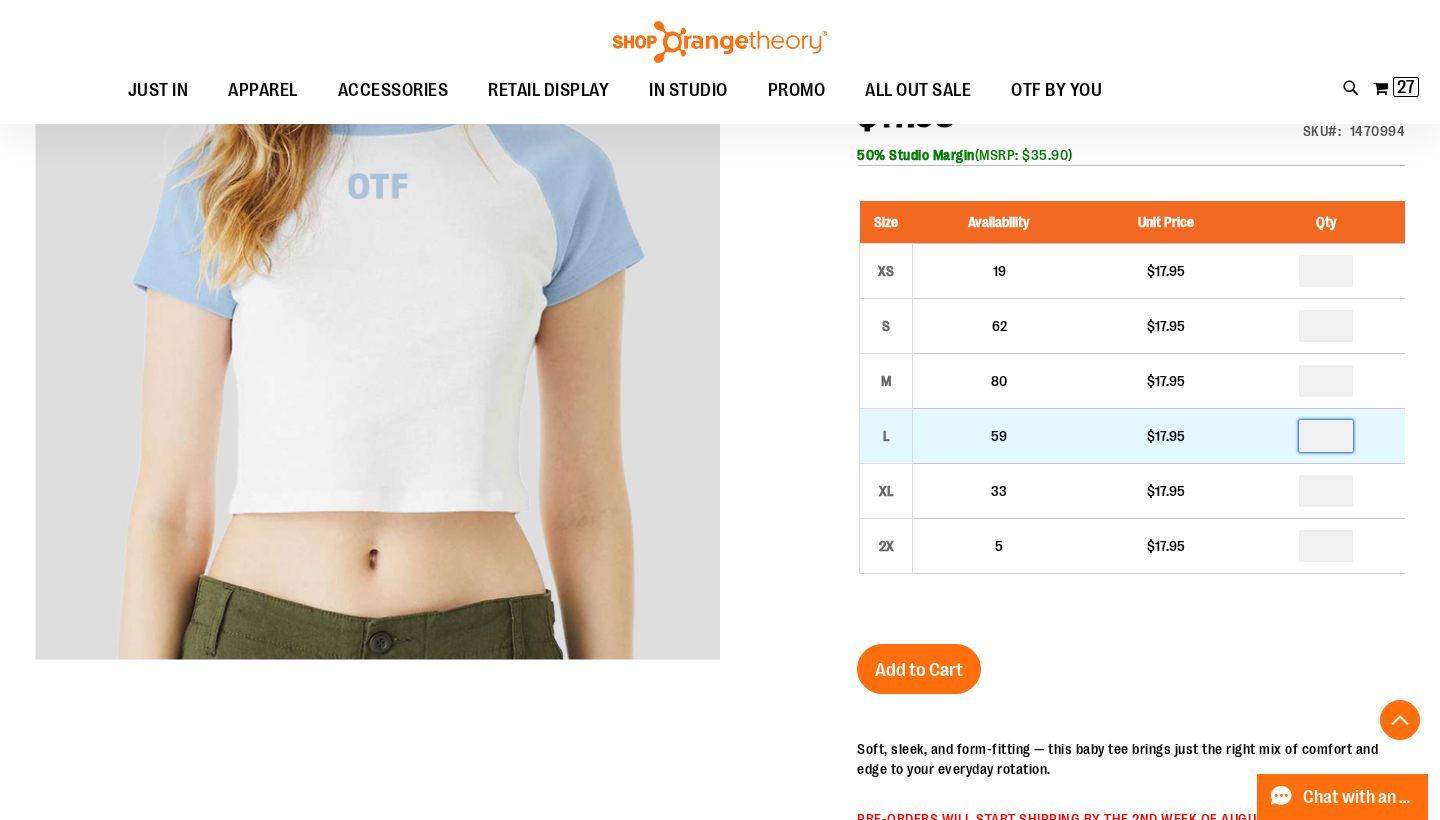 click at bounding box center (1326, 436) 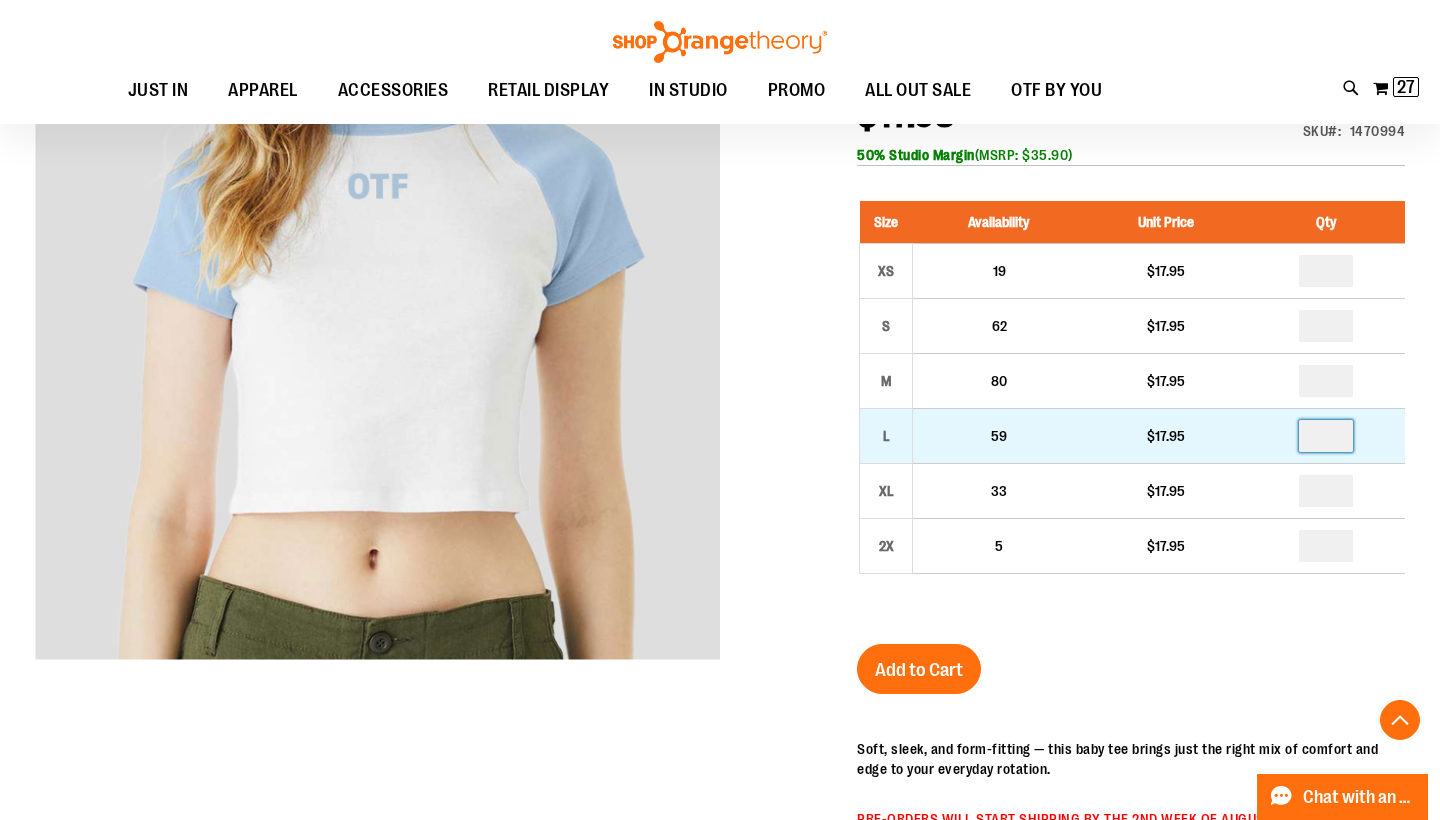 type on "*" 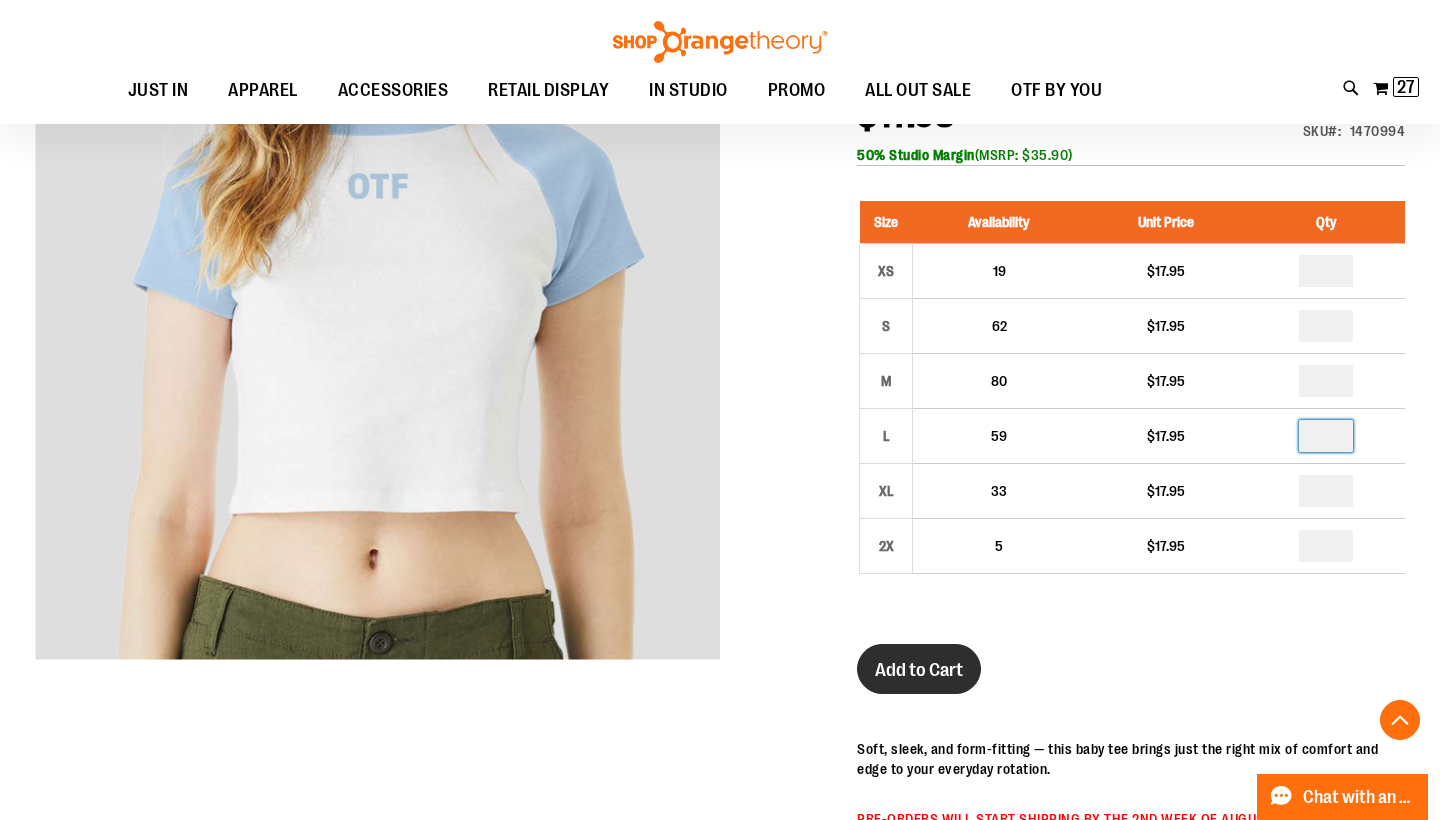 click on "Add to Cart" at bounding box center [919, 670] 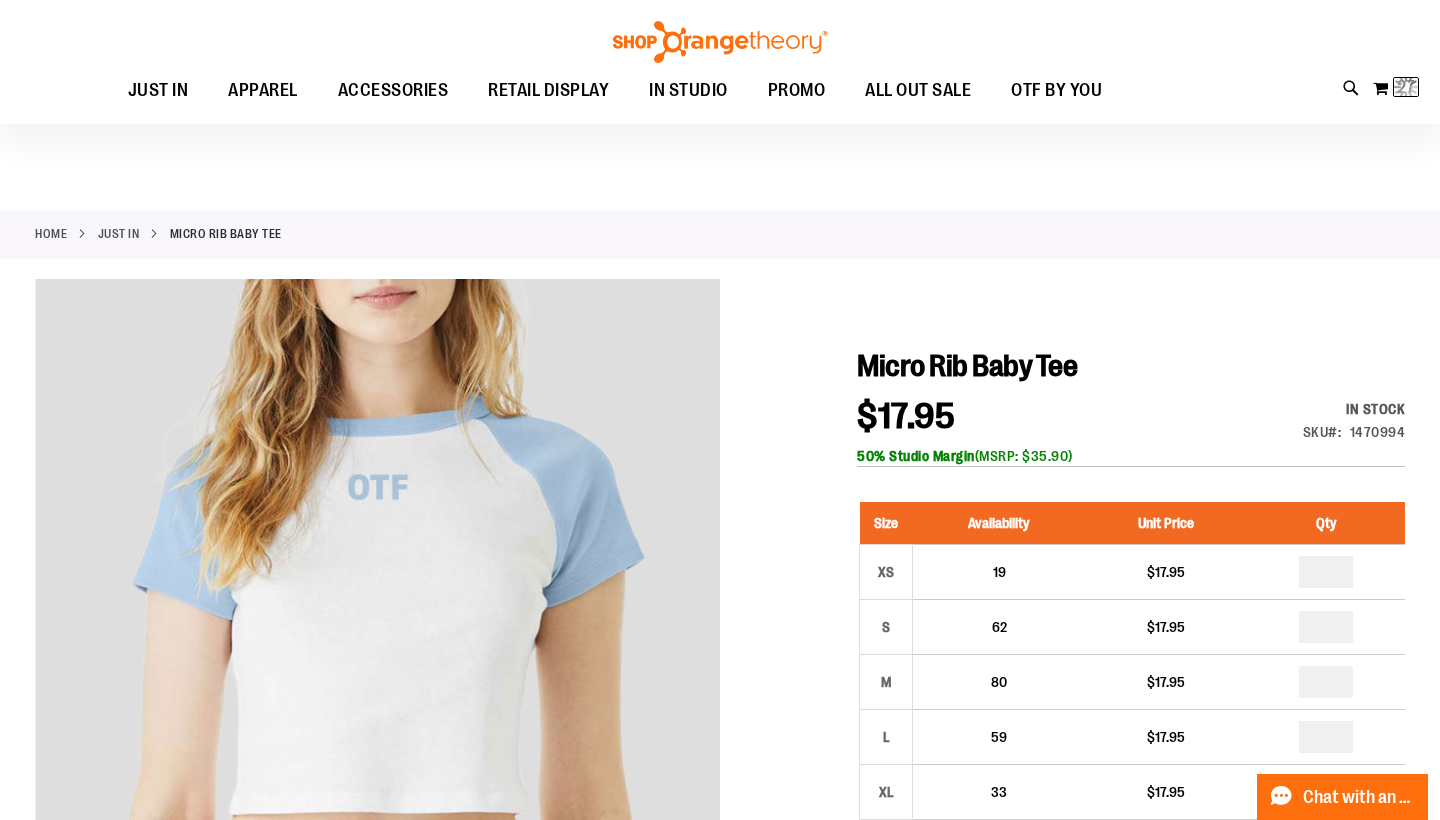 scroll, scrollTop: 0, scrollLeft: 0, axis: both 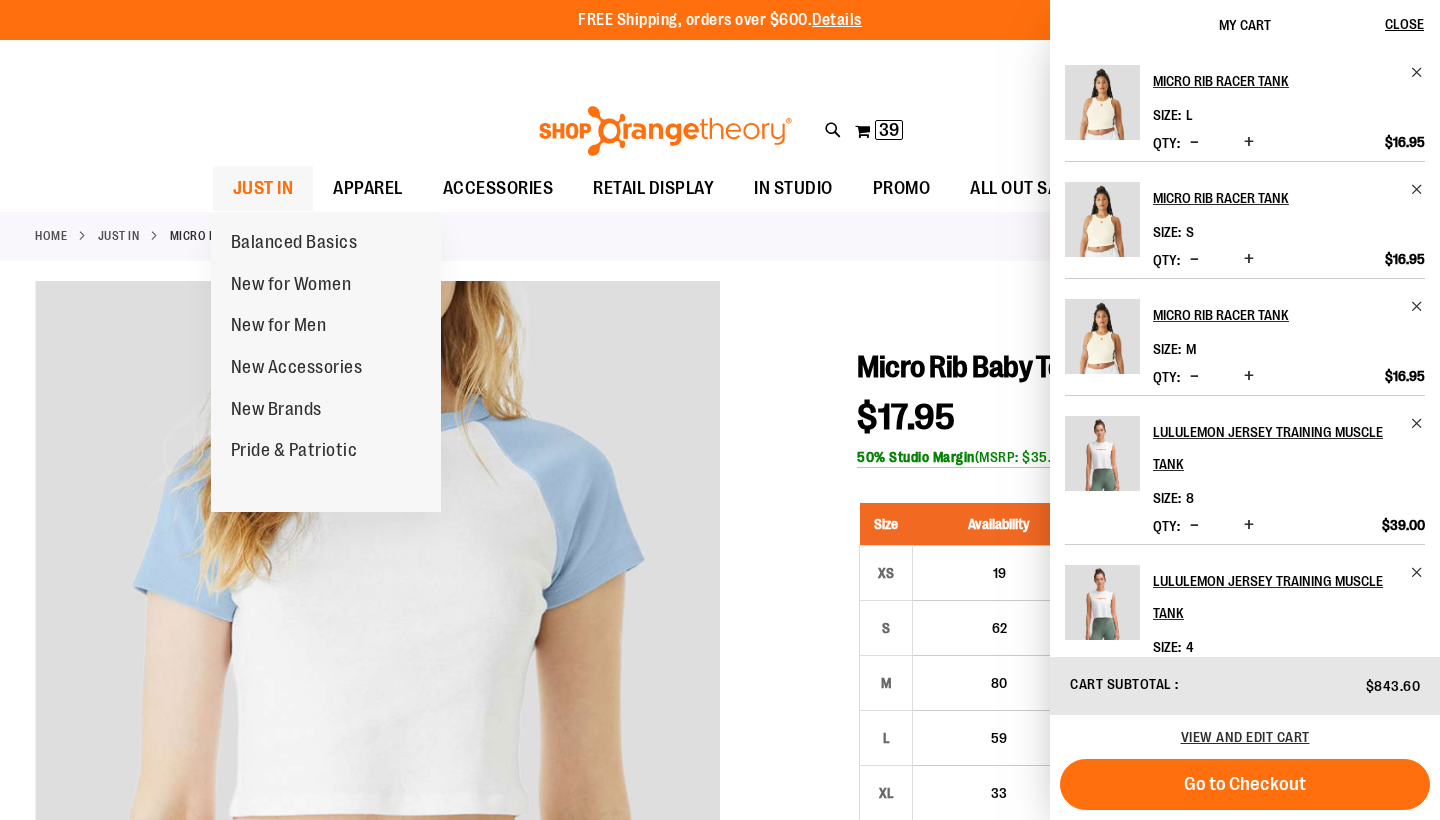click on "JUST IN" at bounding box center (263, 188) 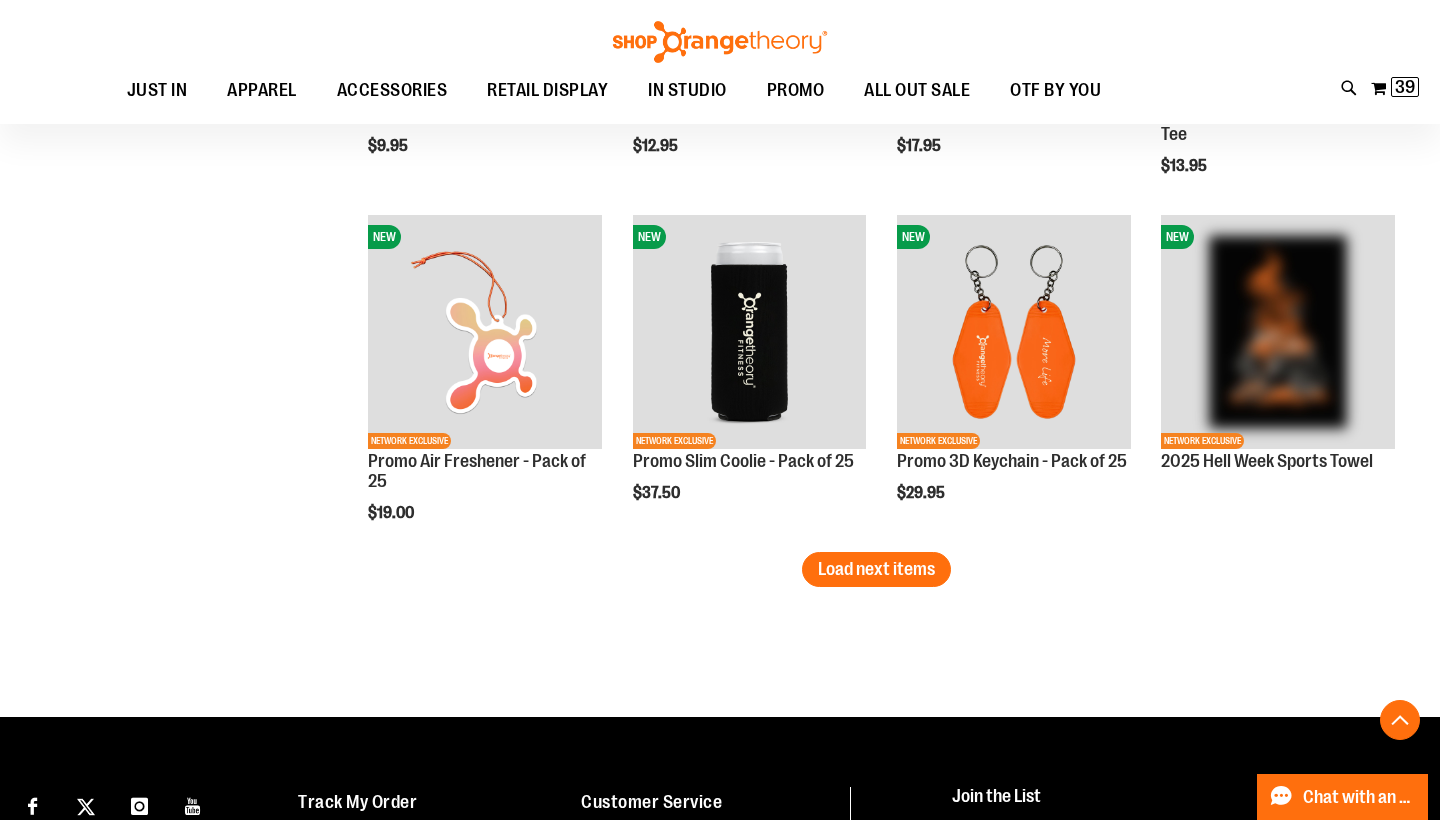 scroll, scrollTop: 2756, scrollLeft: 0, axis: vertical 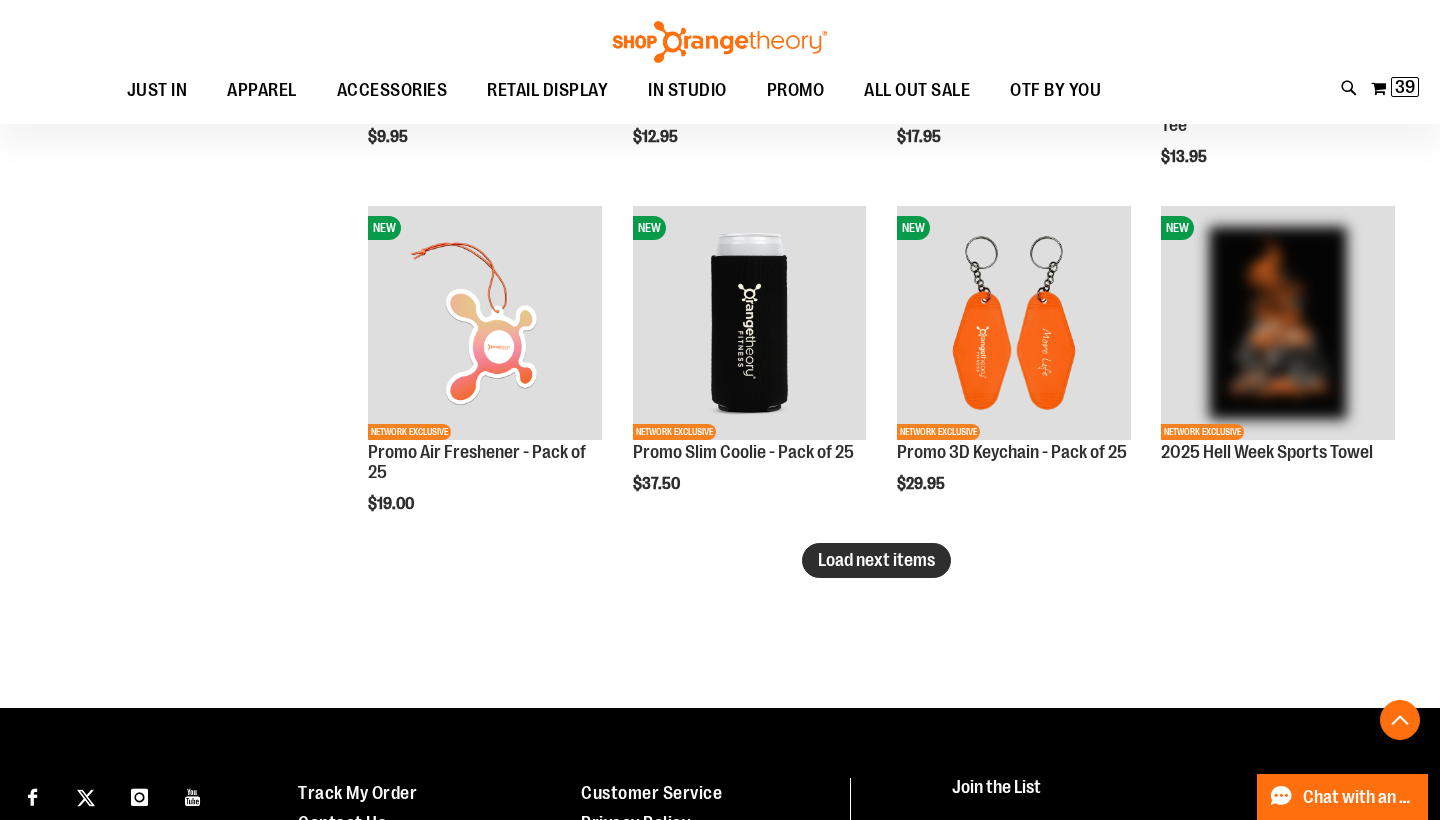 click on "Load next items" at bounding box center [876, 560] 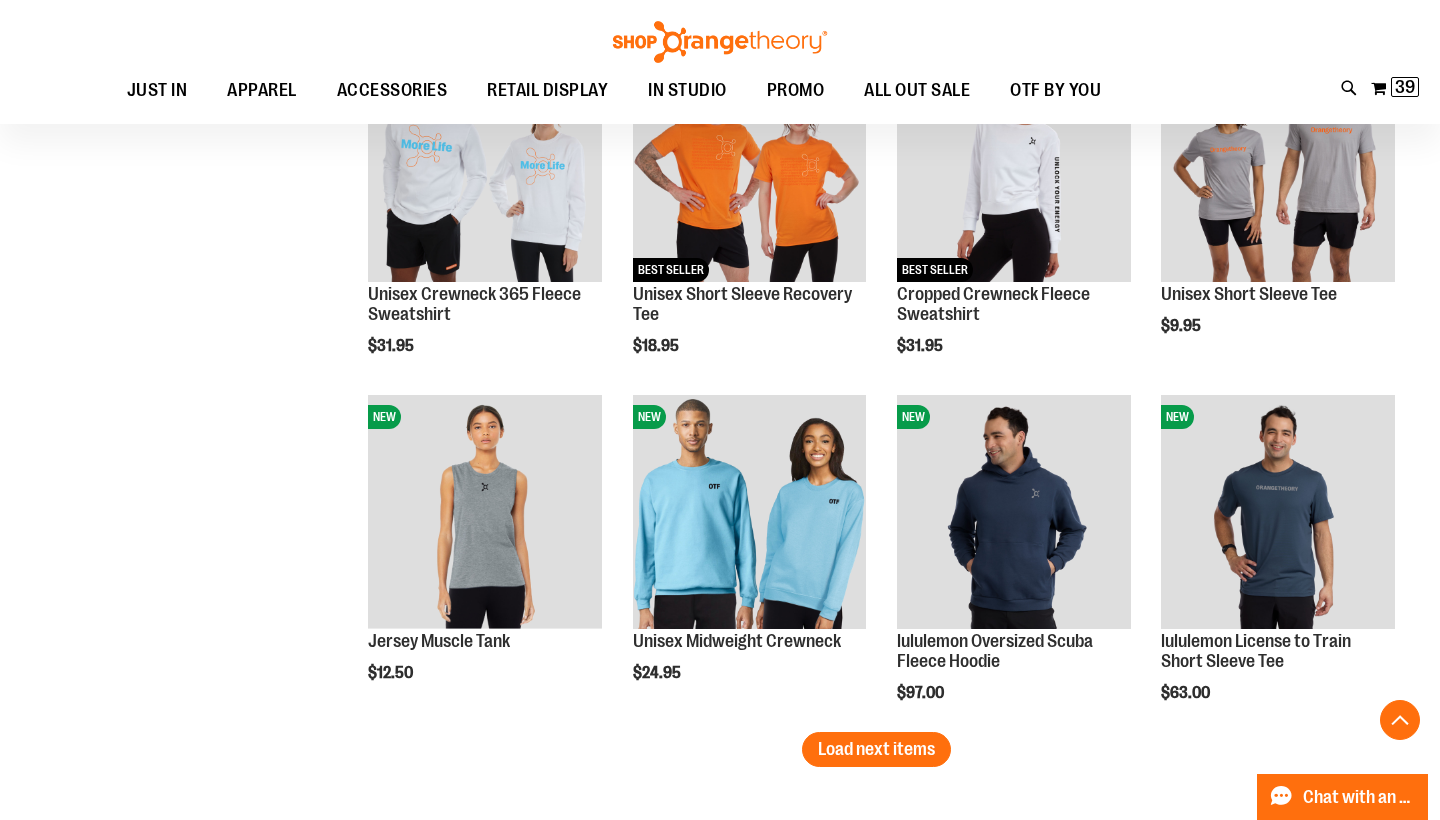 scroll, scrollTop: 3667, scrollLeft: 0, axis: vertical 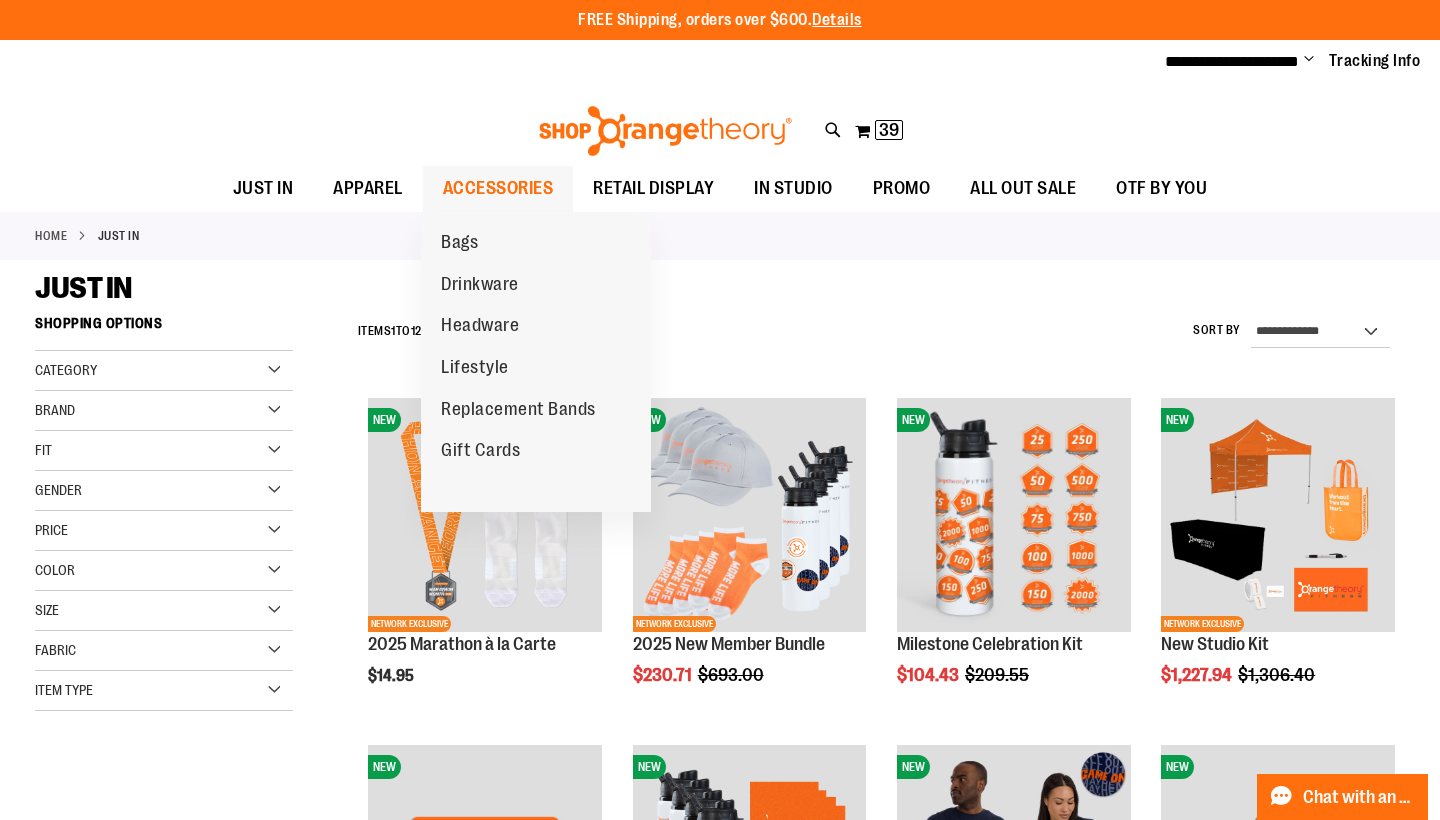 click on "ACCESSORIES" at bounding box center (498, 188) 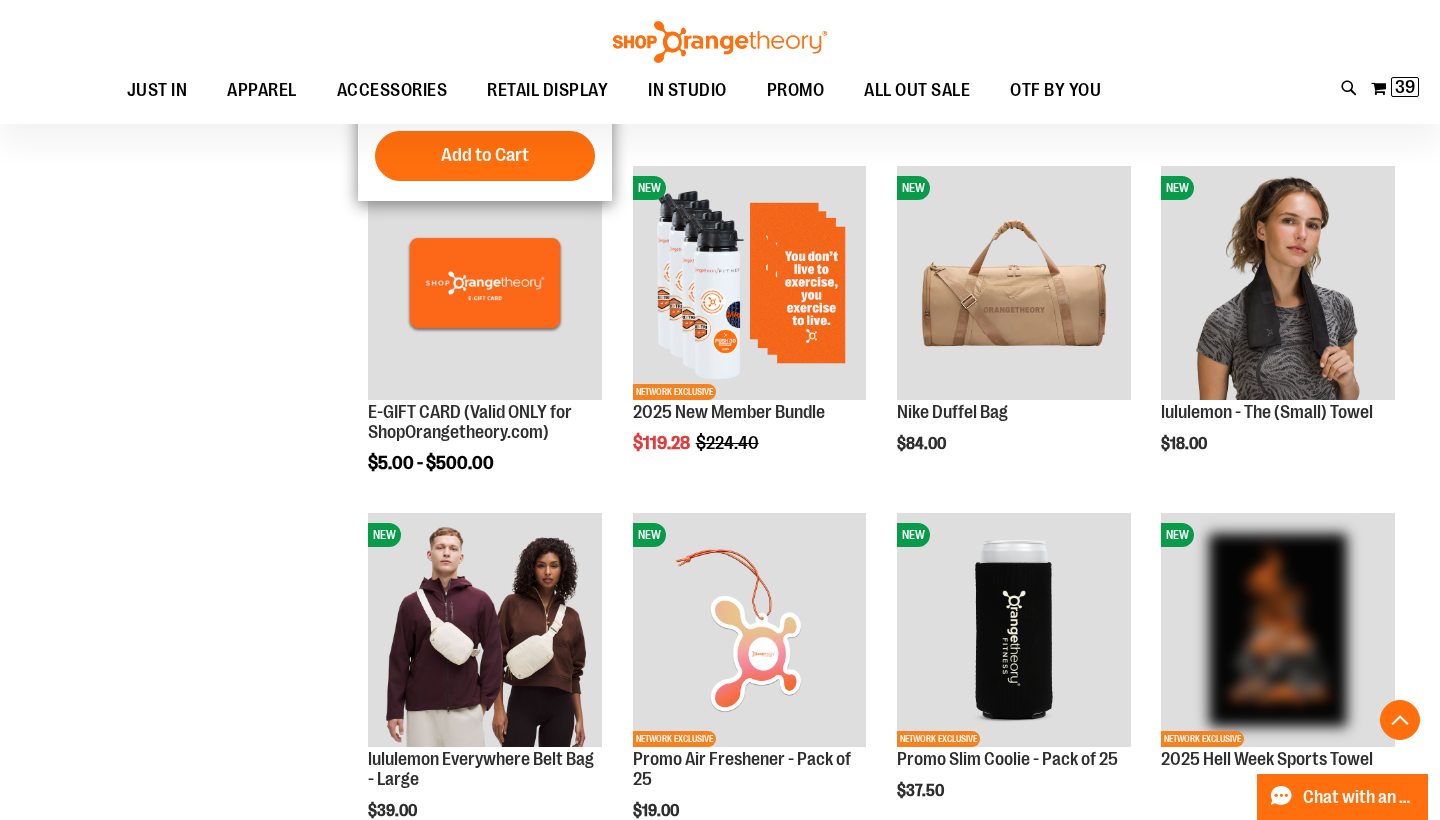 scroll, scrollTop: 601, scrollLeft: 0, axis: vertical 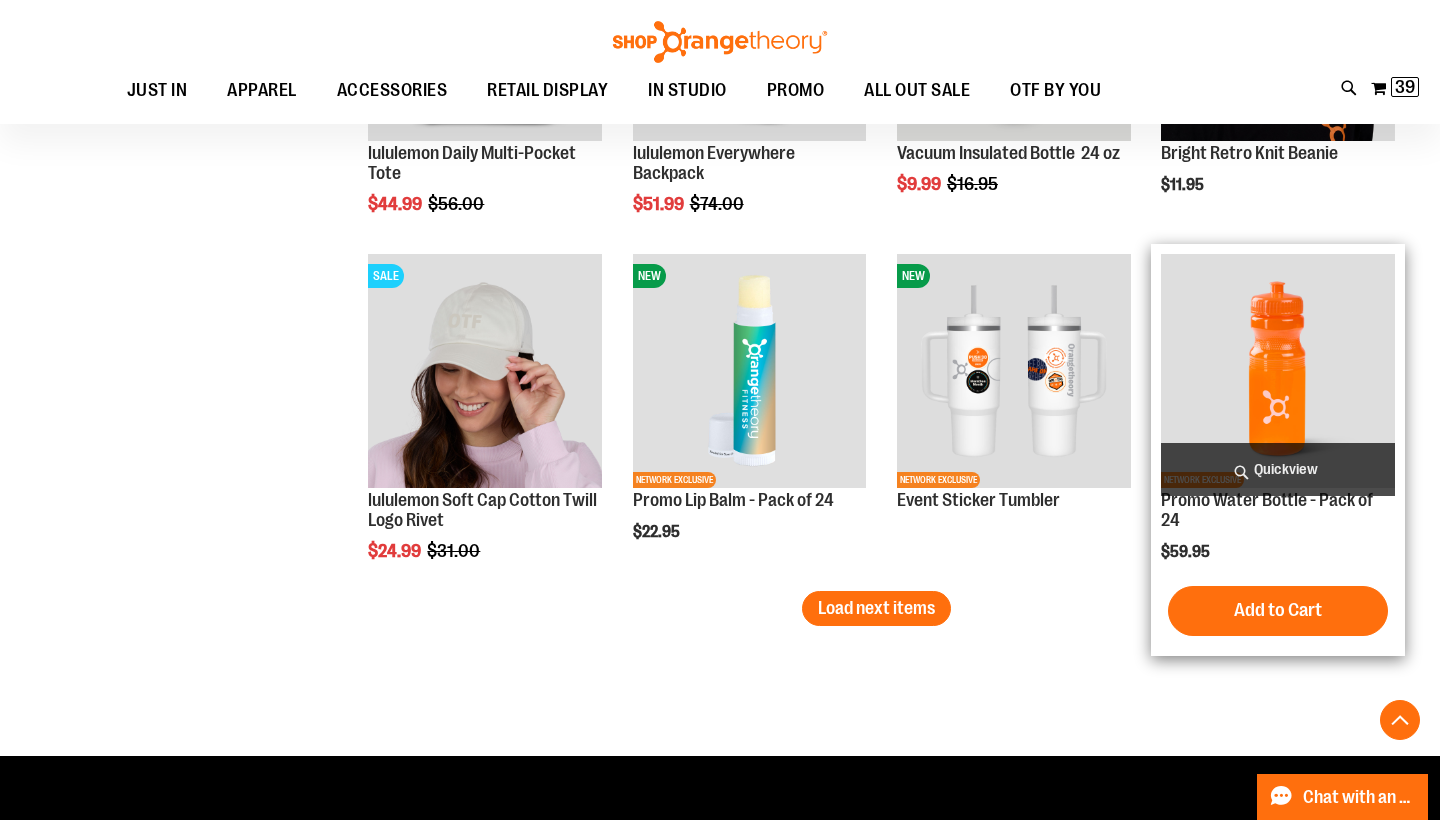 click at bounding box center (1278, 371) 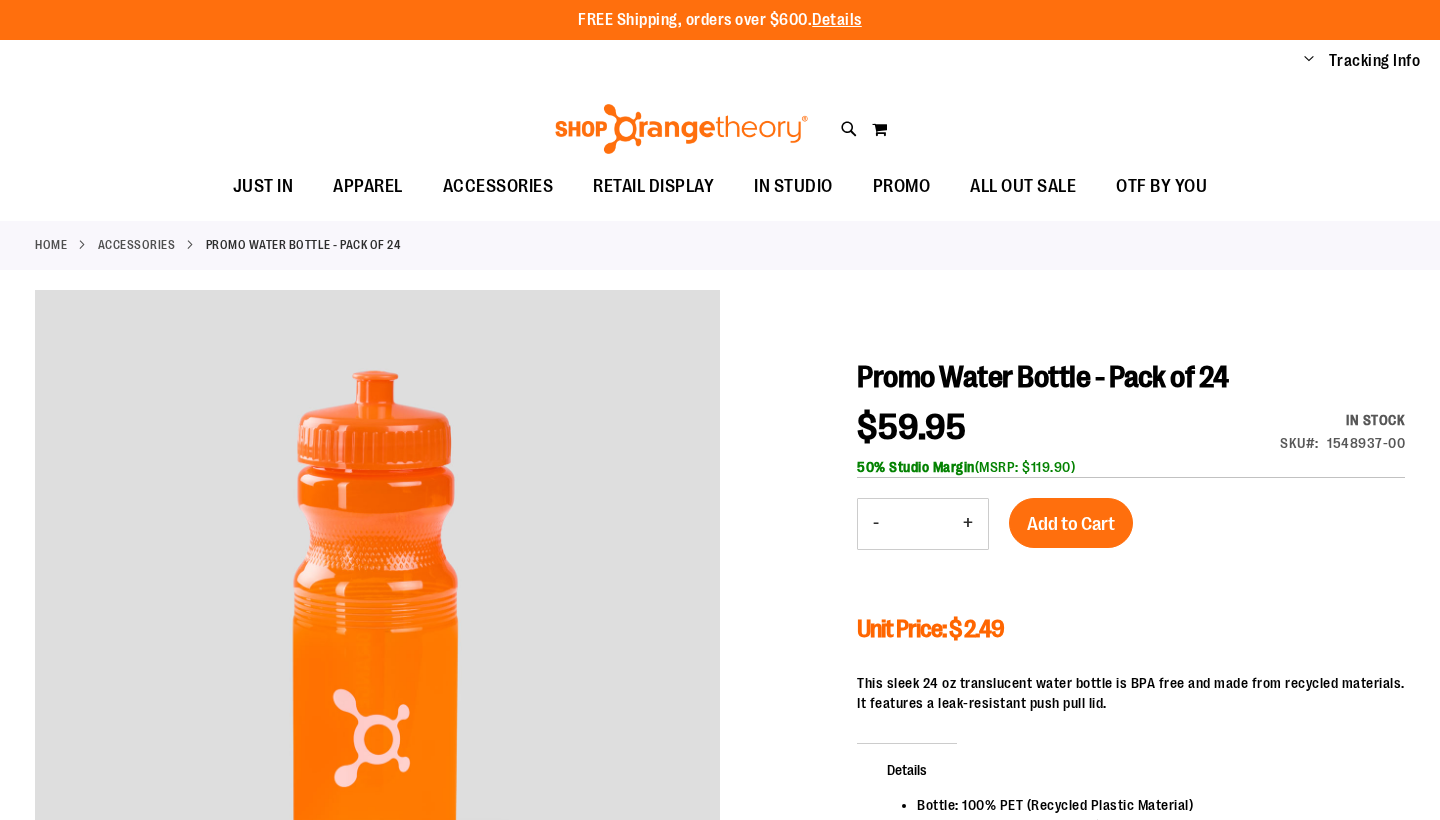 scroll, scrollTop: 0, scrollLeft: 0, axis: both 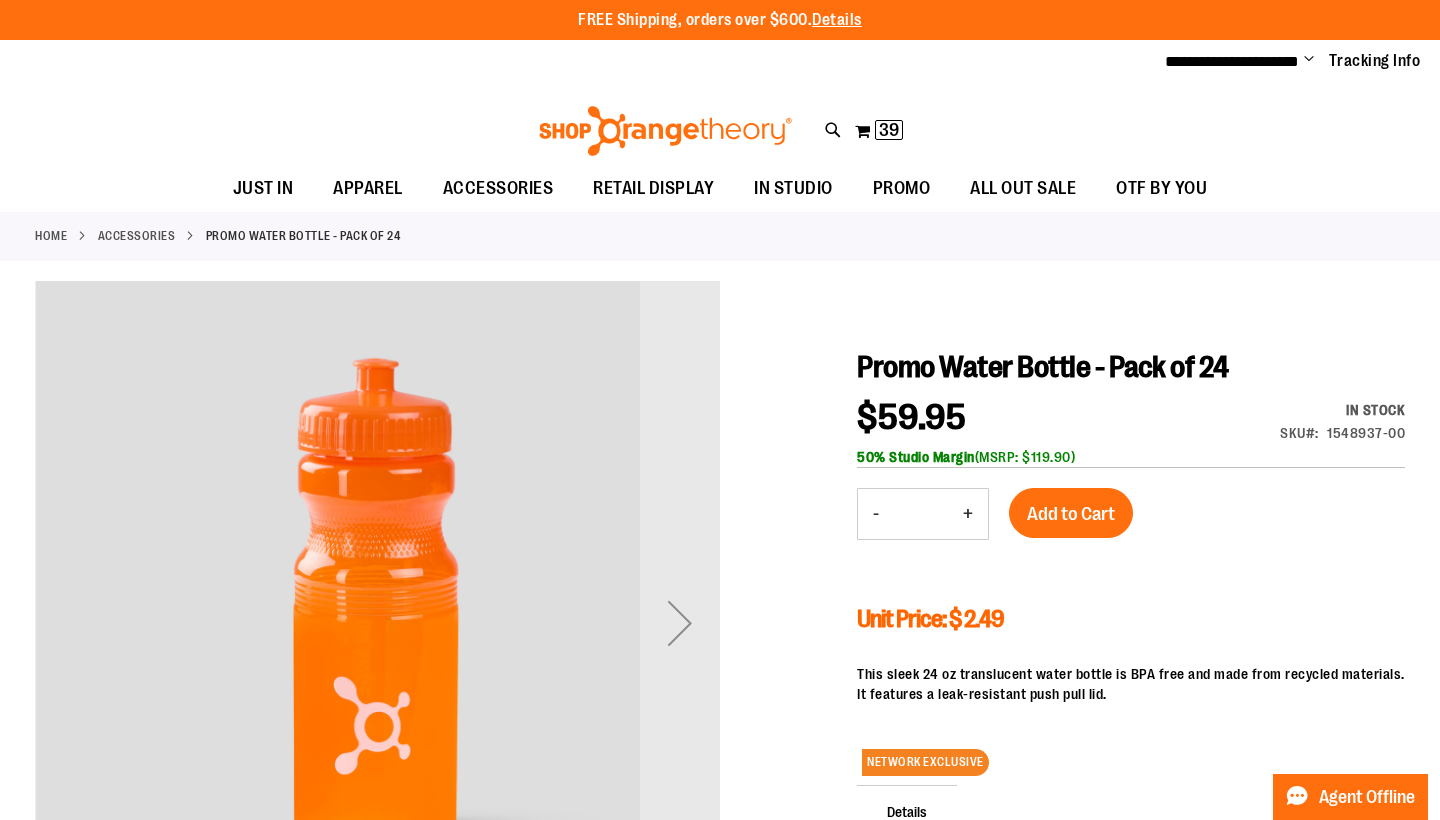 click on "+" at bounding box center [968, 514] 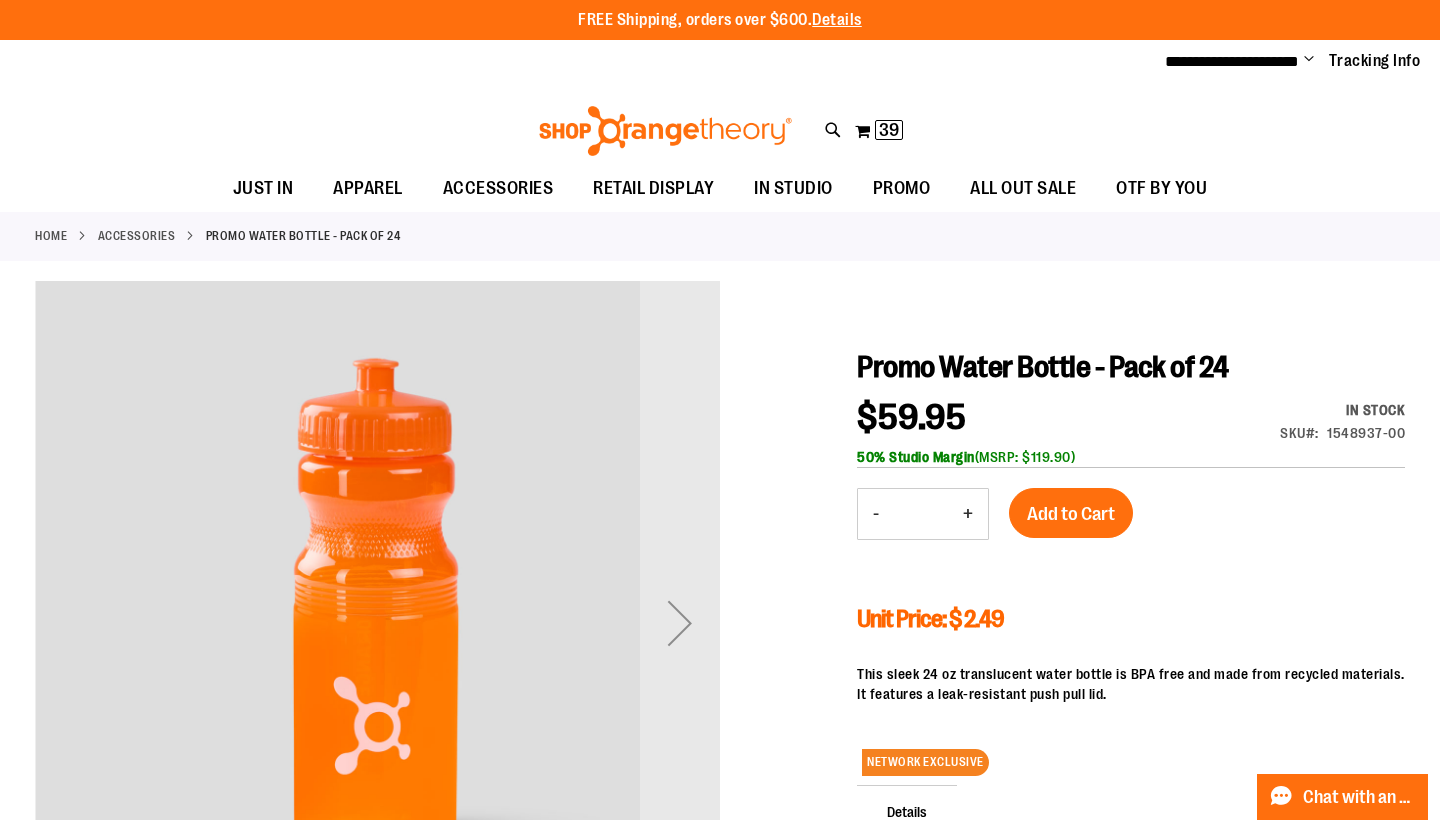 type on "*" 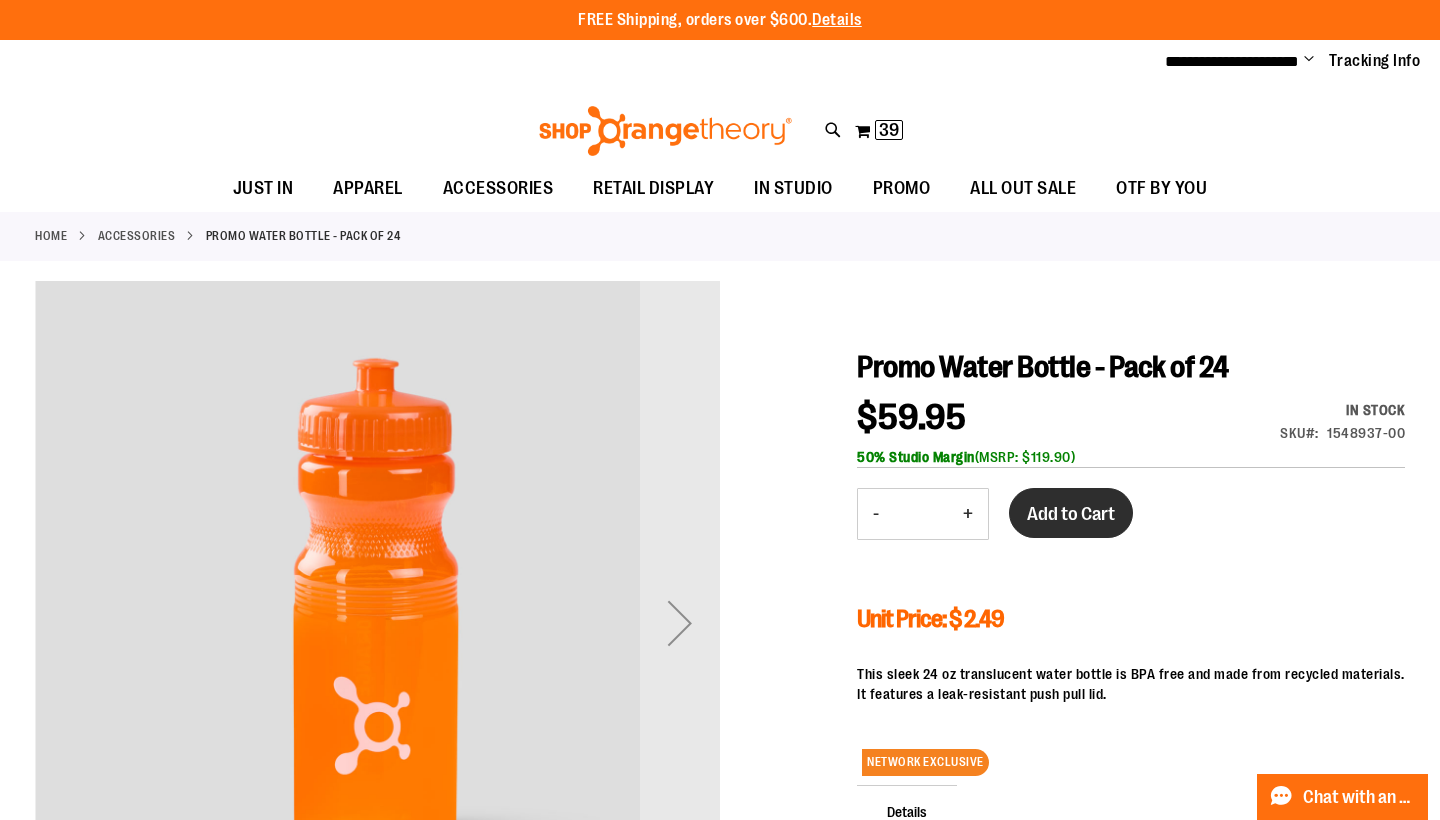 click on "Add to Cart" at bounding box center (1071, 514) 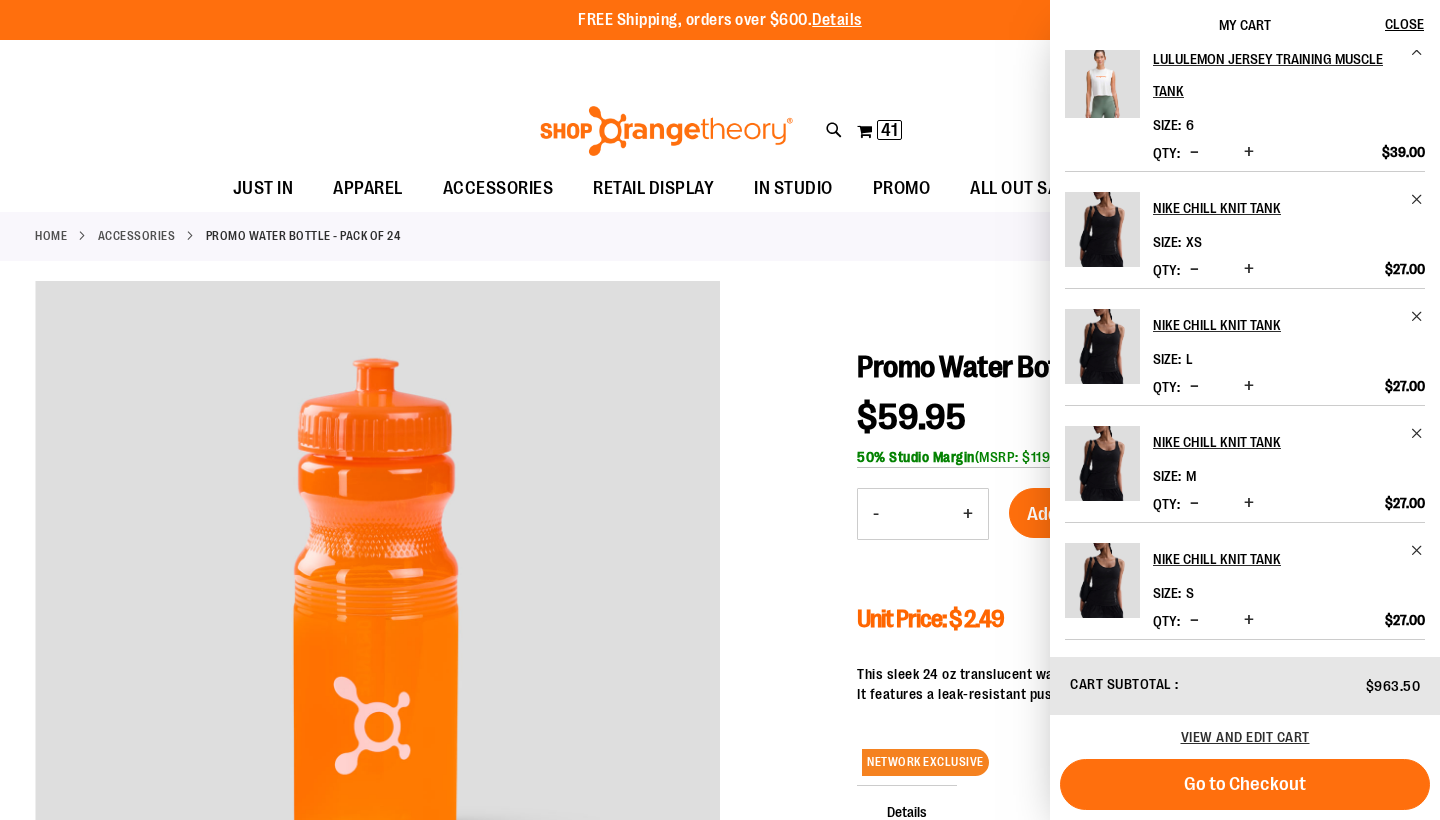 scroll, scrollTop: 0, scrollLeft: 0, axis: both 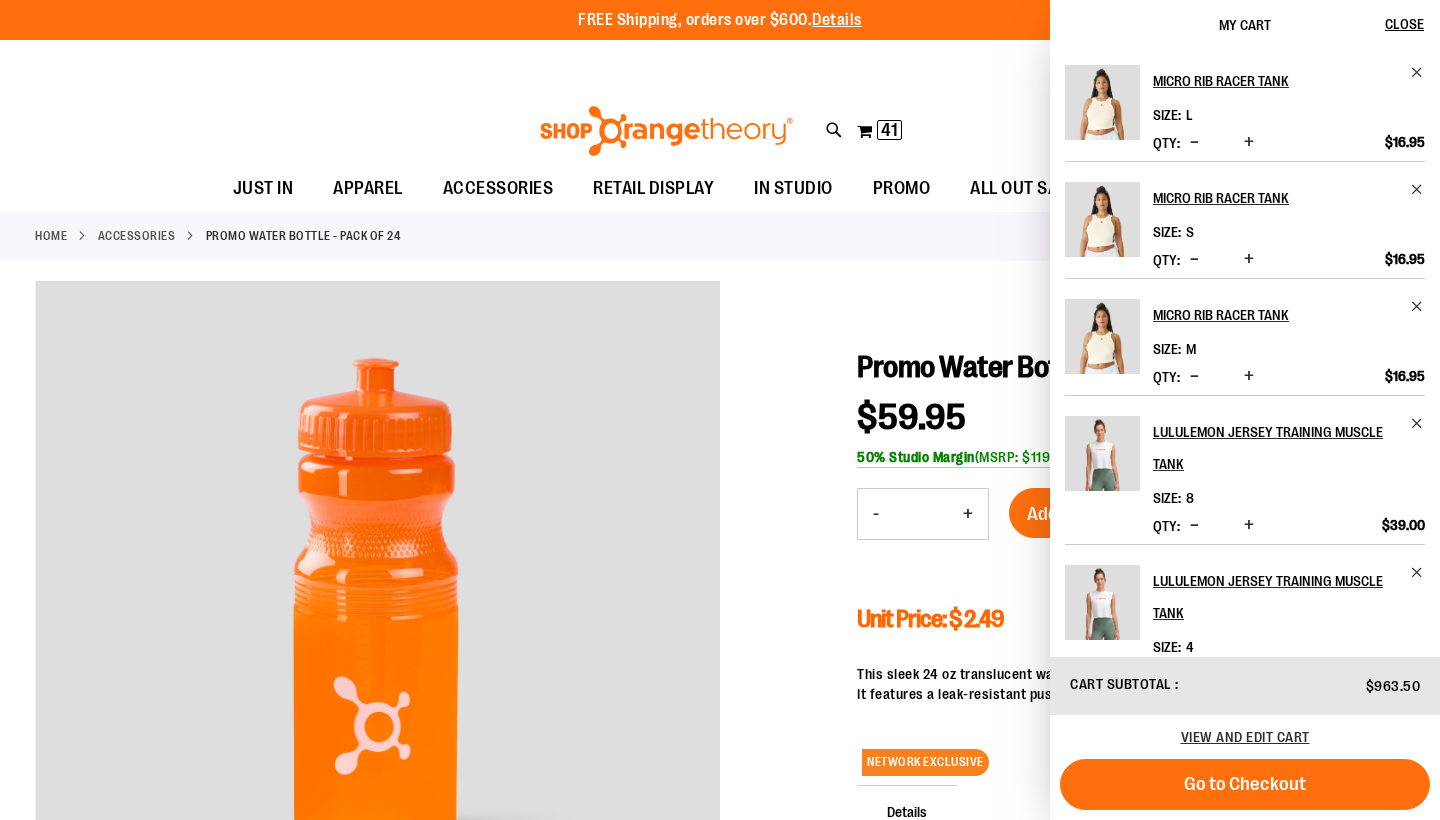 click at bounding box center (720, 682) 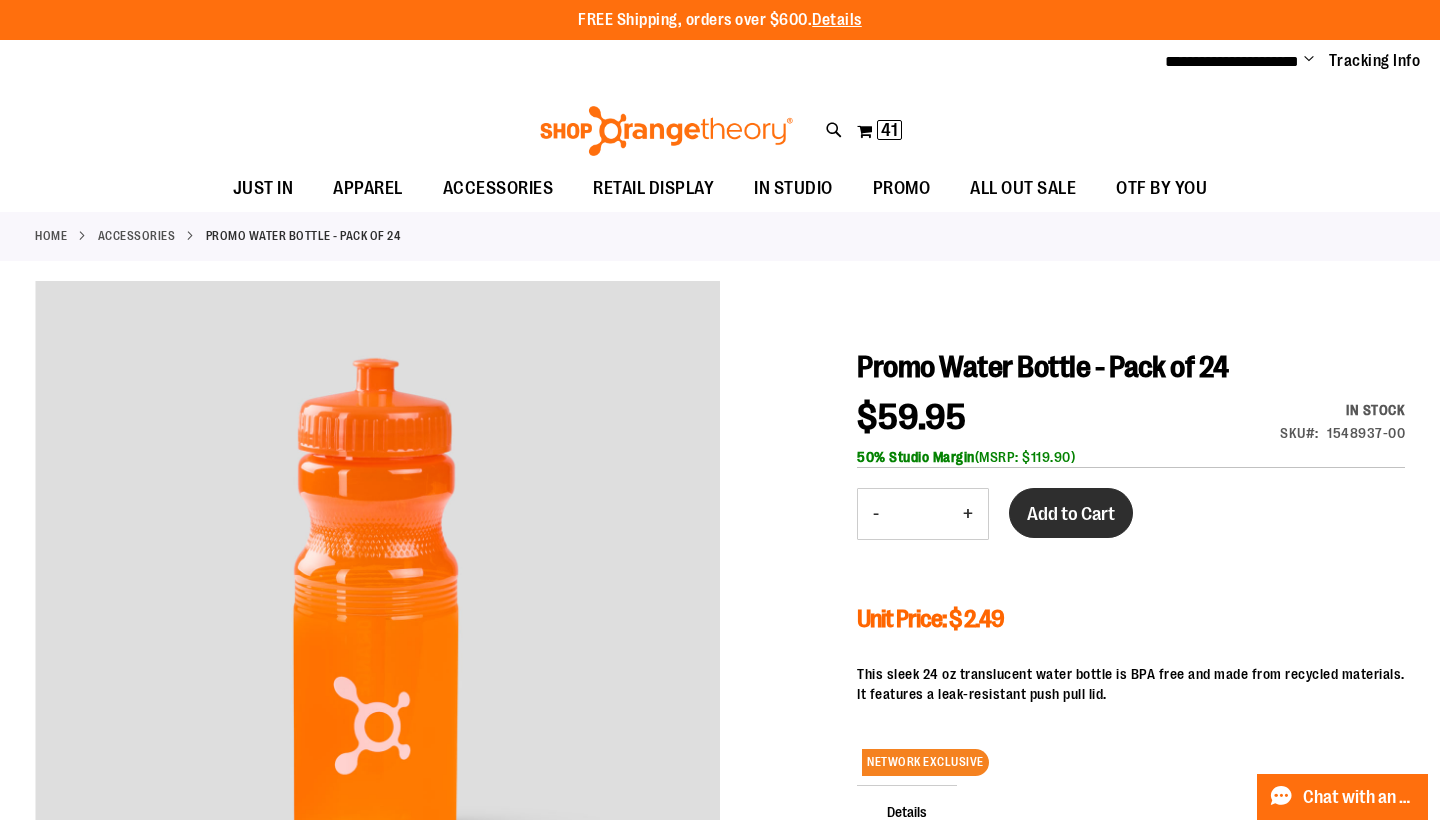 click on "Add to Cart" at bounding box center [1071, 513] 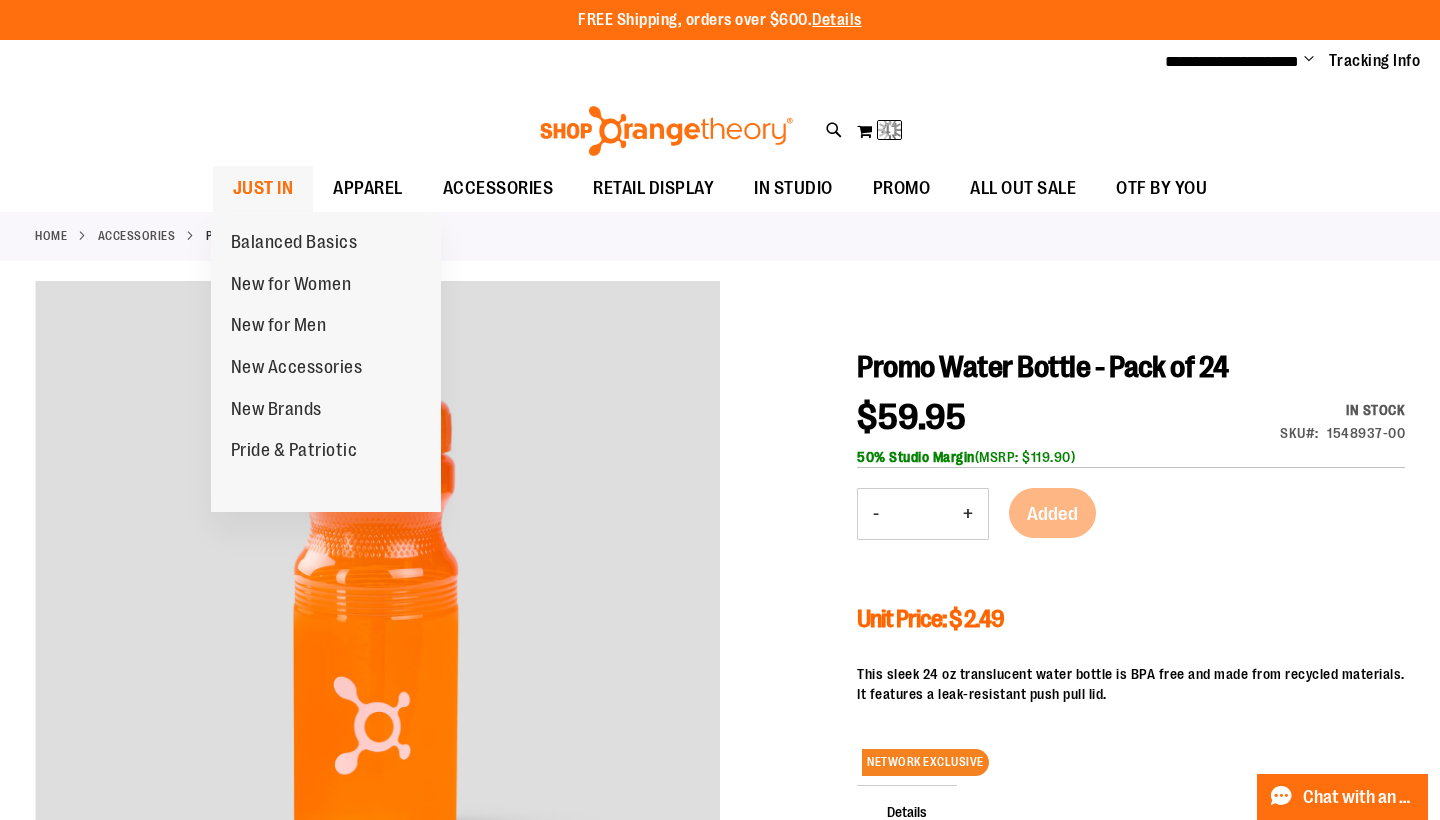 click on "JUST IN" at bounding box center (263, 188) 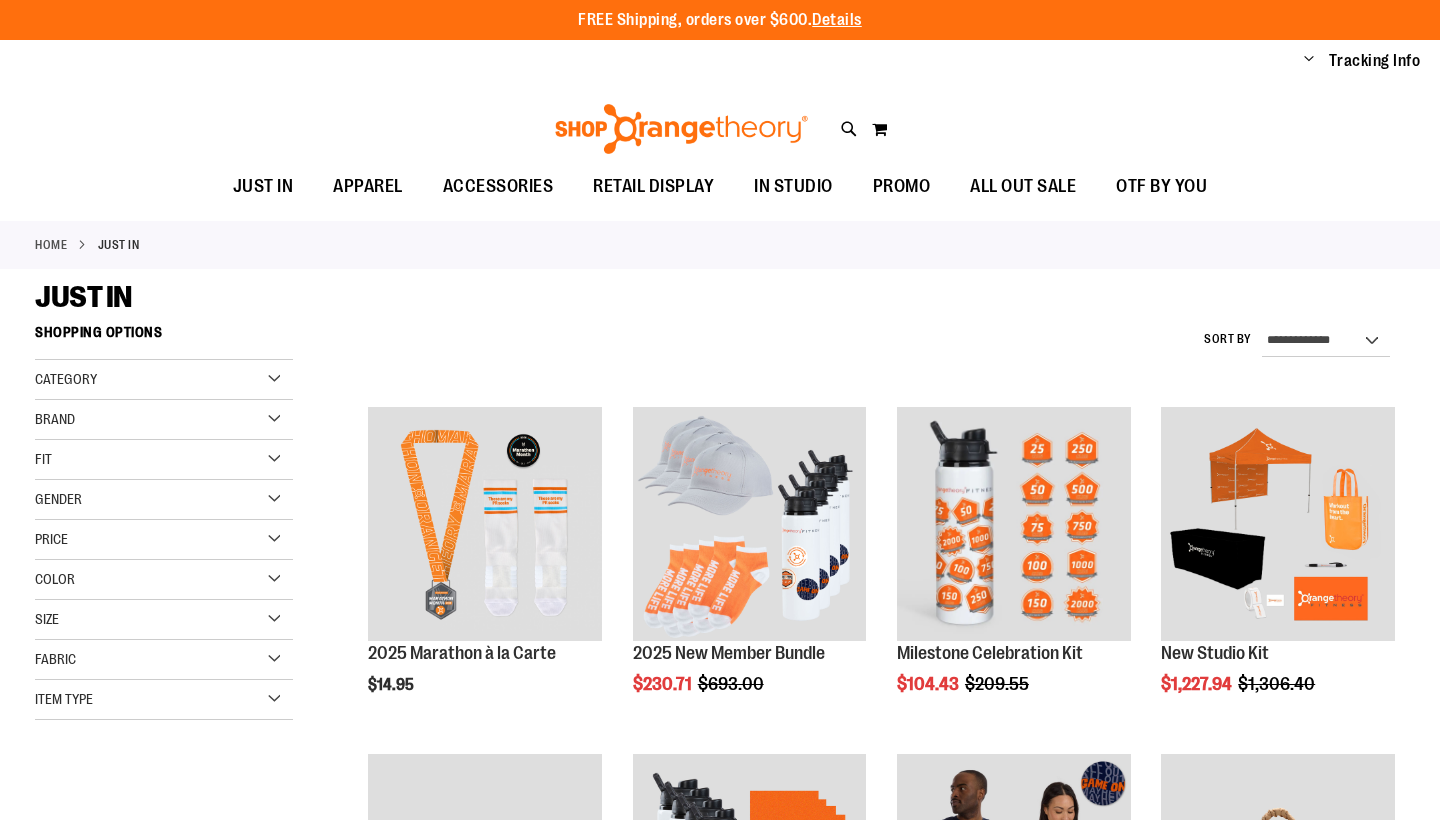 scroll, scrollTop: 0, scrollLeft: 0, axis: both 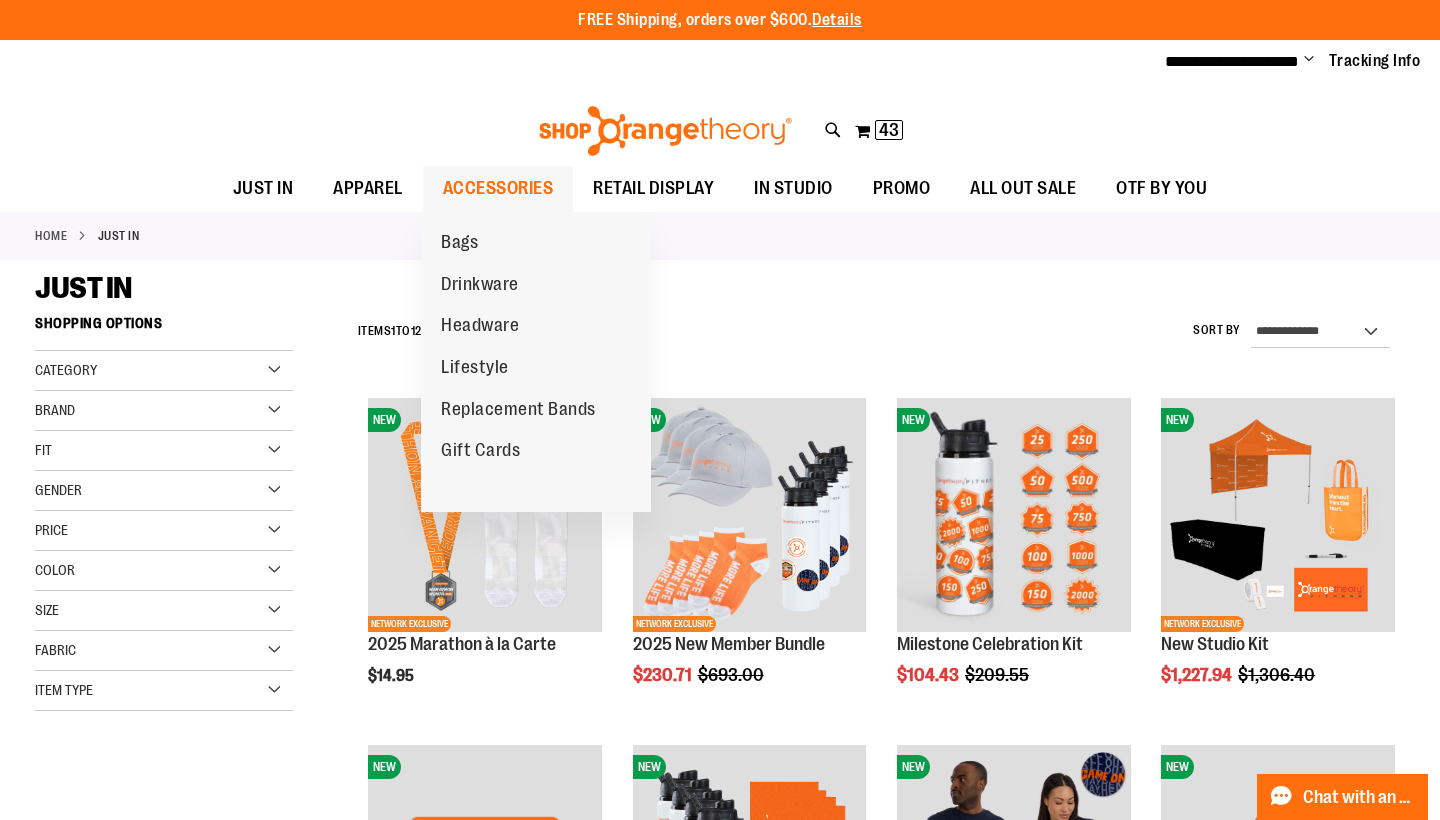 click on "ACCESSORIES" at bounding box center (498, 188) 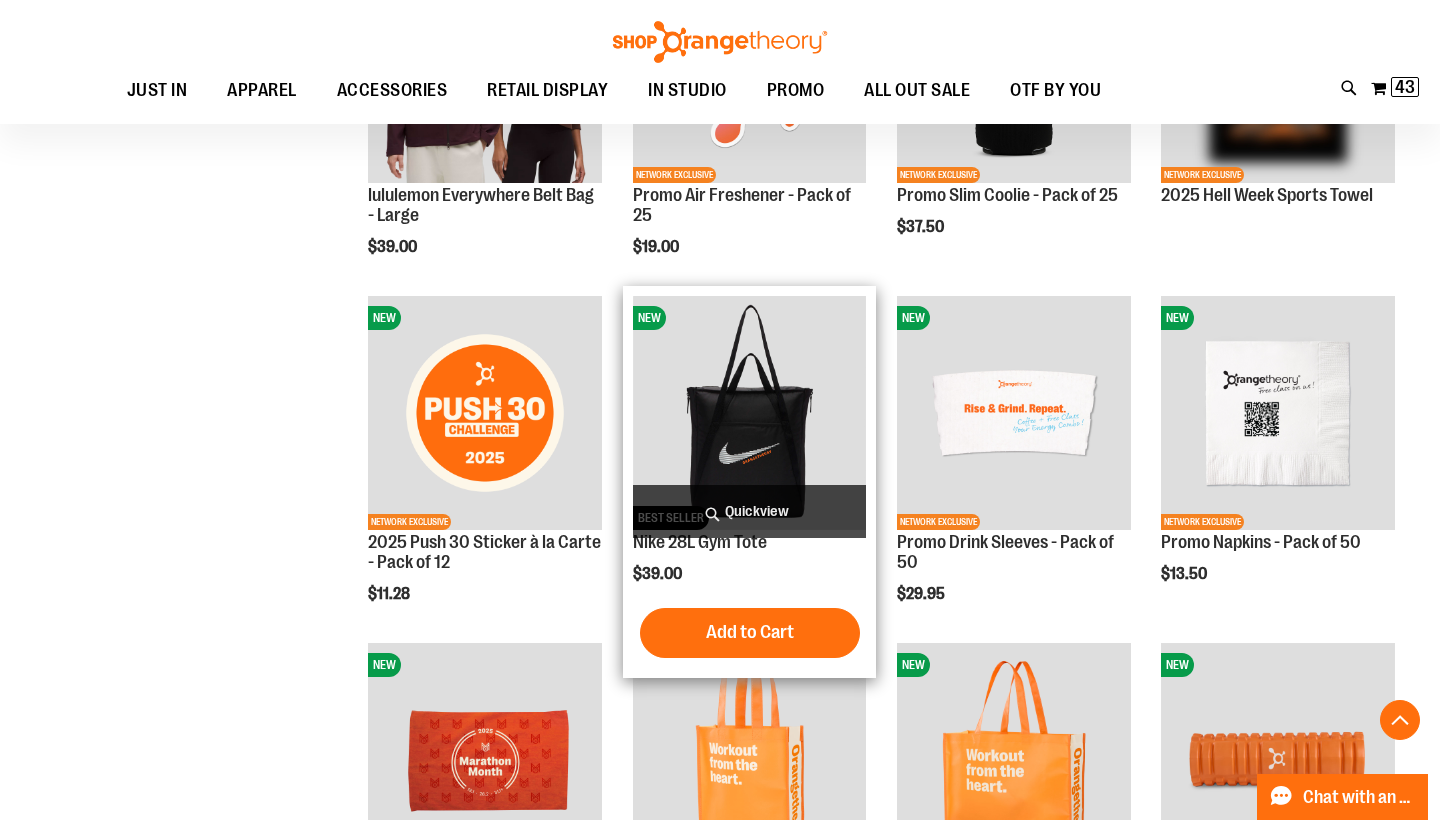 scroll, scrollTop: 929, scrollLeft: 1, axis: both 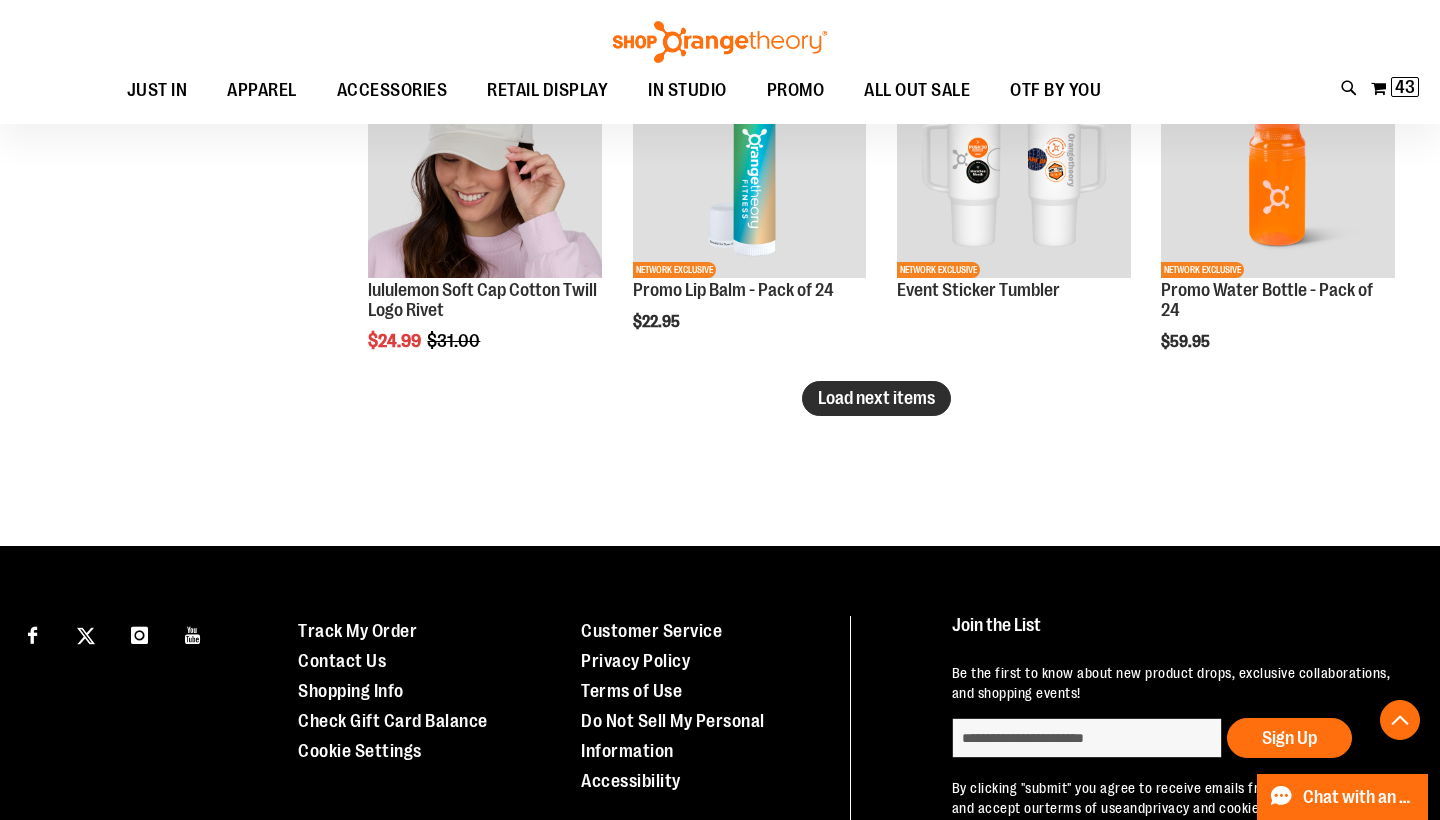 click on "Load next items" at bounding box center [876, 398] 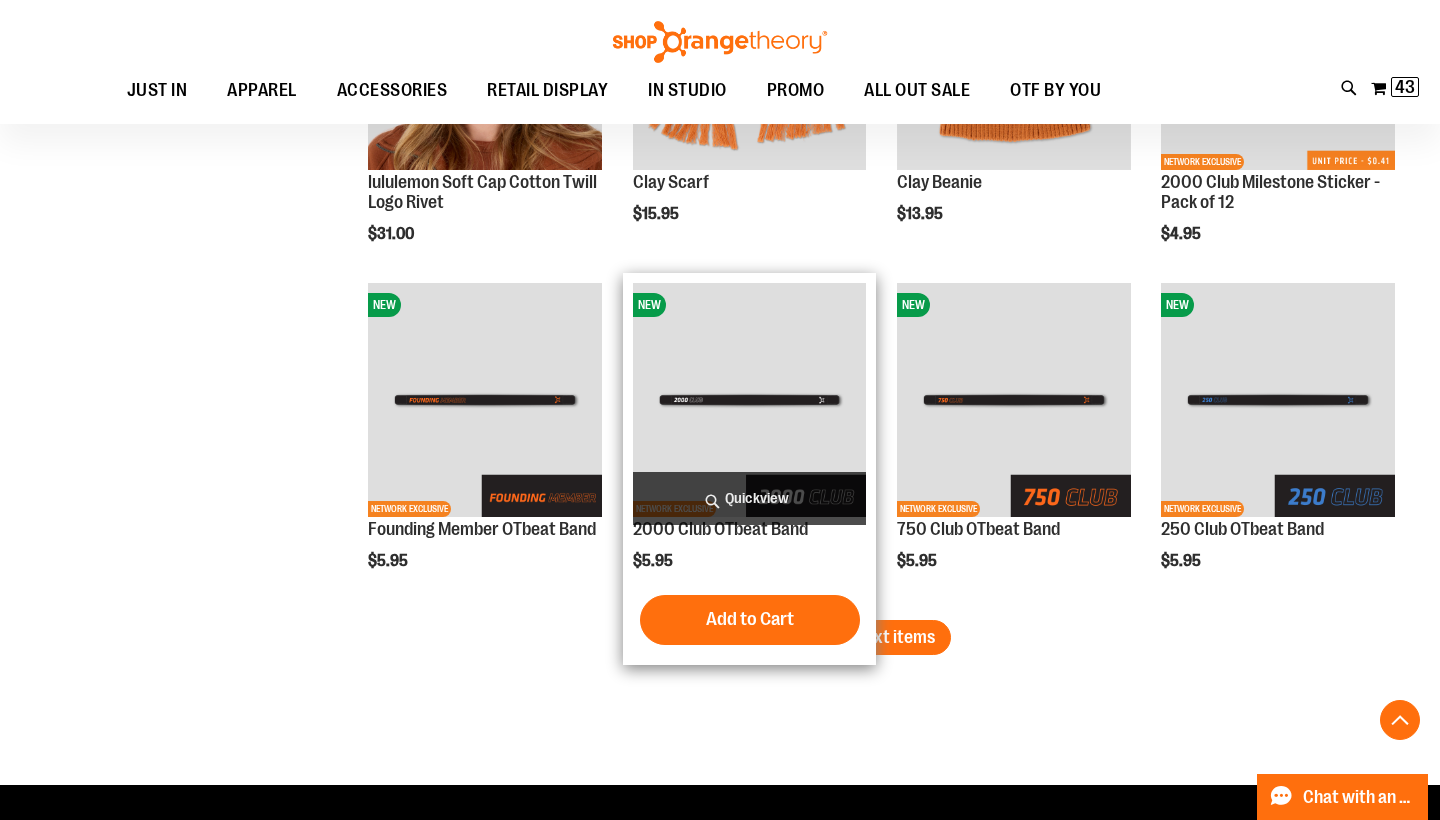 scroll, scrollTop: 3719, scrollLeft: 0, axis: vertical 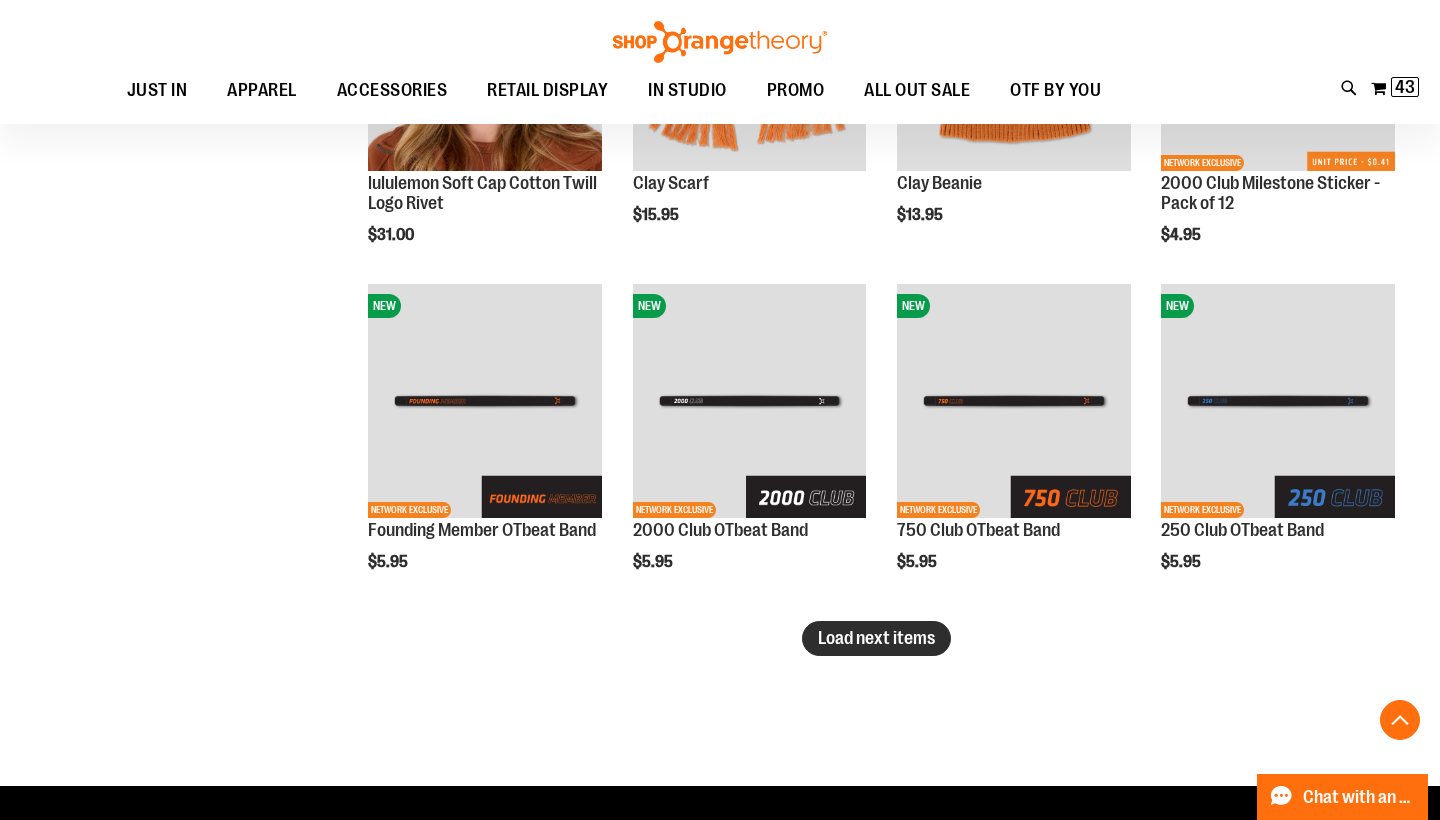 click on "Load next items" at bounding box center (876, 638) 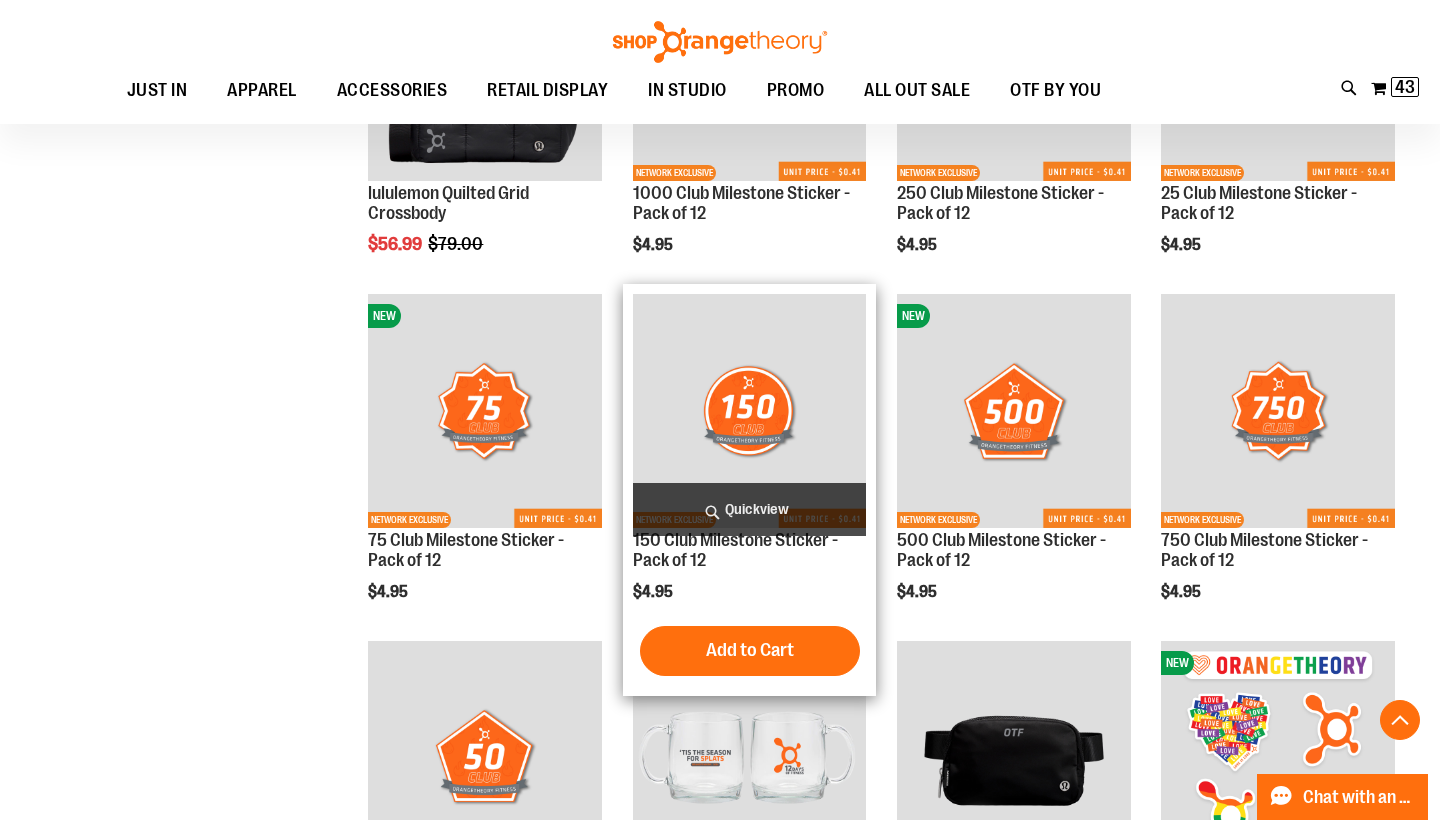 scroll, scrollTop: 4831, scrollLeft: 0, axis: vertical 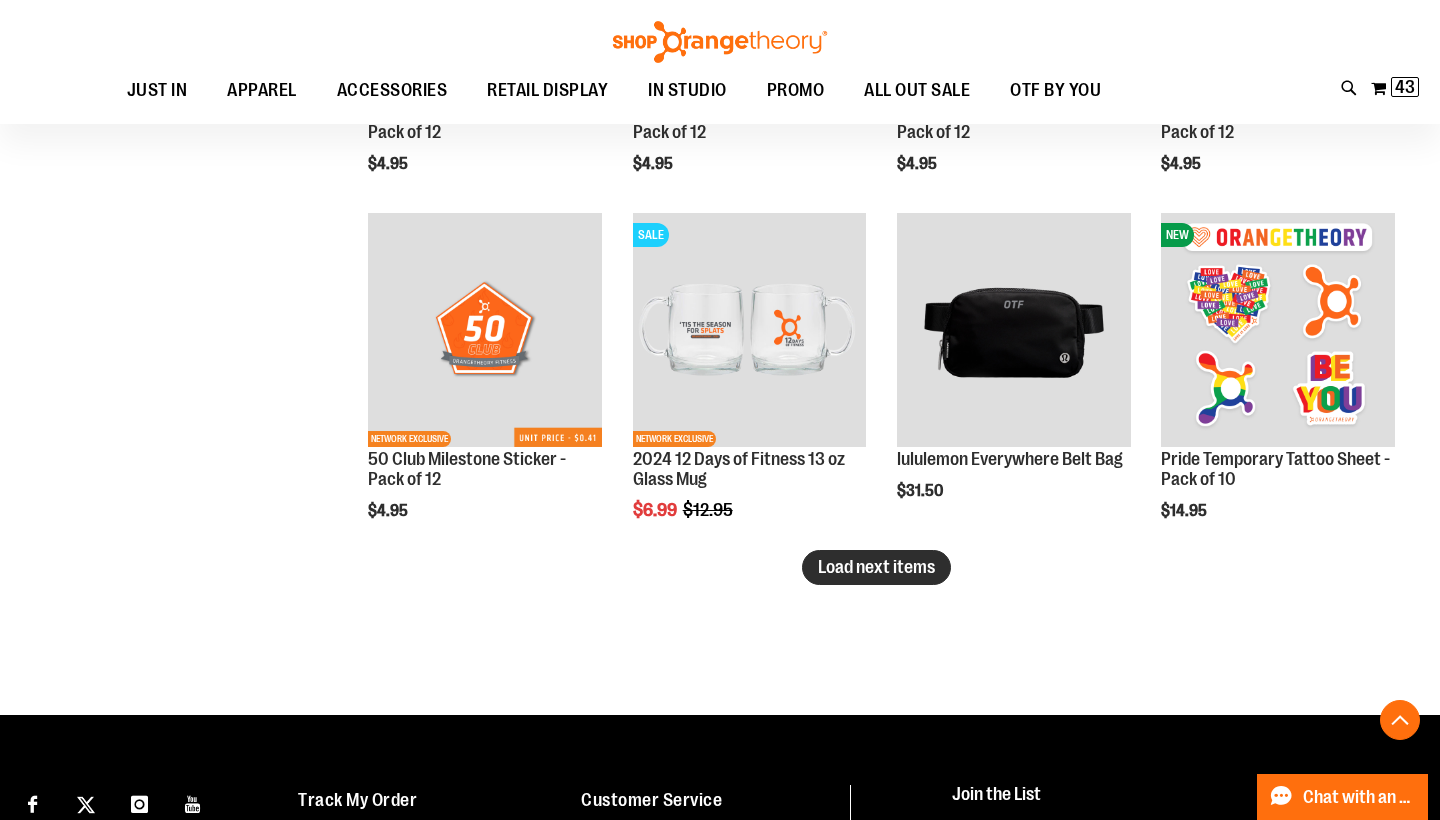 click on "Load next items" at bounding box center [876, 567] 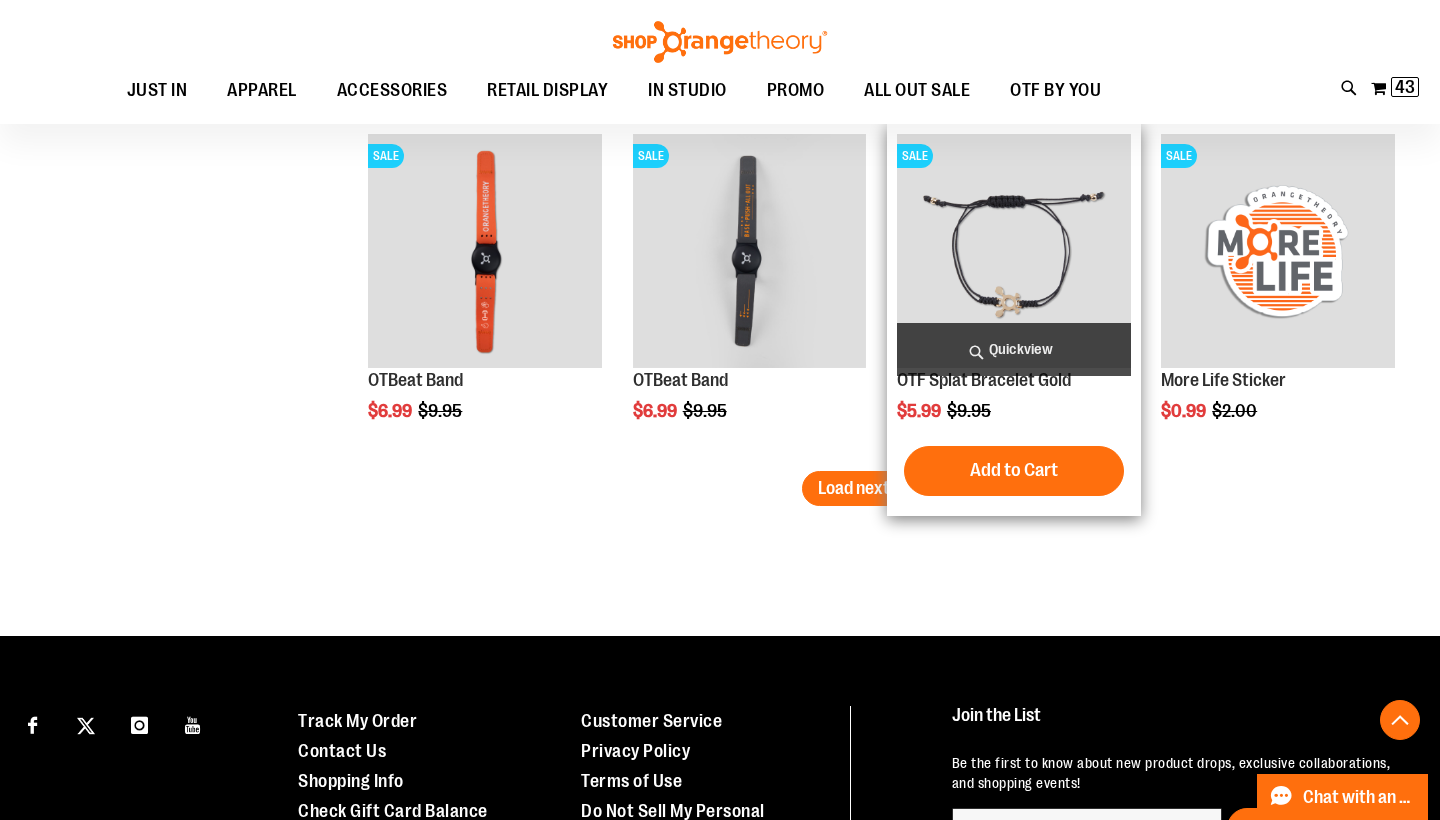 scroll, scrollTop: 5975, scrollLeft: 0, axis: vertical 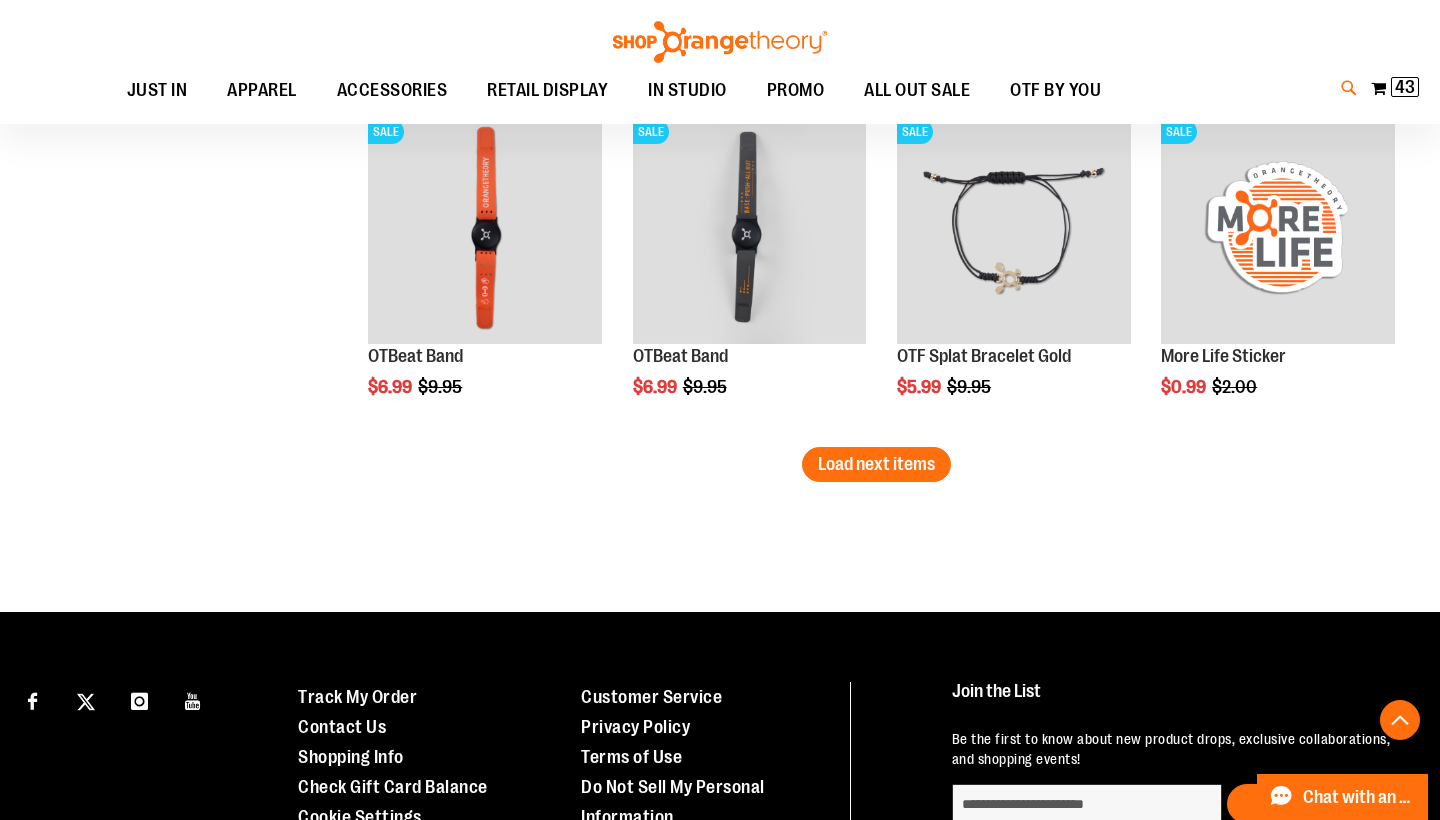 click at bounding box center [1349, 88] 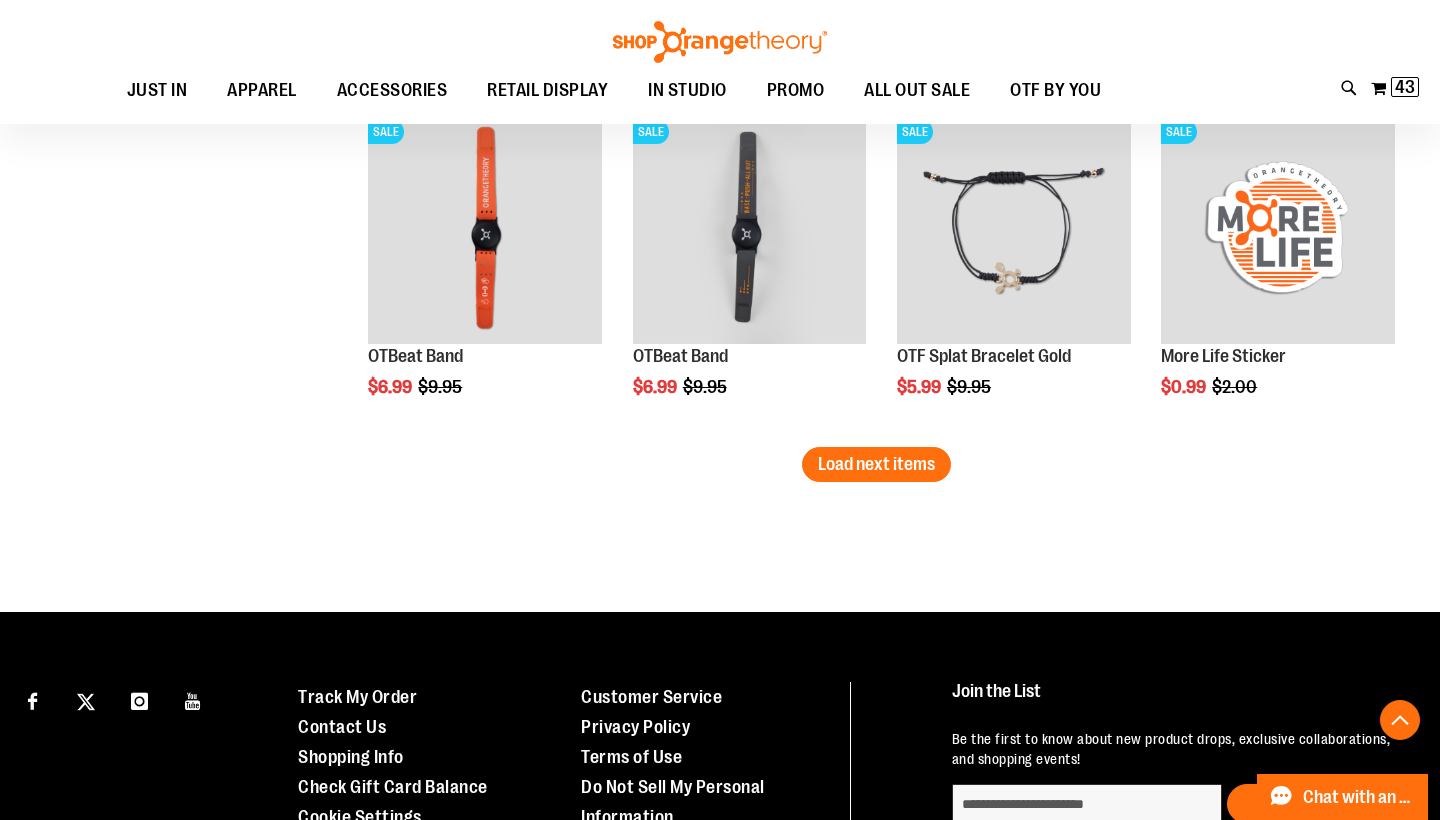 click on "Search" at bounding box center [719, 113] 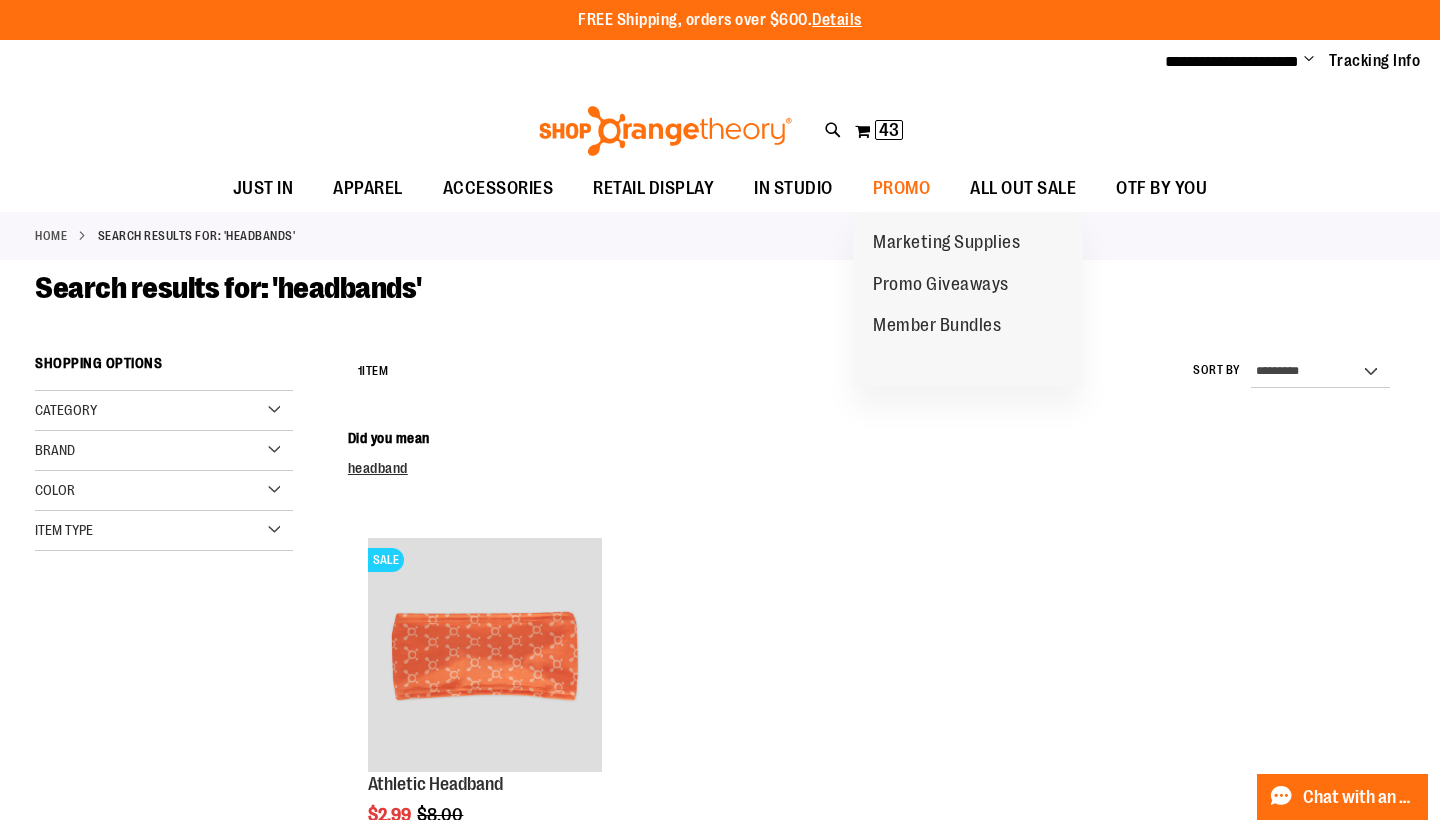 scroll, scrollTop: 325, scrollLeft: 0, axis: vertical 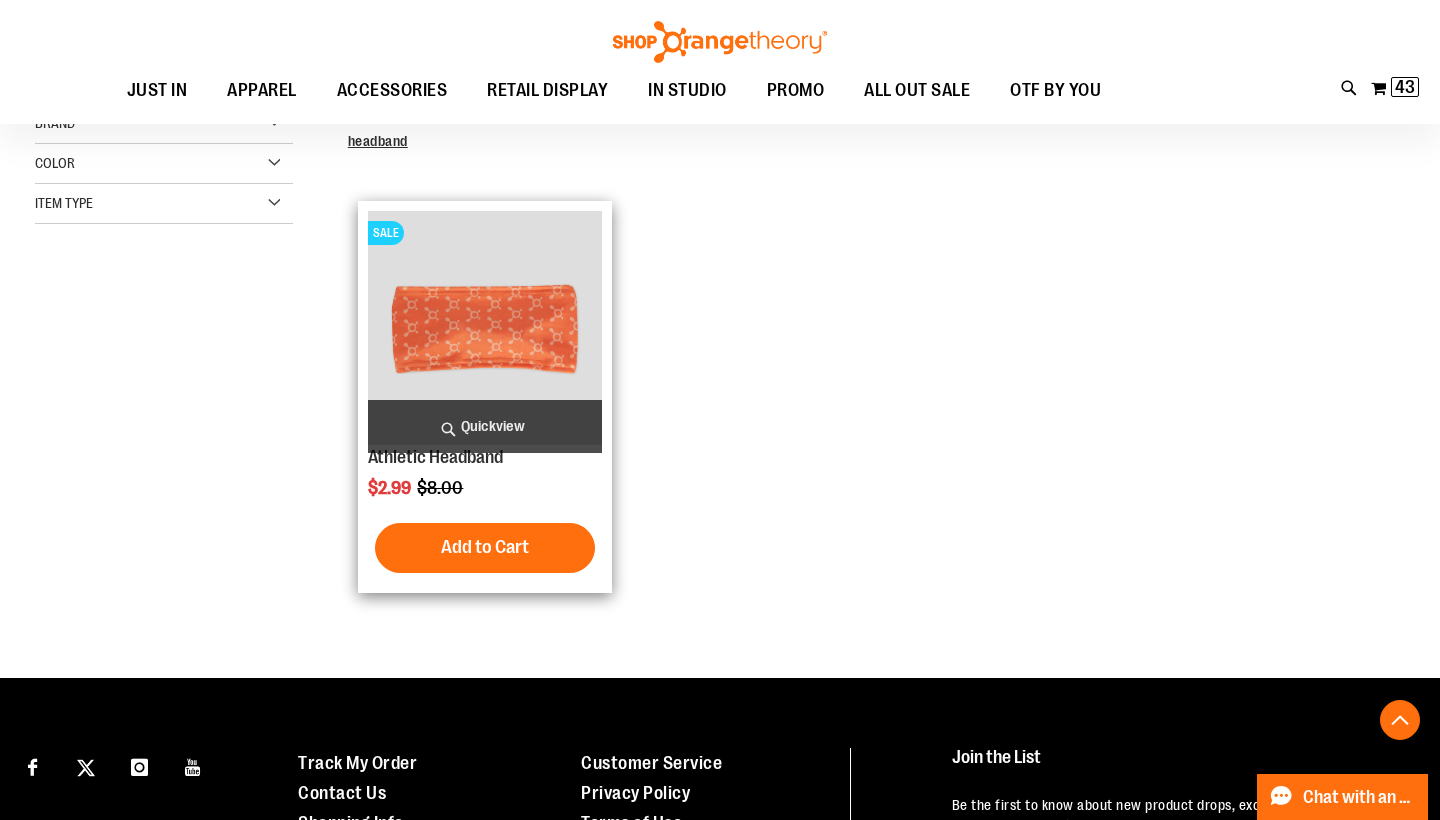 click at bounding box center (485, 328) 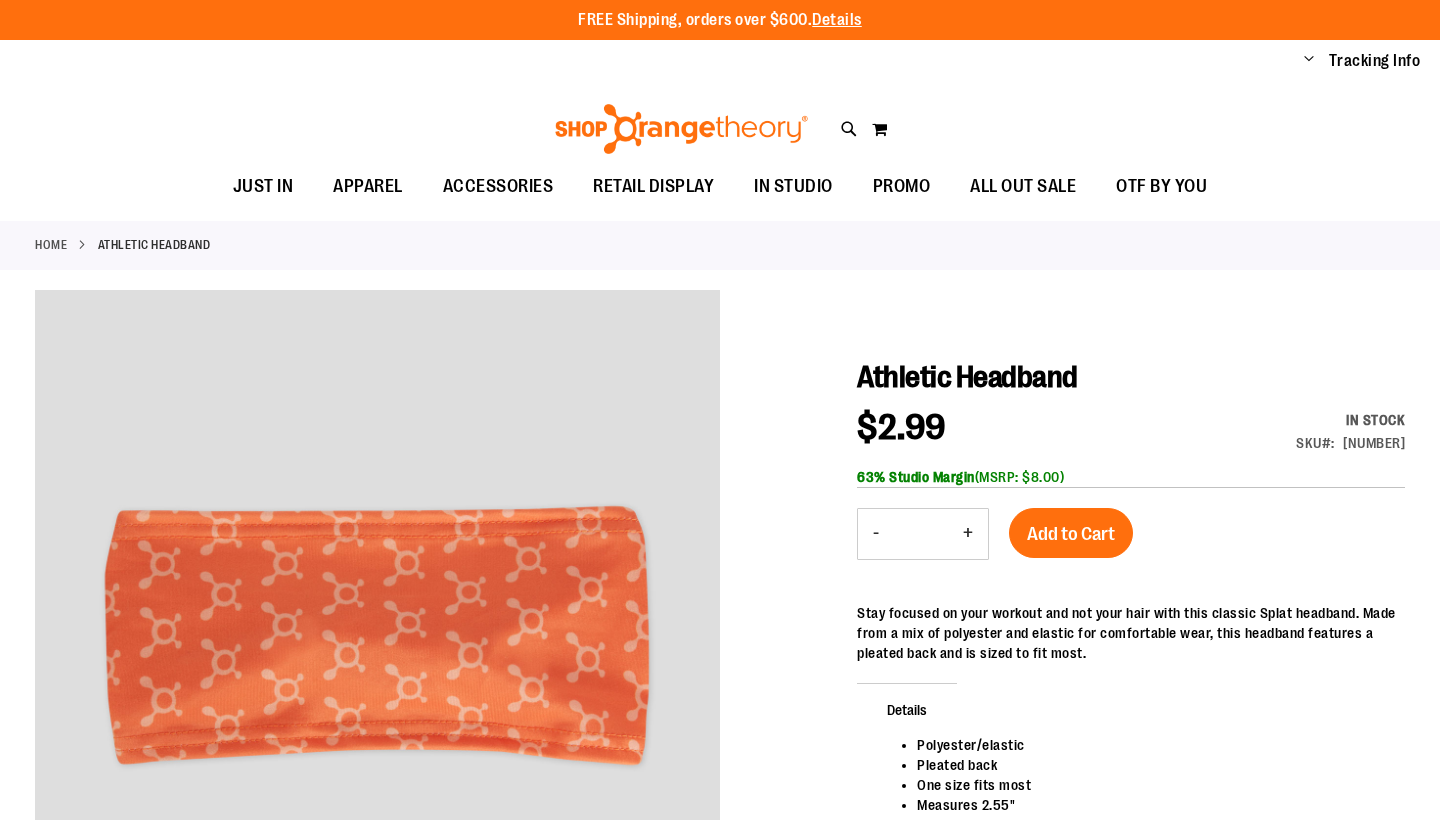scroll, scrollTop: 0, scrollLeft: 0, axis: both 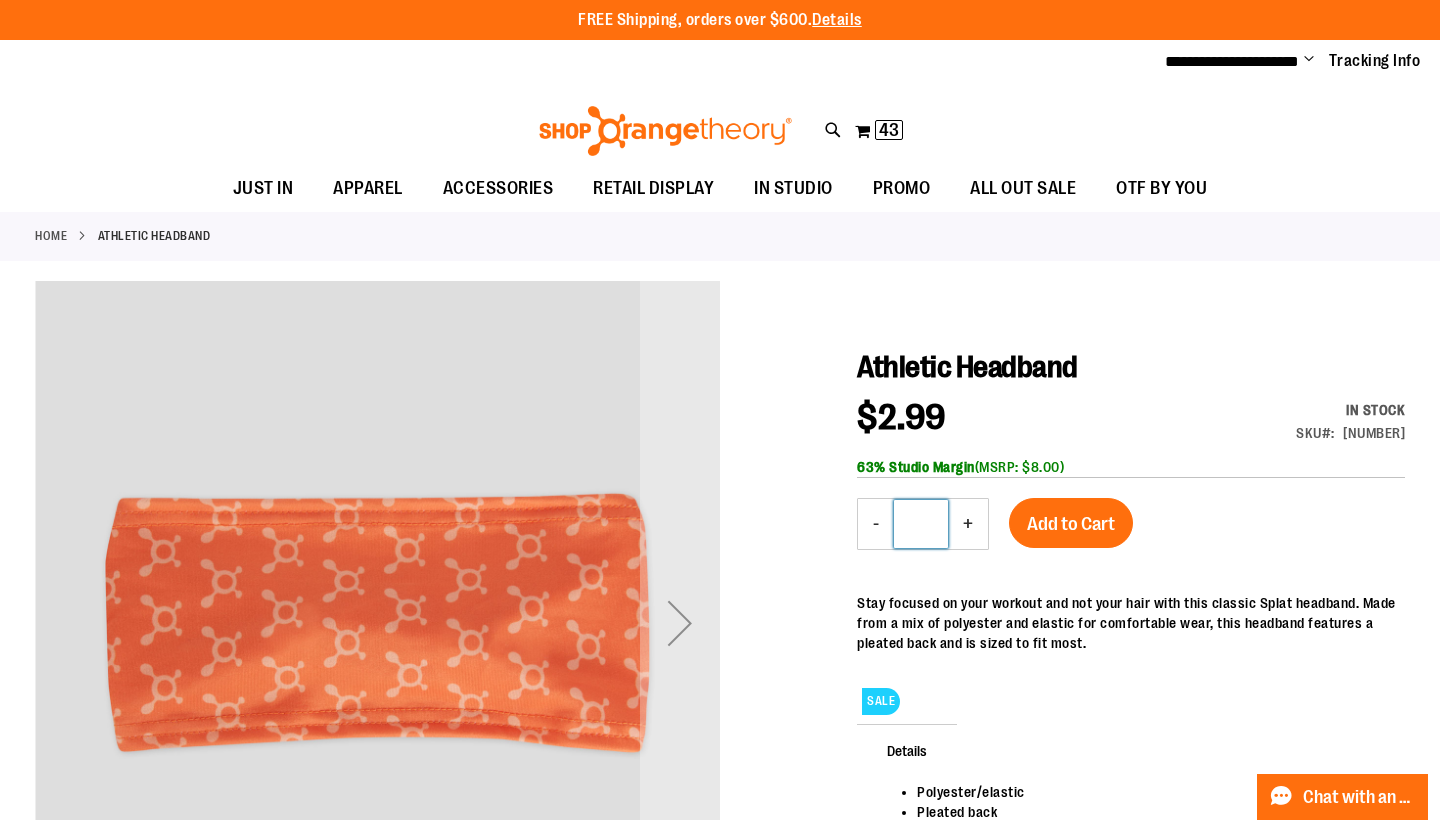 click on "*" at bounding box center [921, 524] 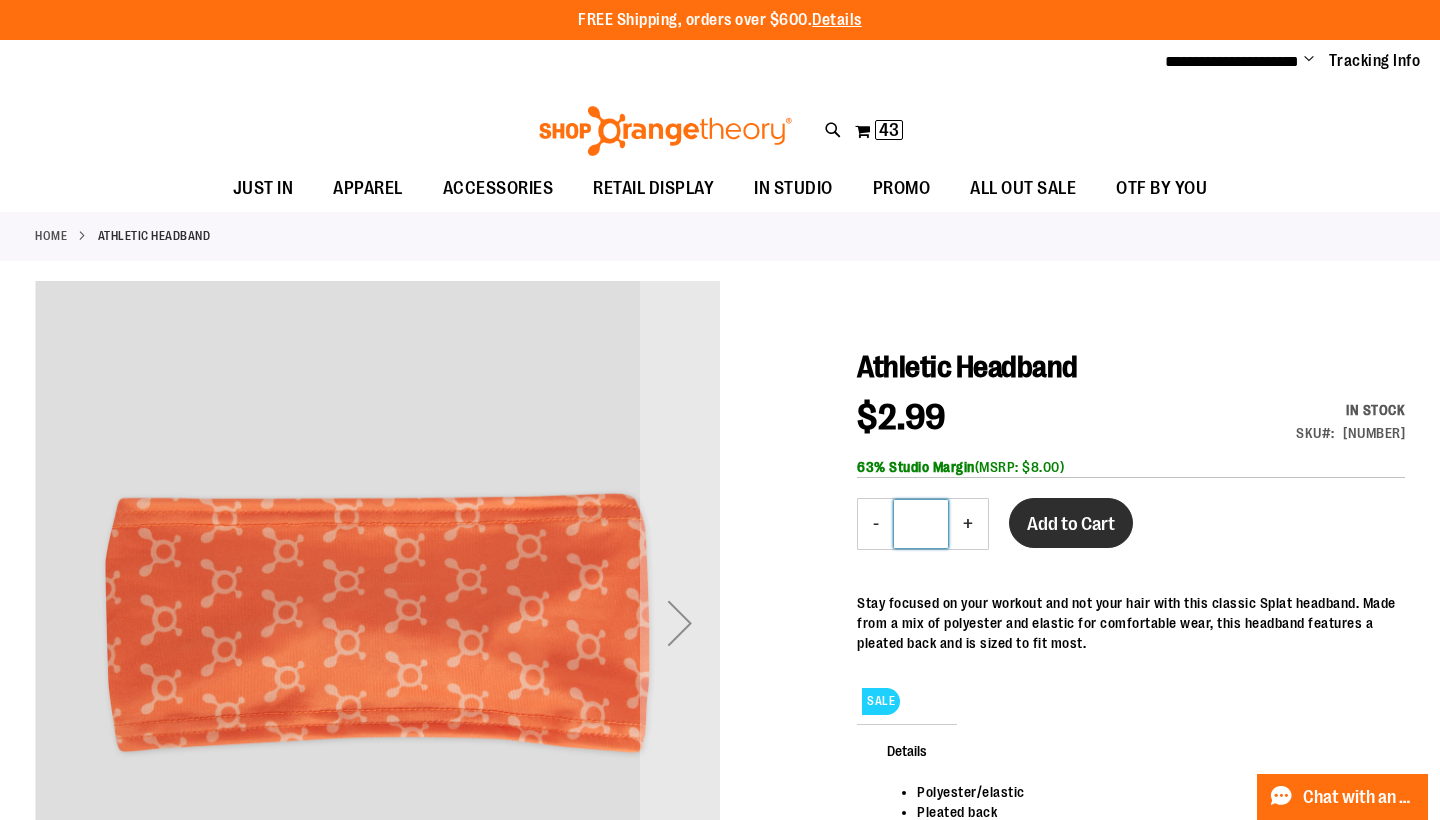 type on "*" 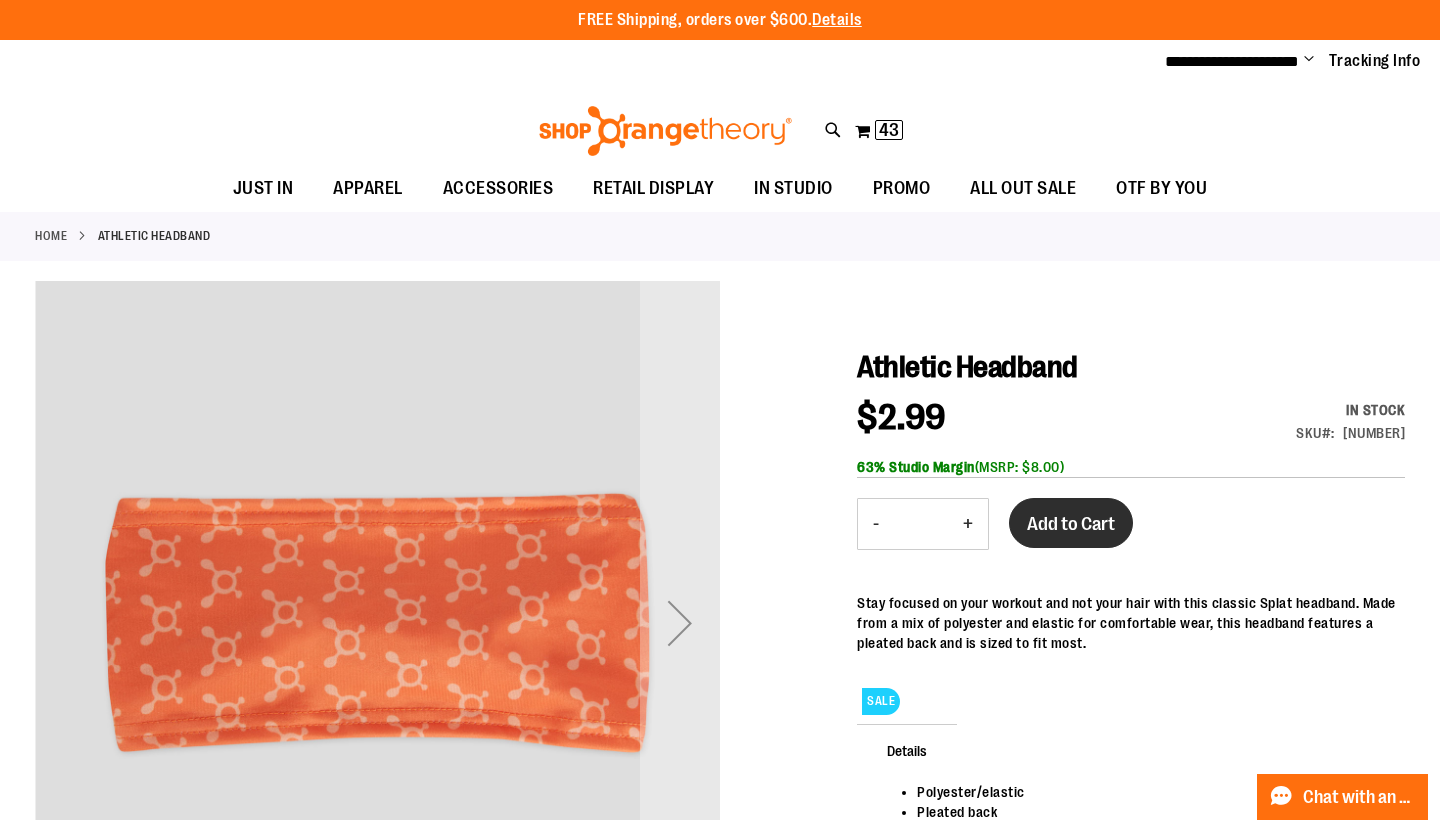 click on "Add to Cart" at bounding box center (1071, 523) 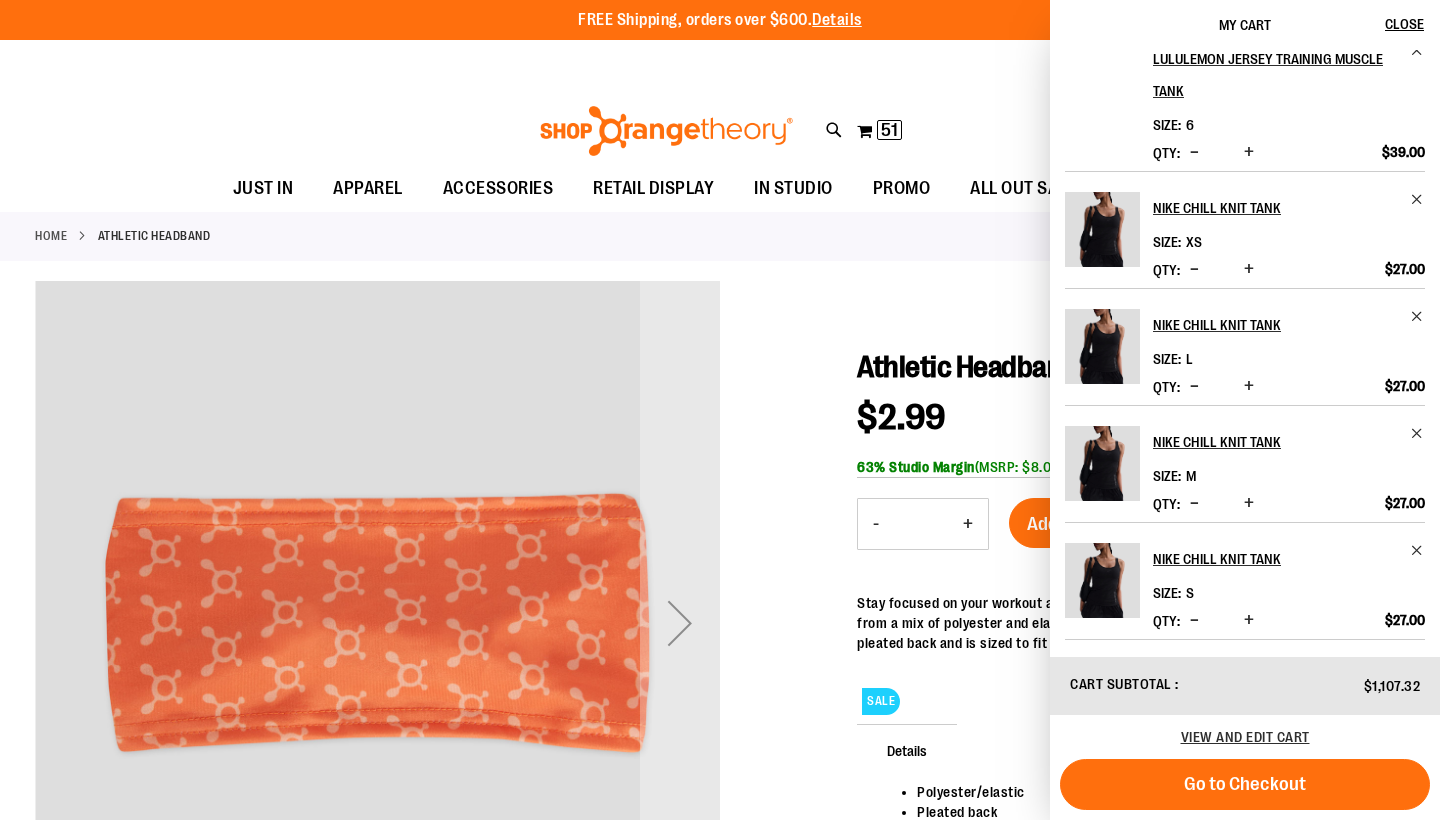 scroll, scrollTop: 671, scrollLeft: 0, axis: vertical 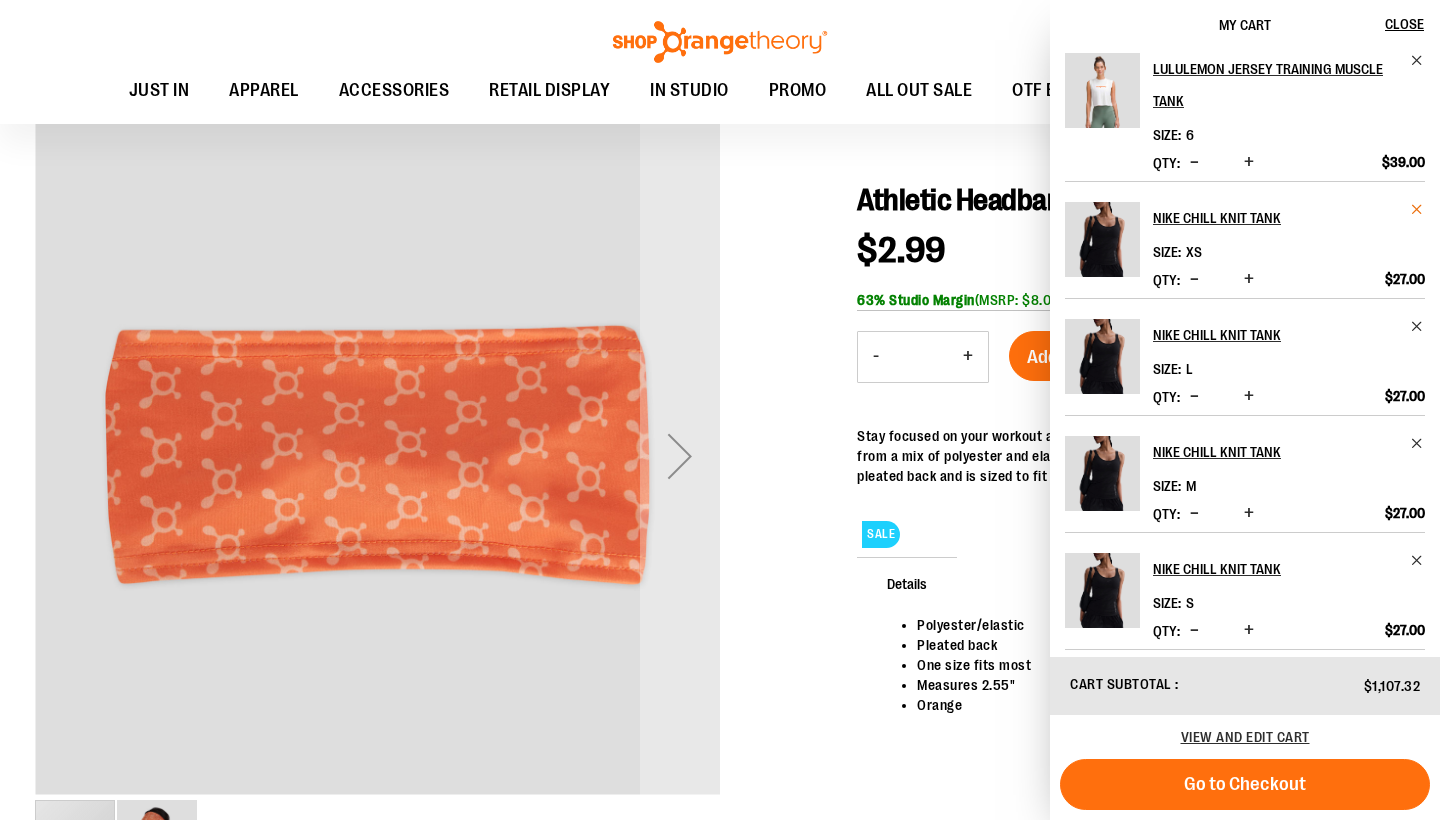 click at bounding box center [1417, 209] 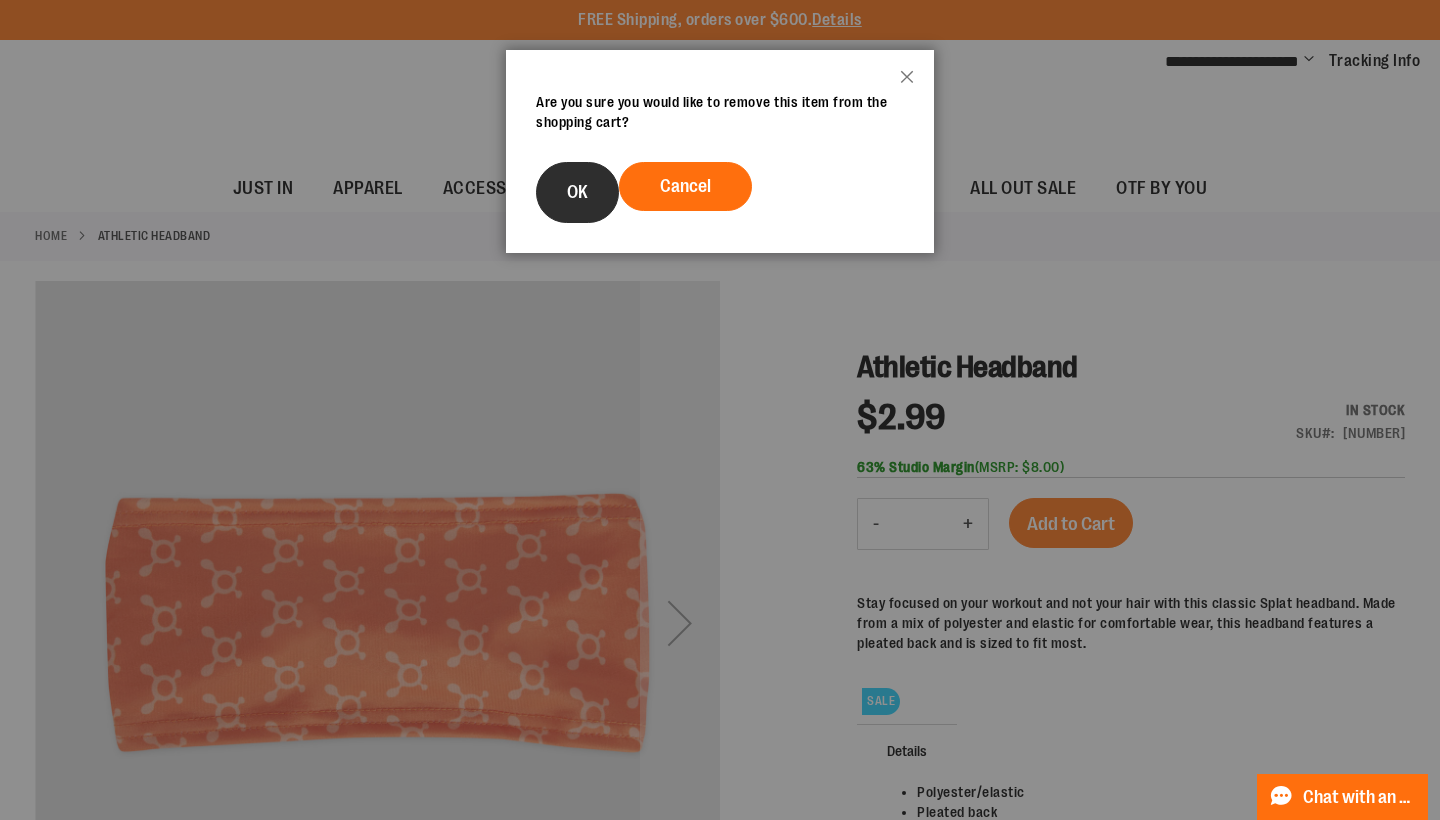click on "OK" at bounding box center (577, 192) 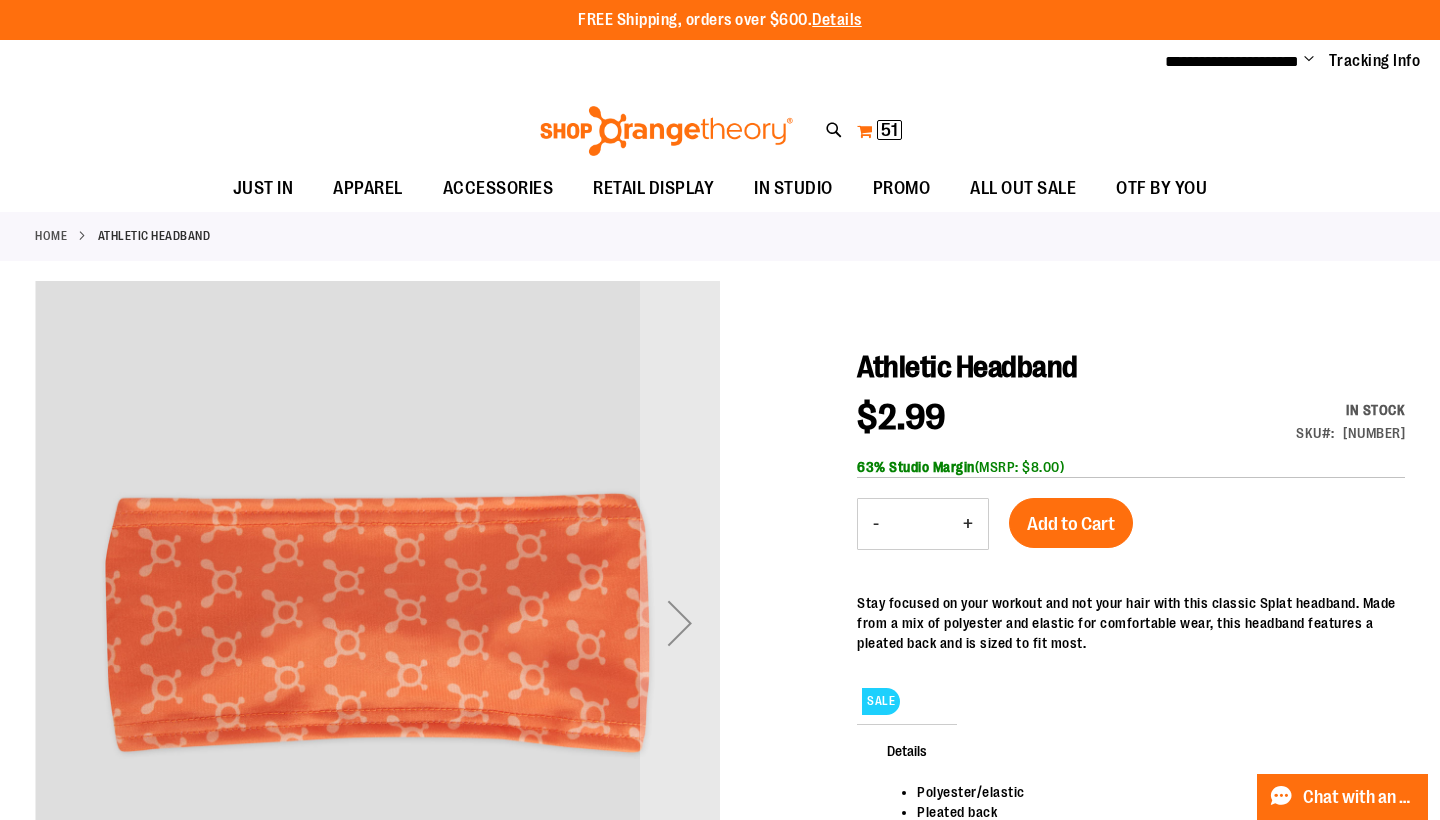 click on "51" at bounding box center [889, 130] 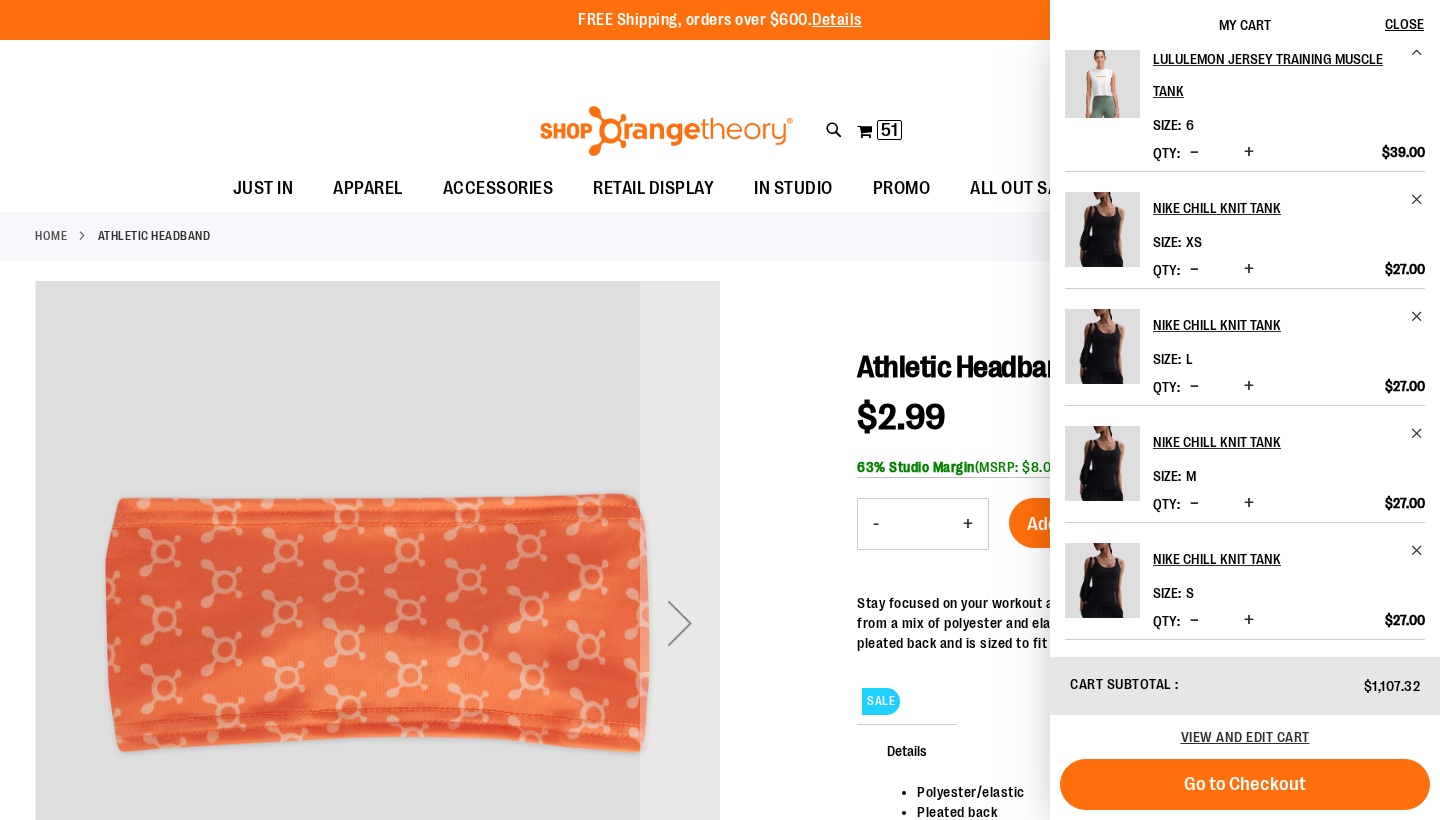 scroll, scrollTop: 132, scrollLeft: 0, axis: vertical 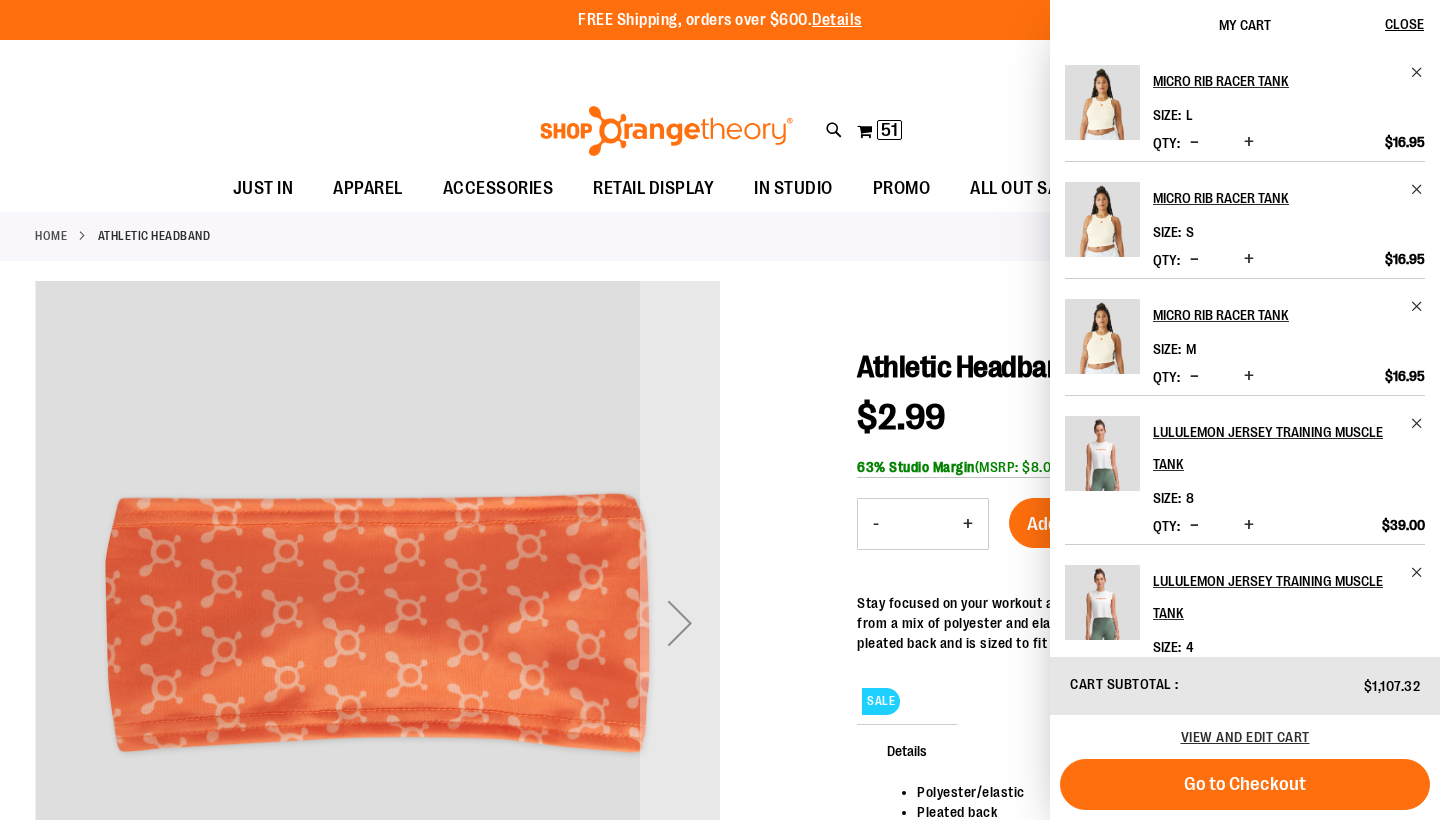 click on "**********" at bounding box center [720, 62] 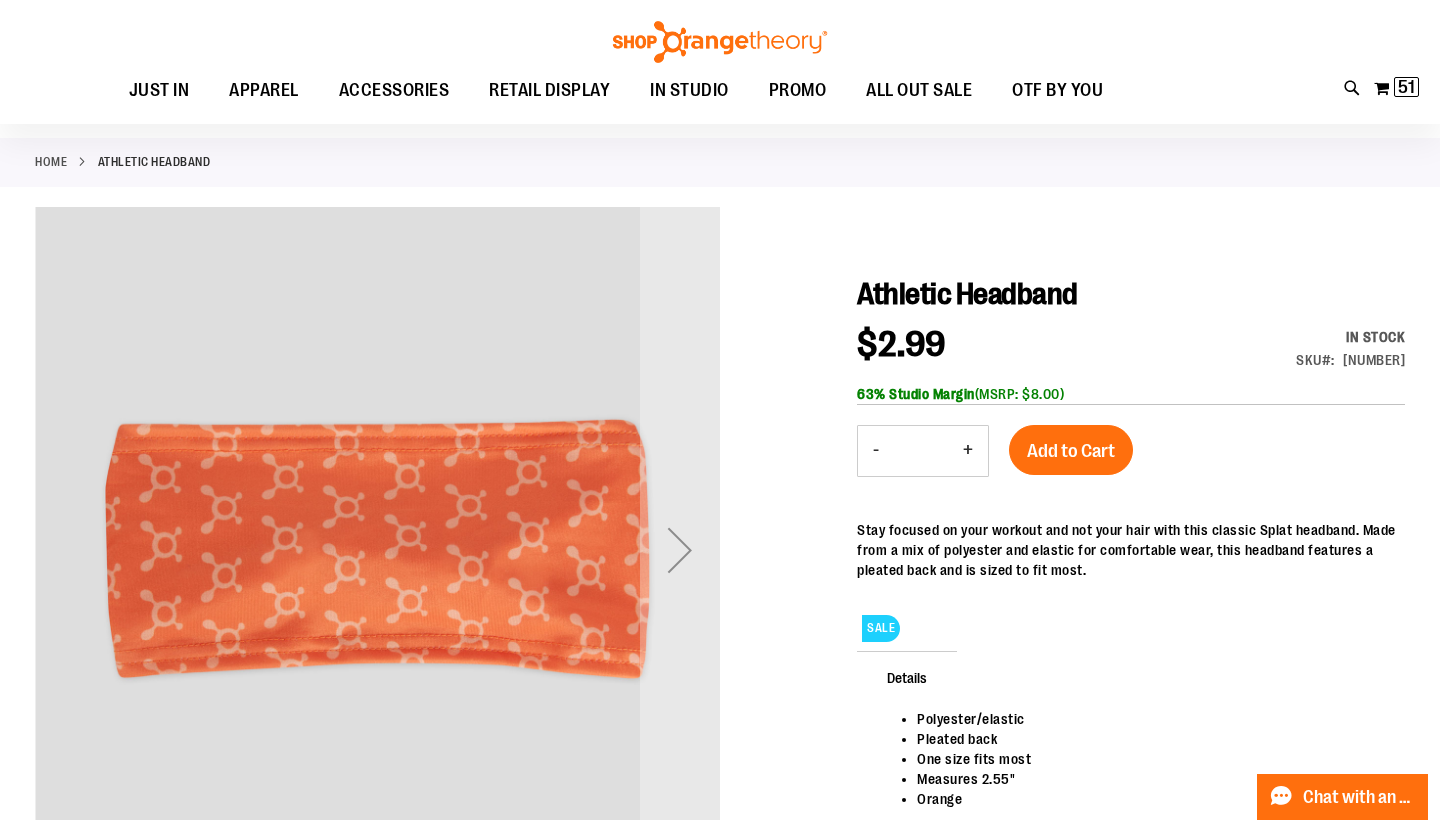scroll, scrollTop: 7, scrollLeft: 0, axis: vertical 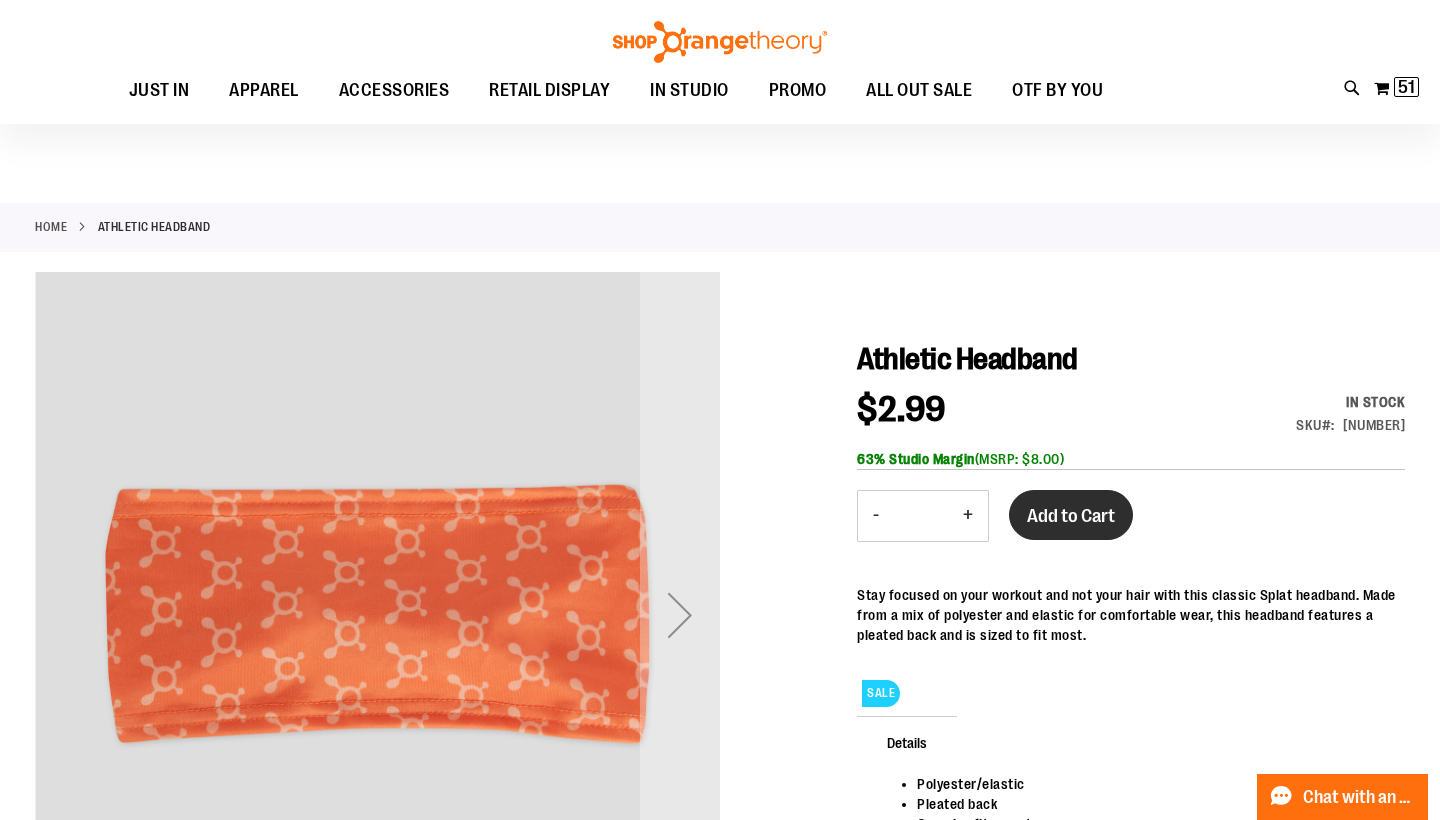 click on "Add to Cart" at bounding box center (1071, 516) 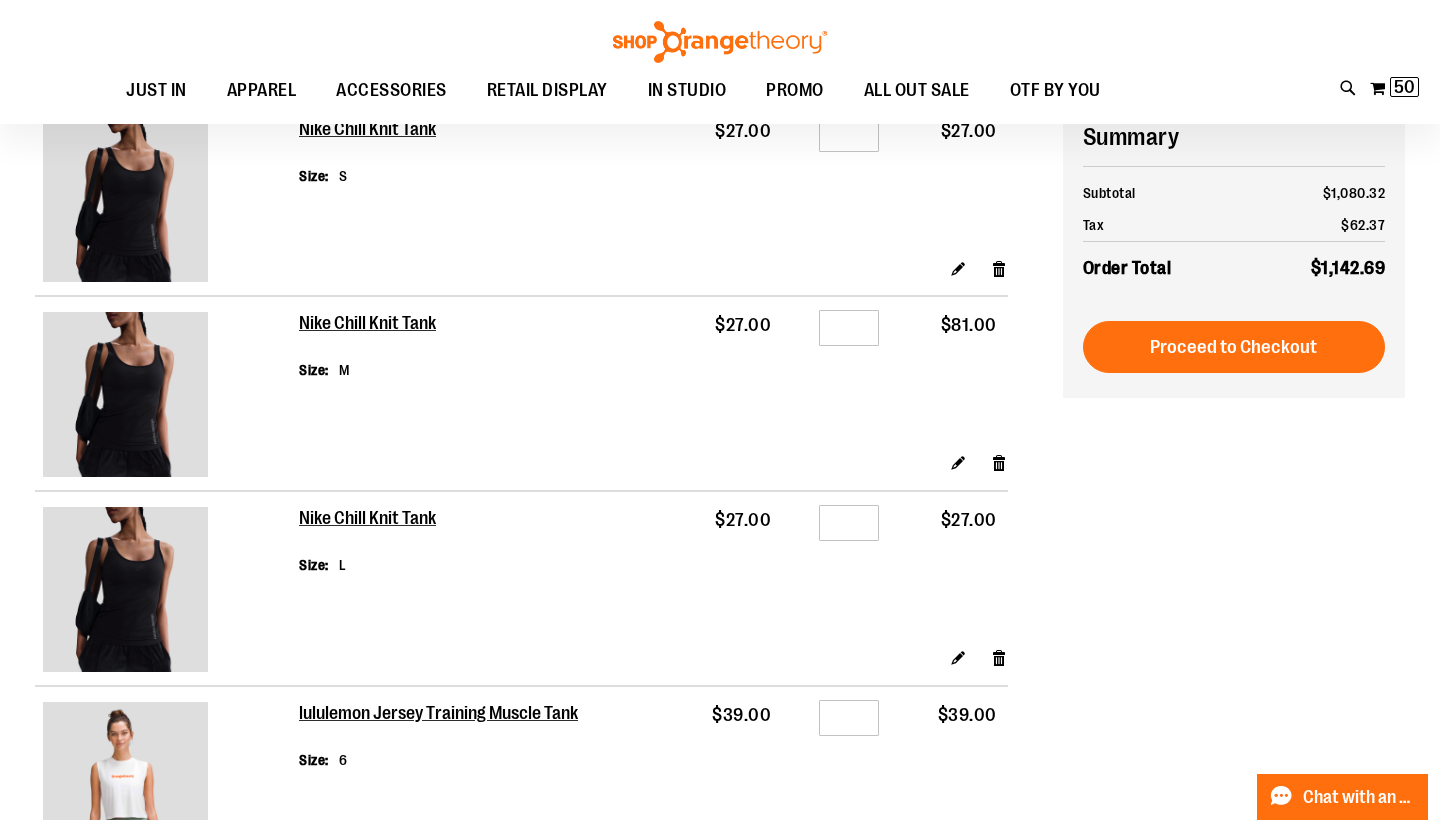 scroll, scrollTop: 234, scrollLeft: 0, axis: vertical 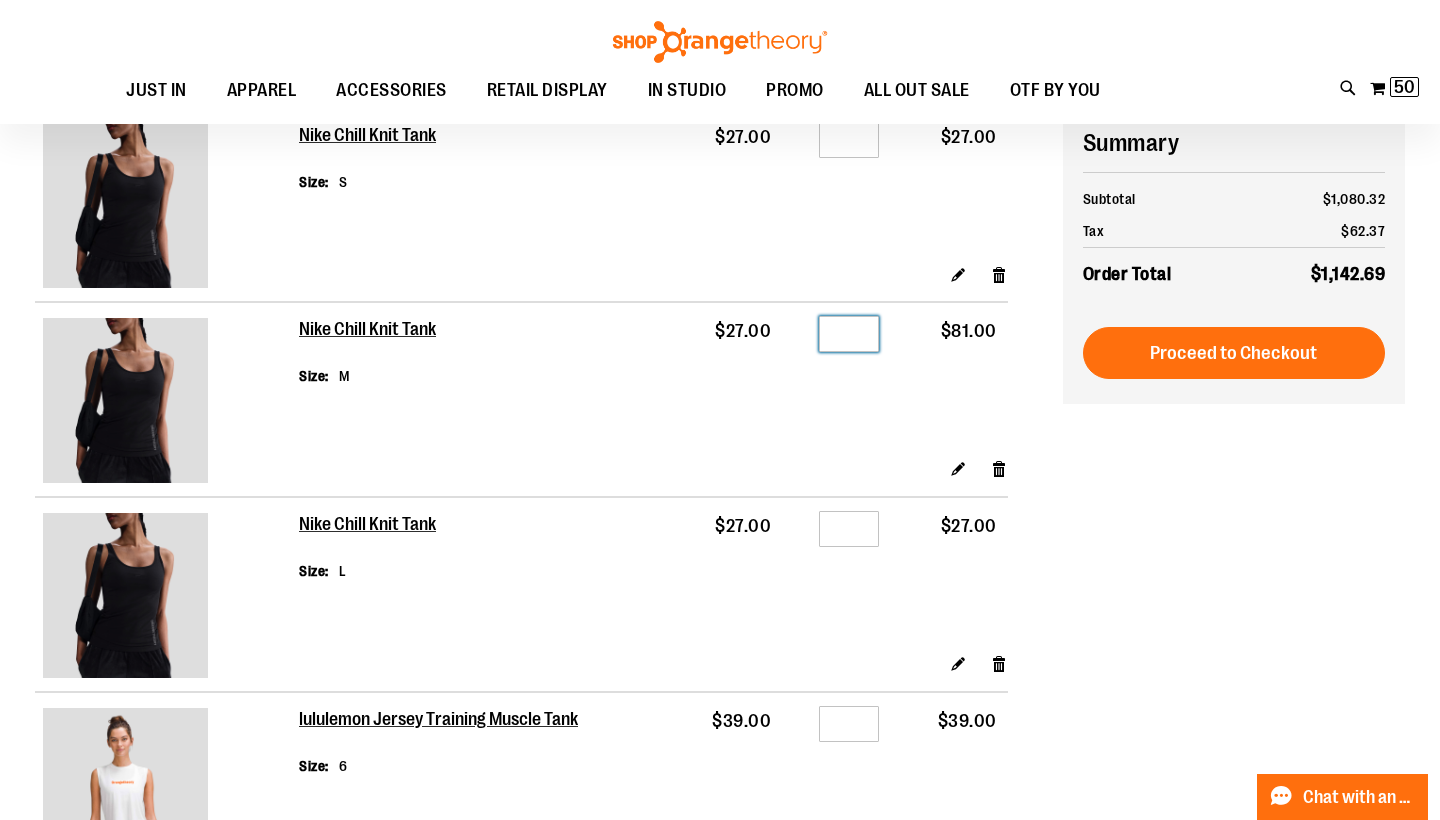 click on "*" at bounding box center (849, 334) 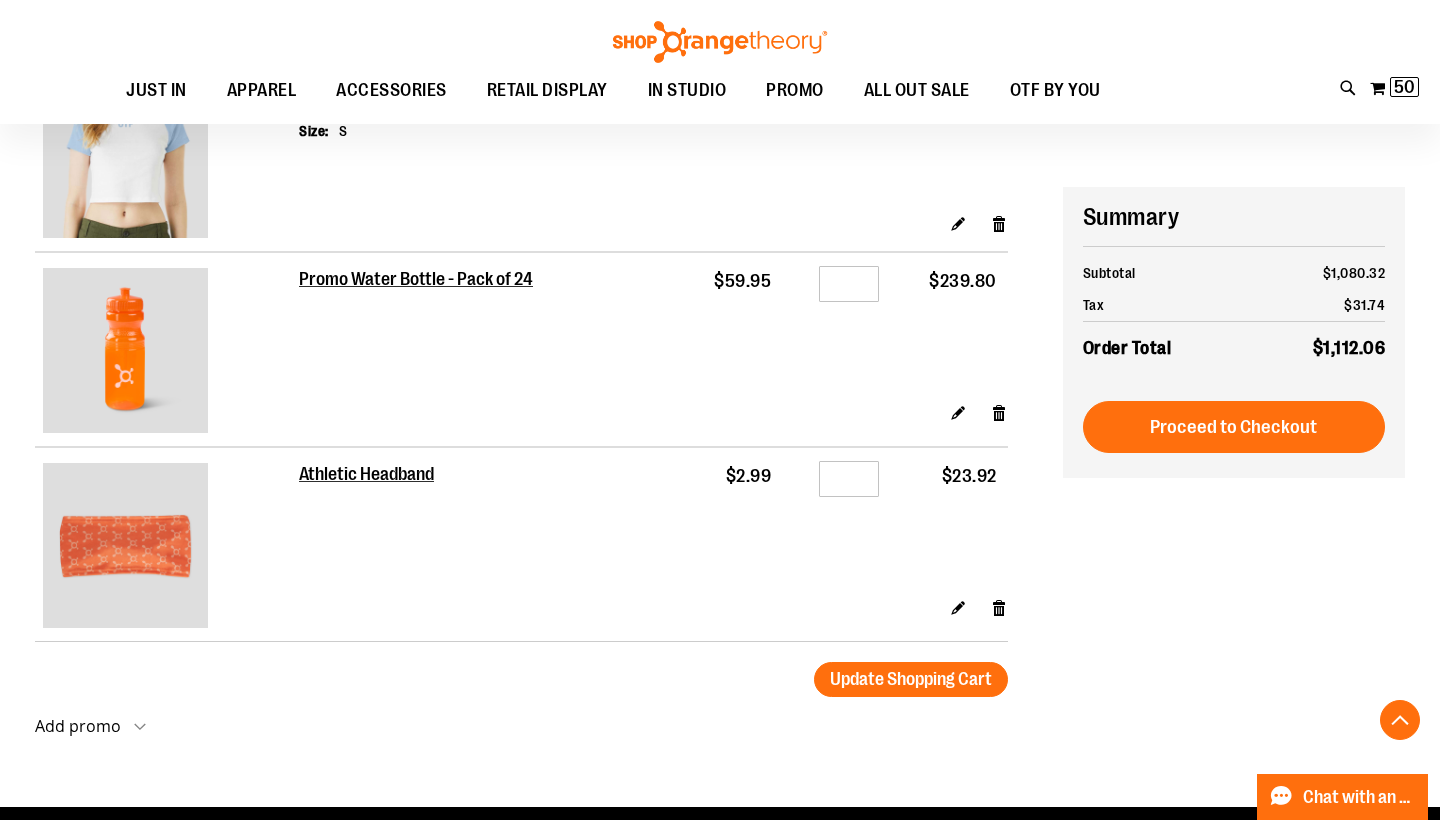scroll, scrollTop: 2687, scrollLeft: 0, axis: vertical 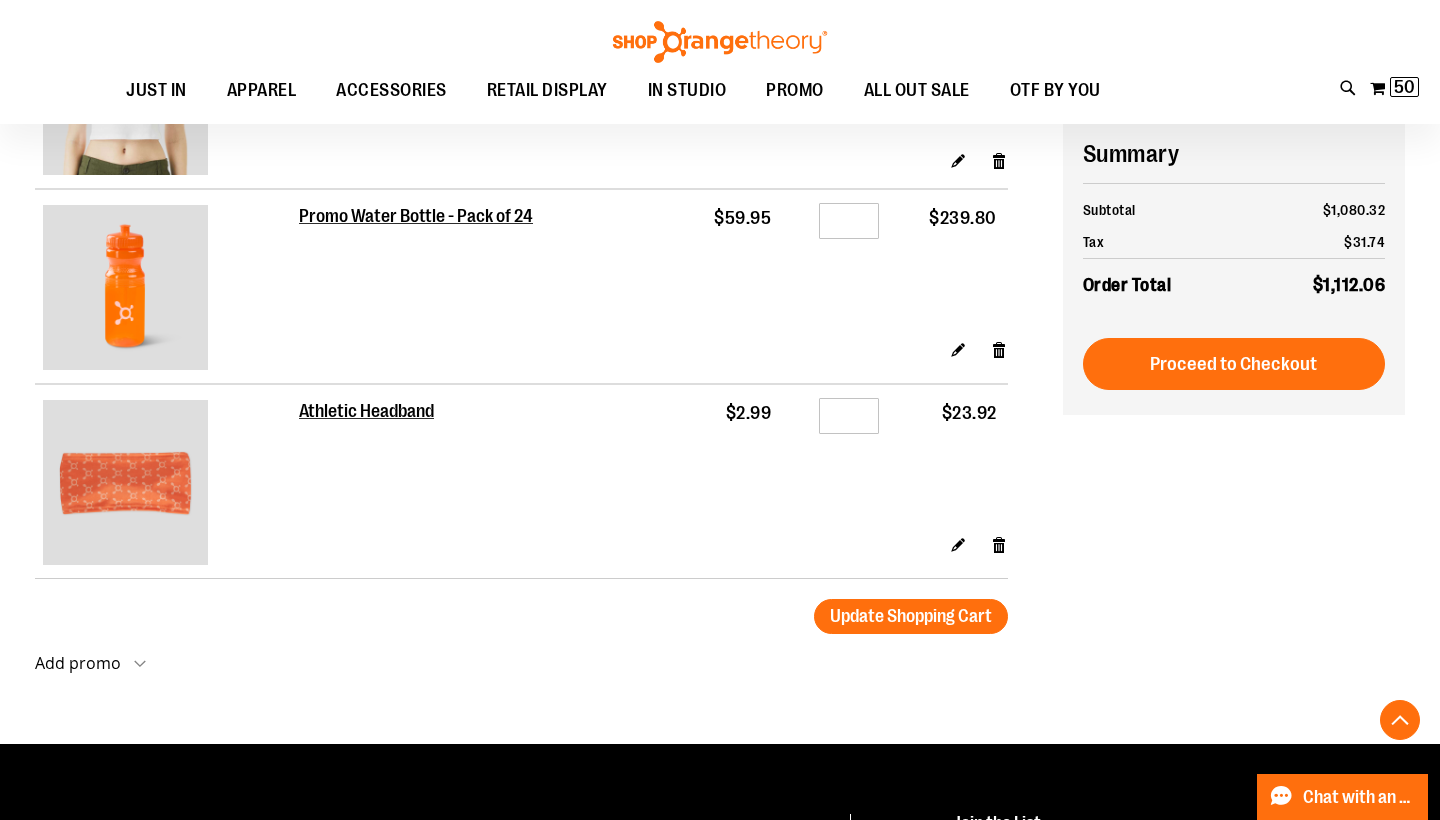 type on "*" 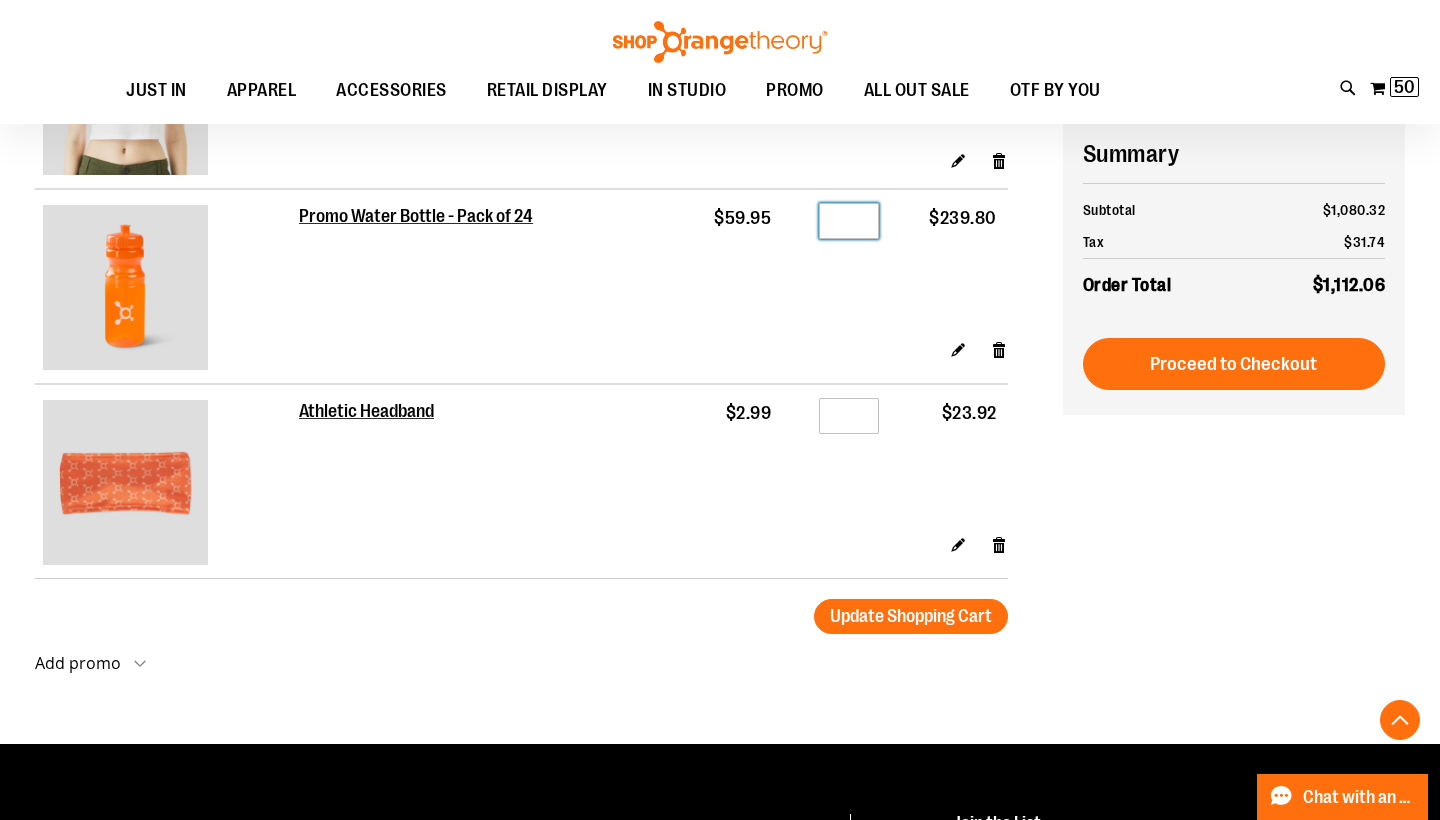 click on "*" at bounding box center [849, 221] 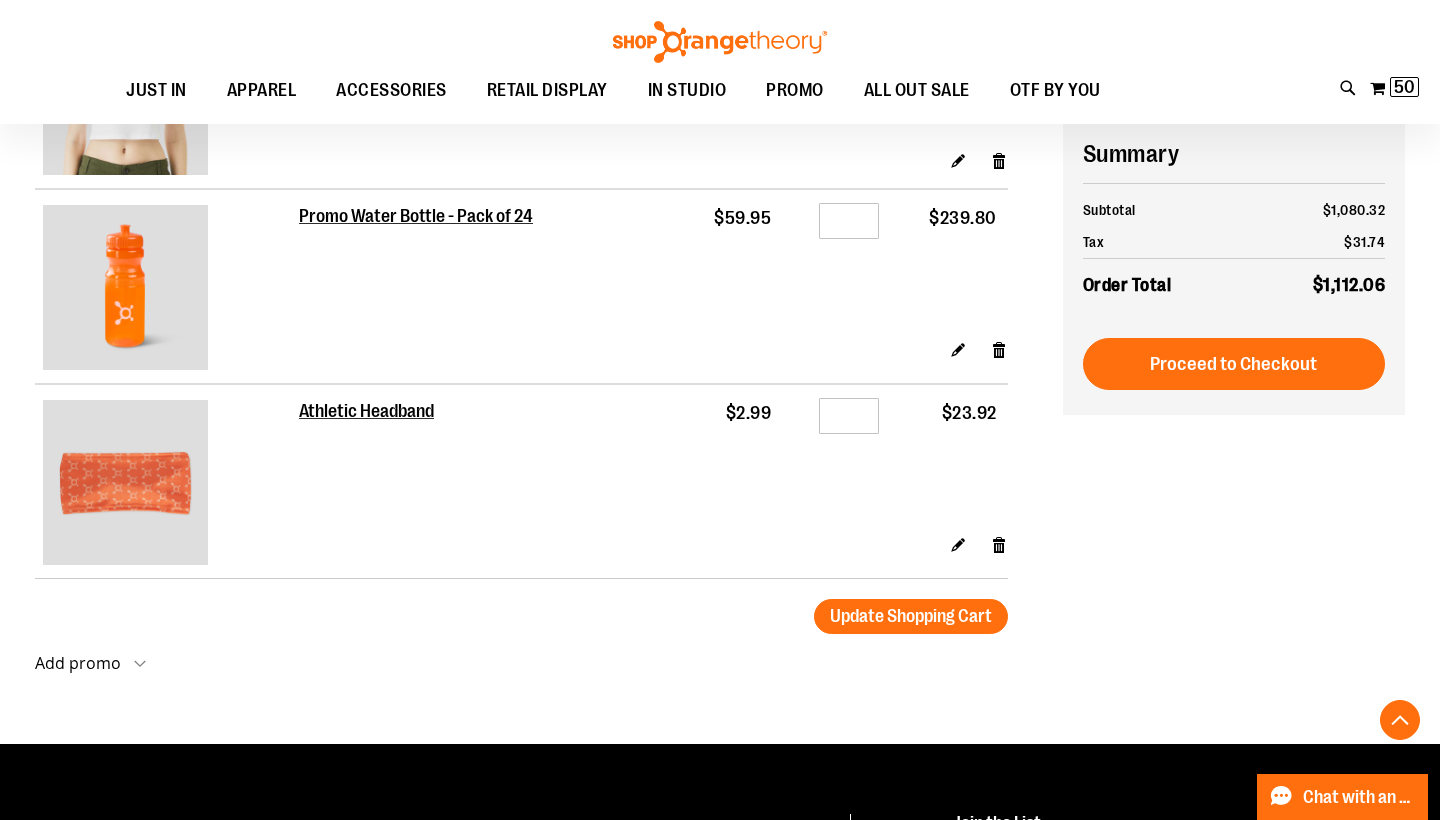 click on "**********" at bounding box center [720, -856] 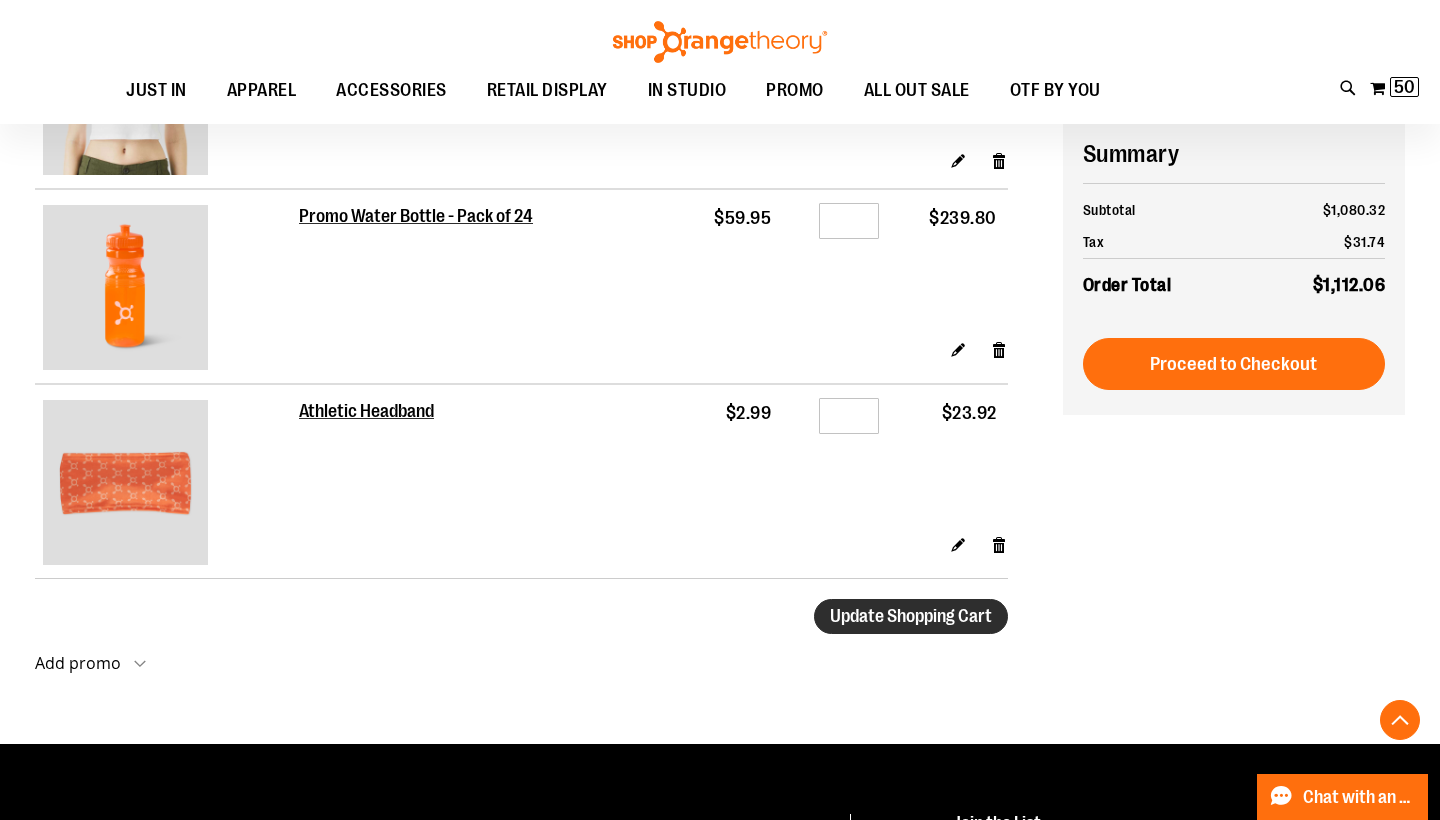 click on "Update Shopping Cart" at bounding box center (911, 616) 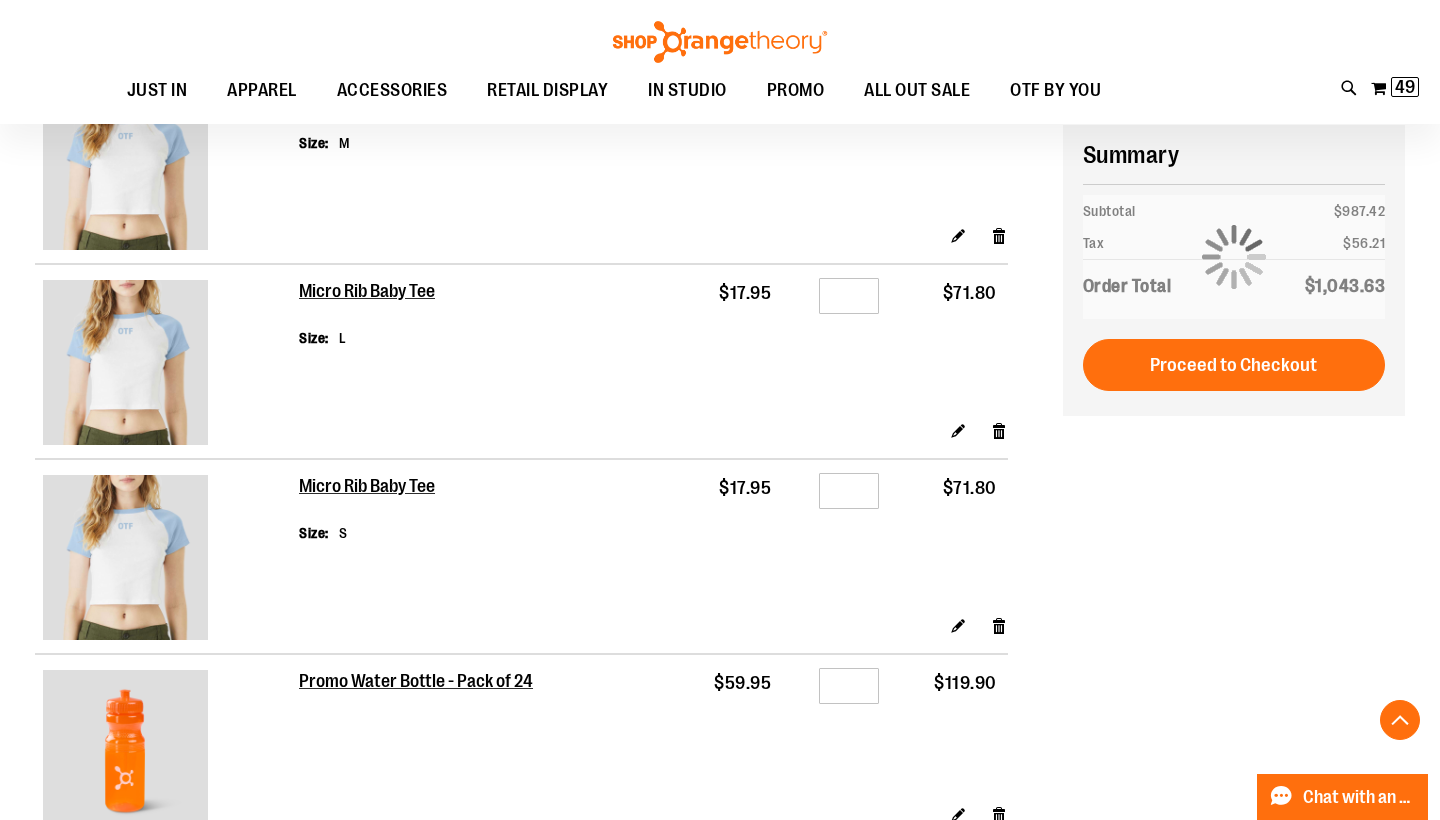 scroll, scrollTop: 2223, scrollLeft: 0, axis: vertical 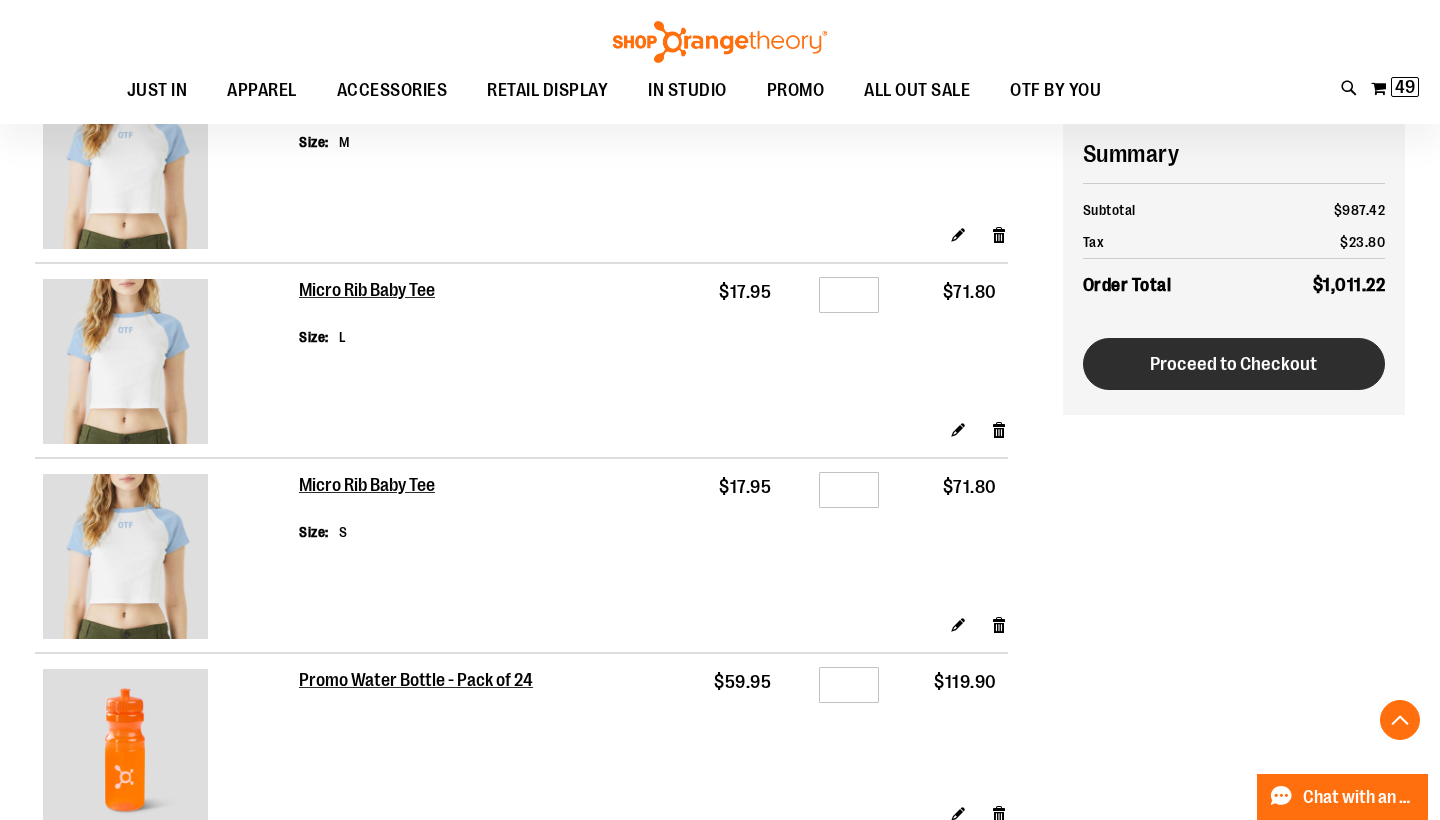 click on "Proceed to Checkout" at bounding box center (1234, 364) 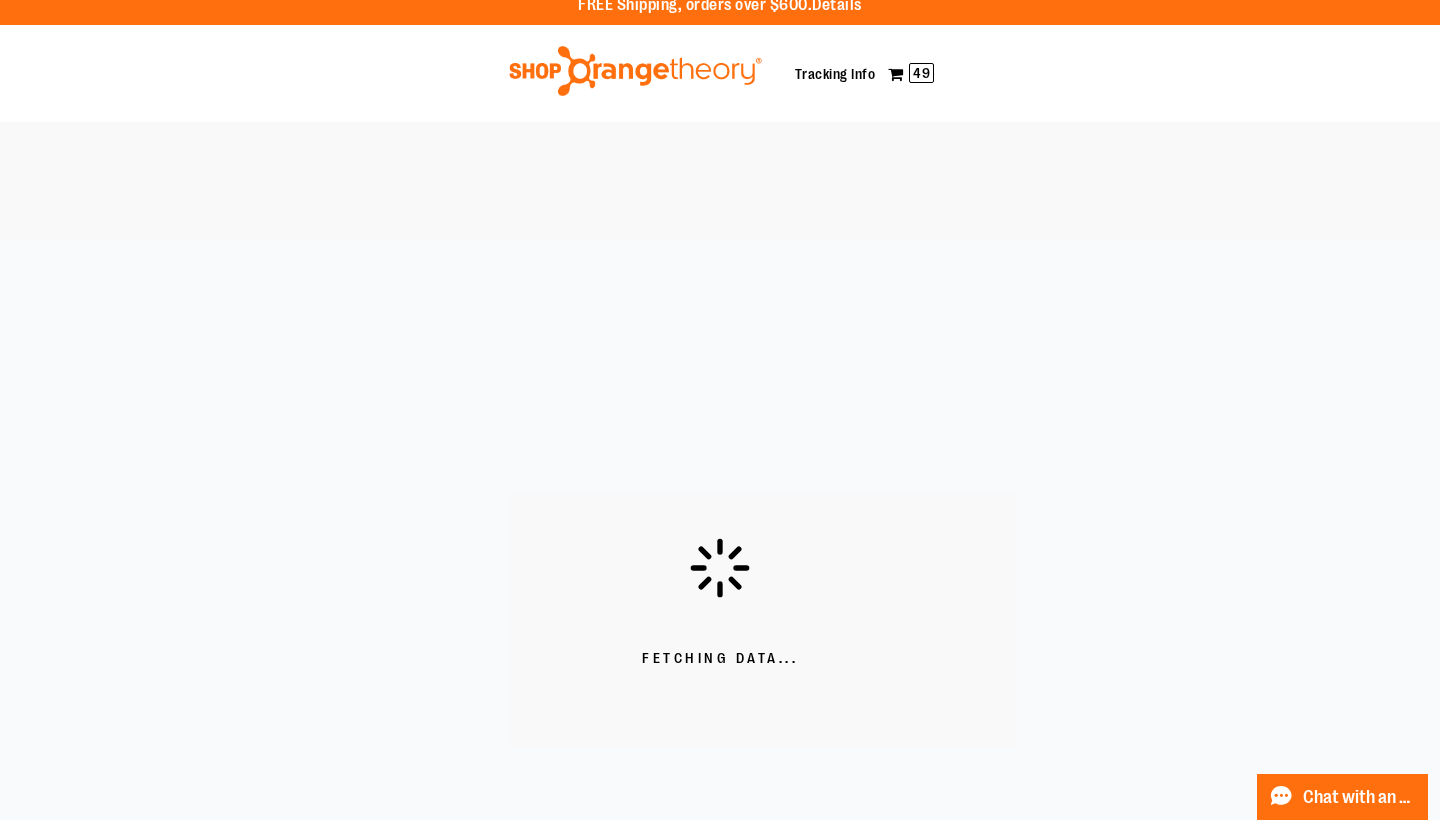 scroll, scrollTop: 17, scrollLeft: 0, axis: vertical 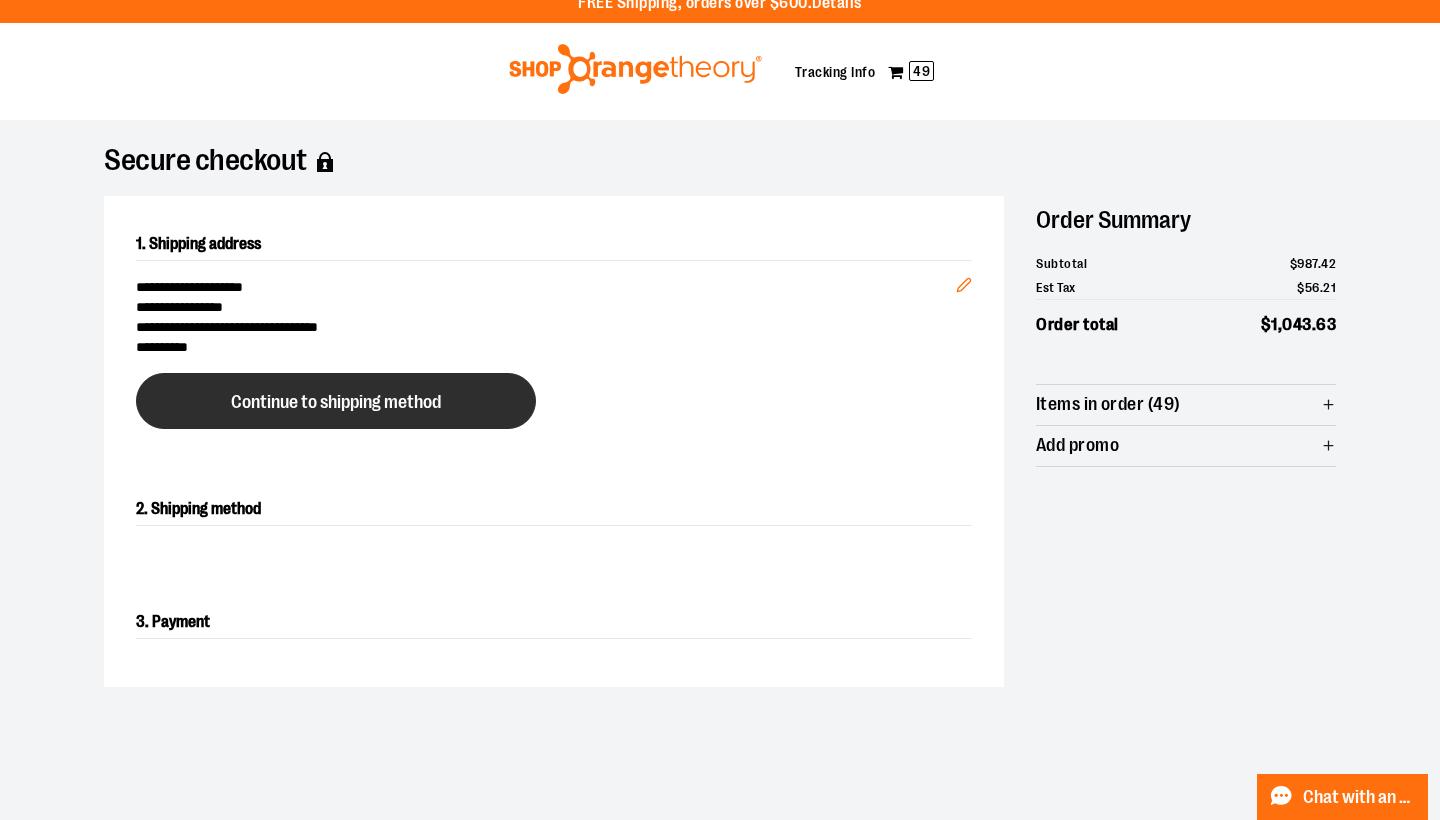 click on "Continue to shipping method" at bounding box center (336, 401) 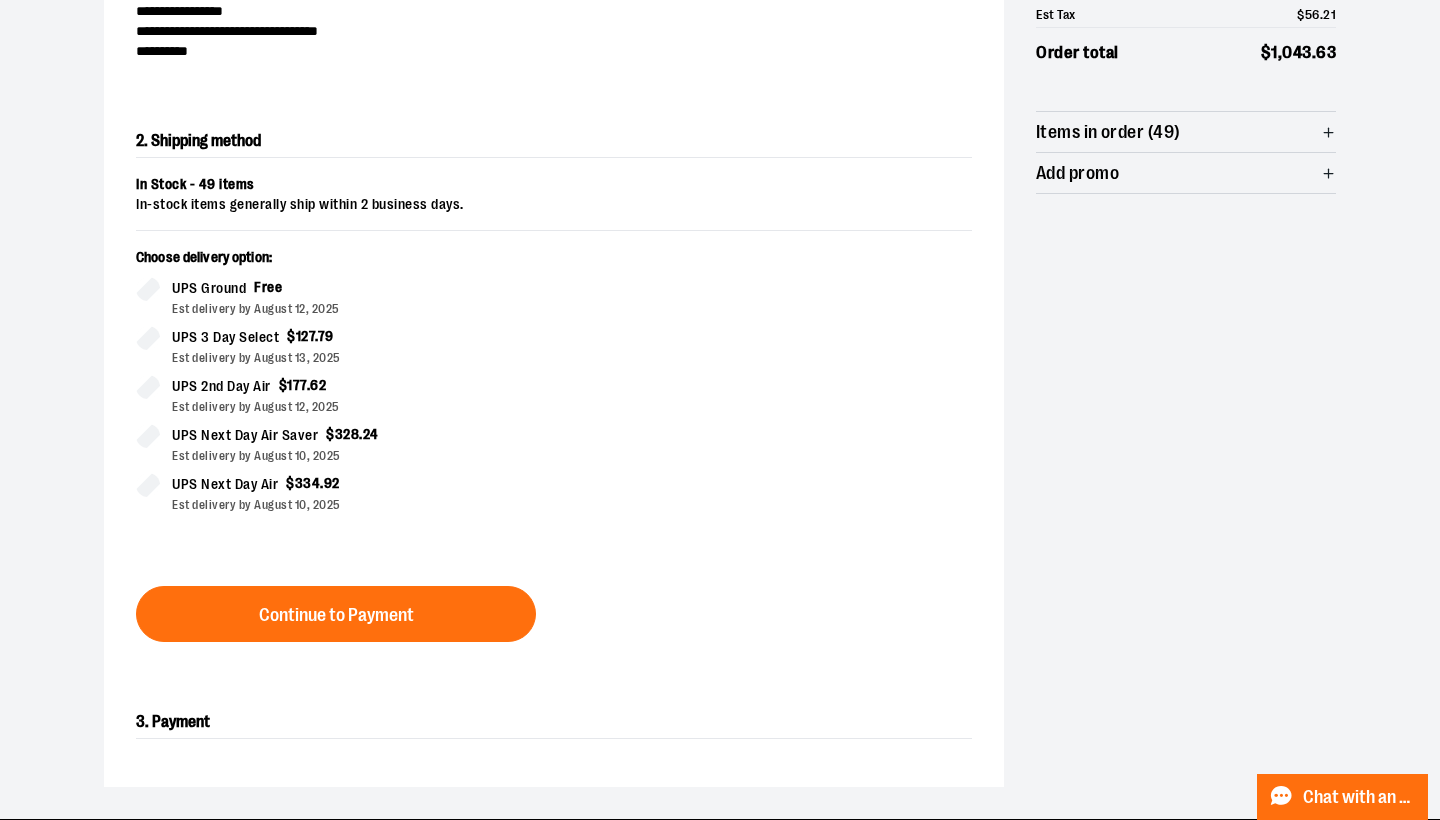 scroll, scrollTop: 321, scrollLeft: 0, axis: vertical 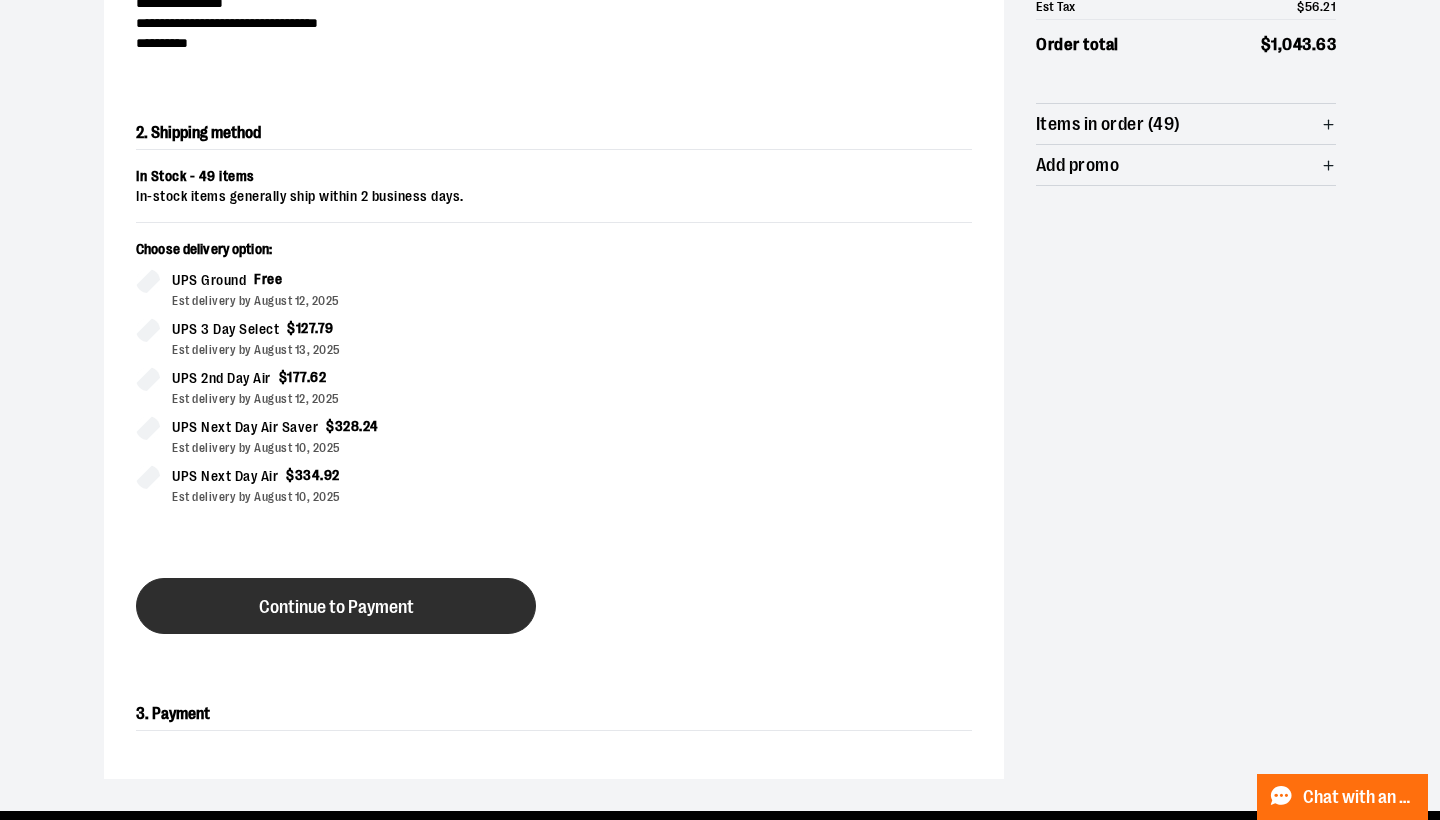 click on "Continue to Payment" at bounding box center (336, 607) 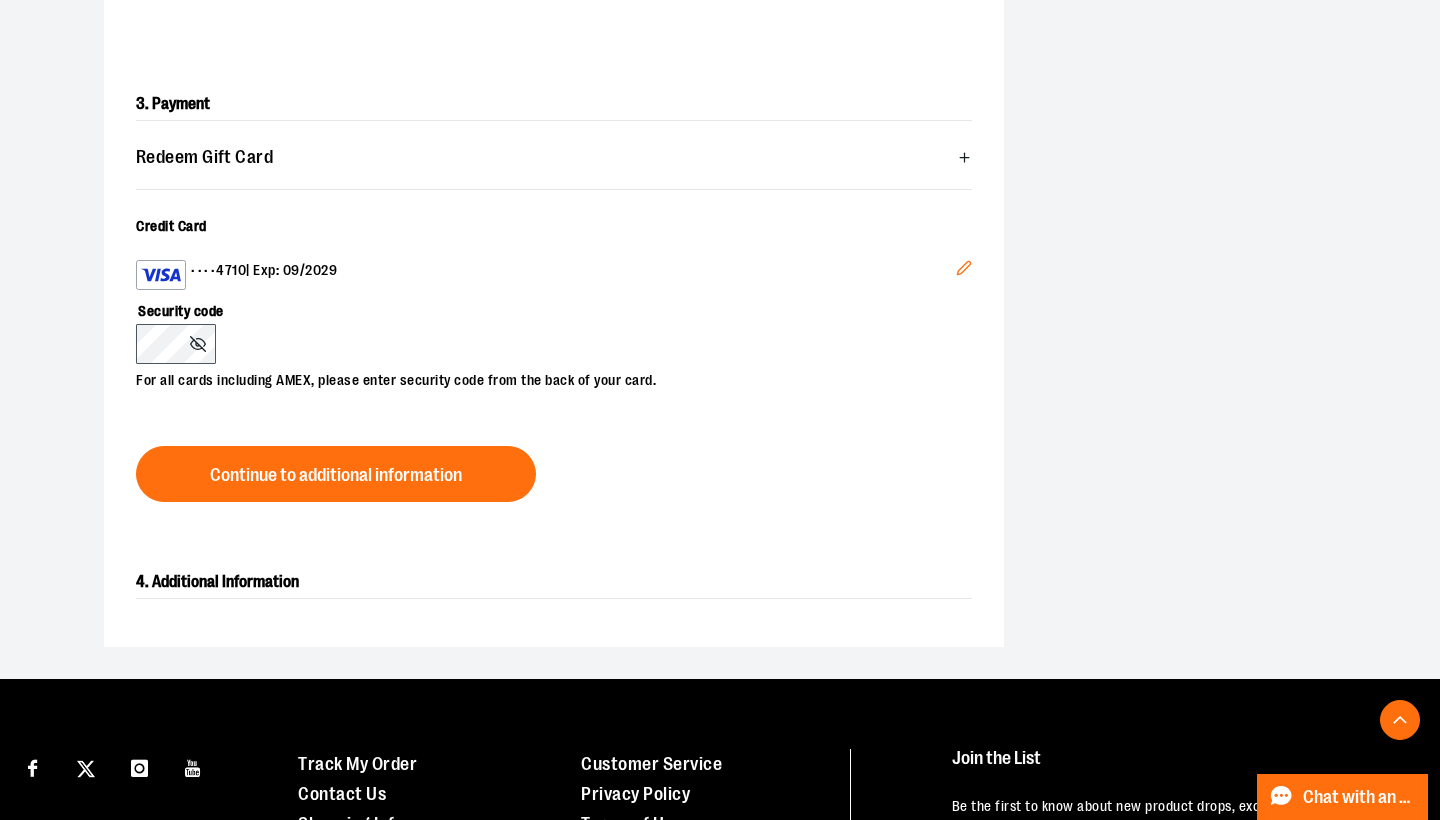 scroll, scrollTop: 554, scrollLeft: 0, axis: vertical 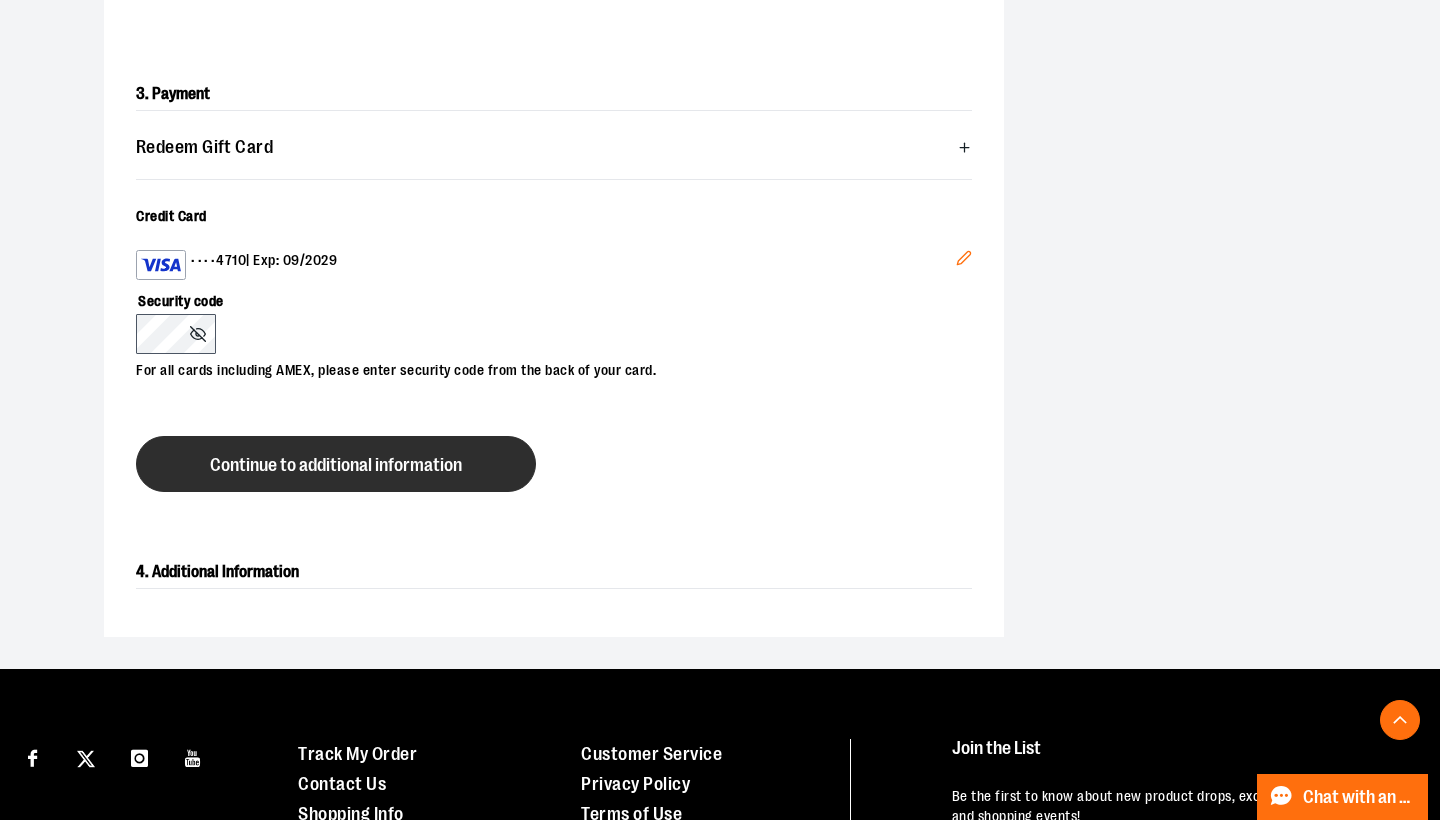 click on "Continue to additional information" at bounding box center [336, 464] 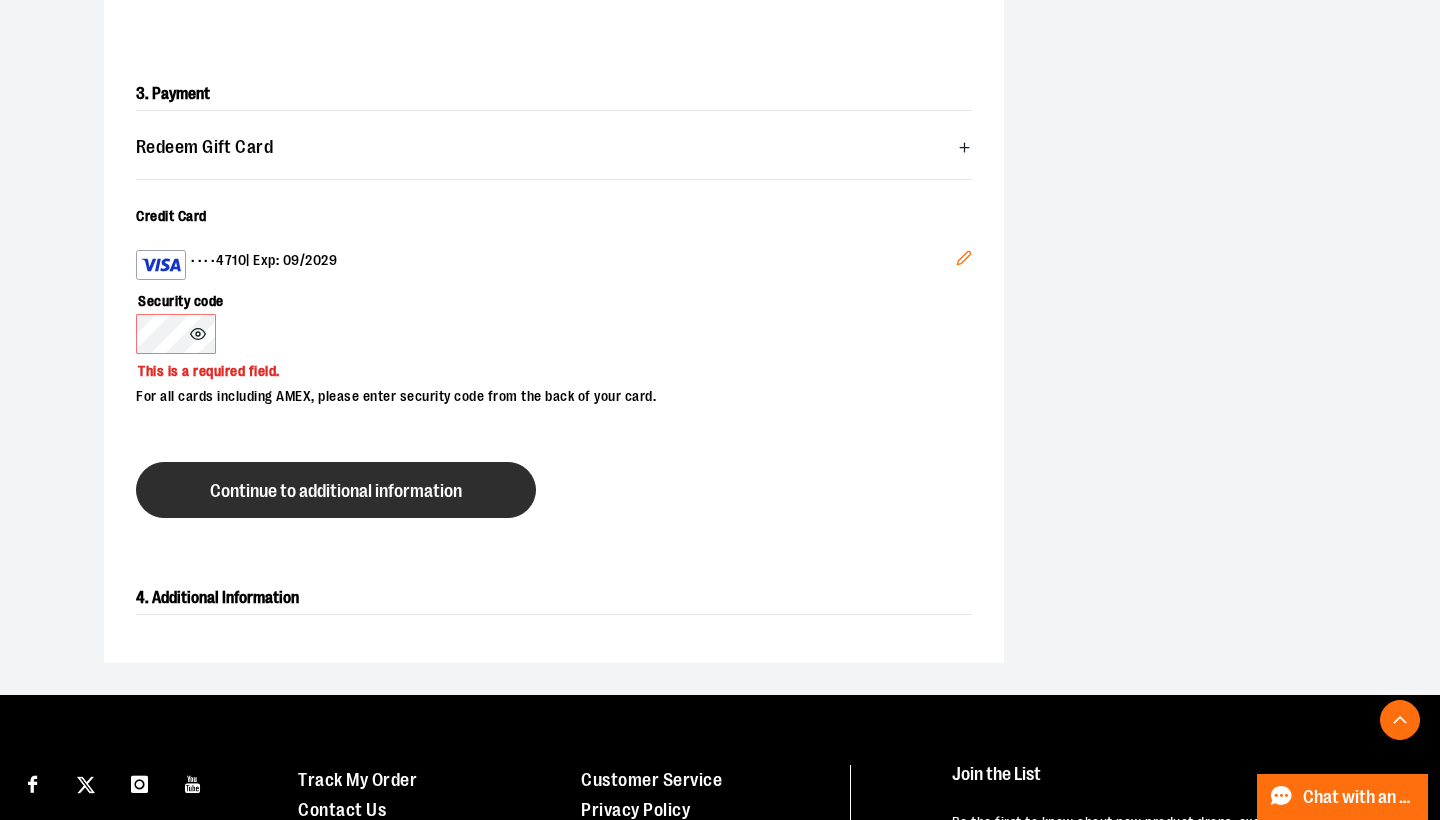 click on "Continue to additional information" at bounding box center [336, 490] 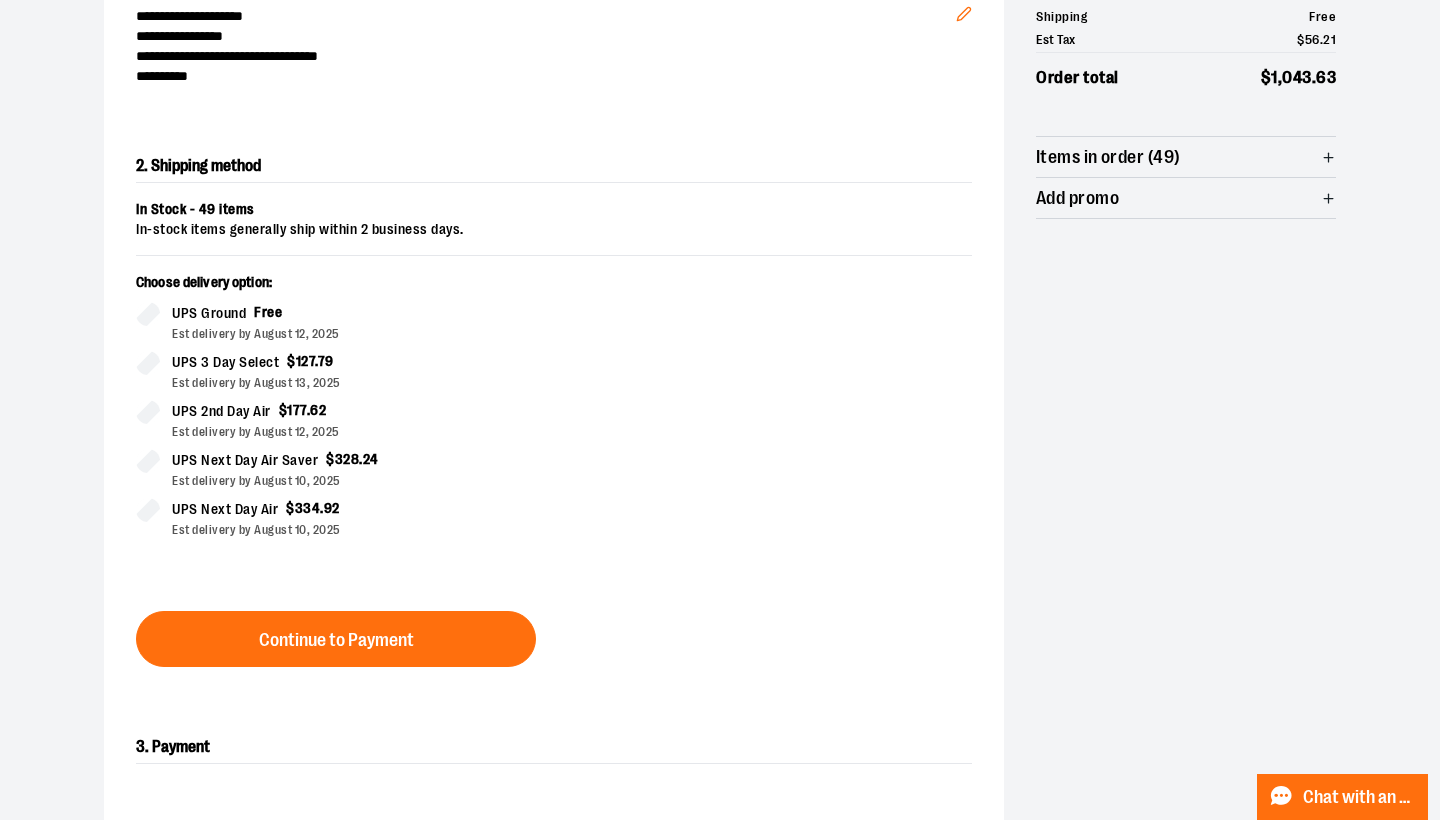 scroll, scrollTop: 291, scrollLeft: 0, axis: vertical 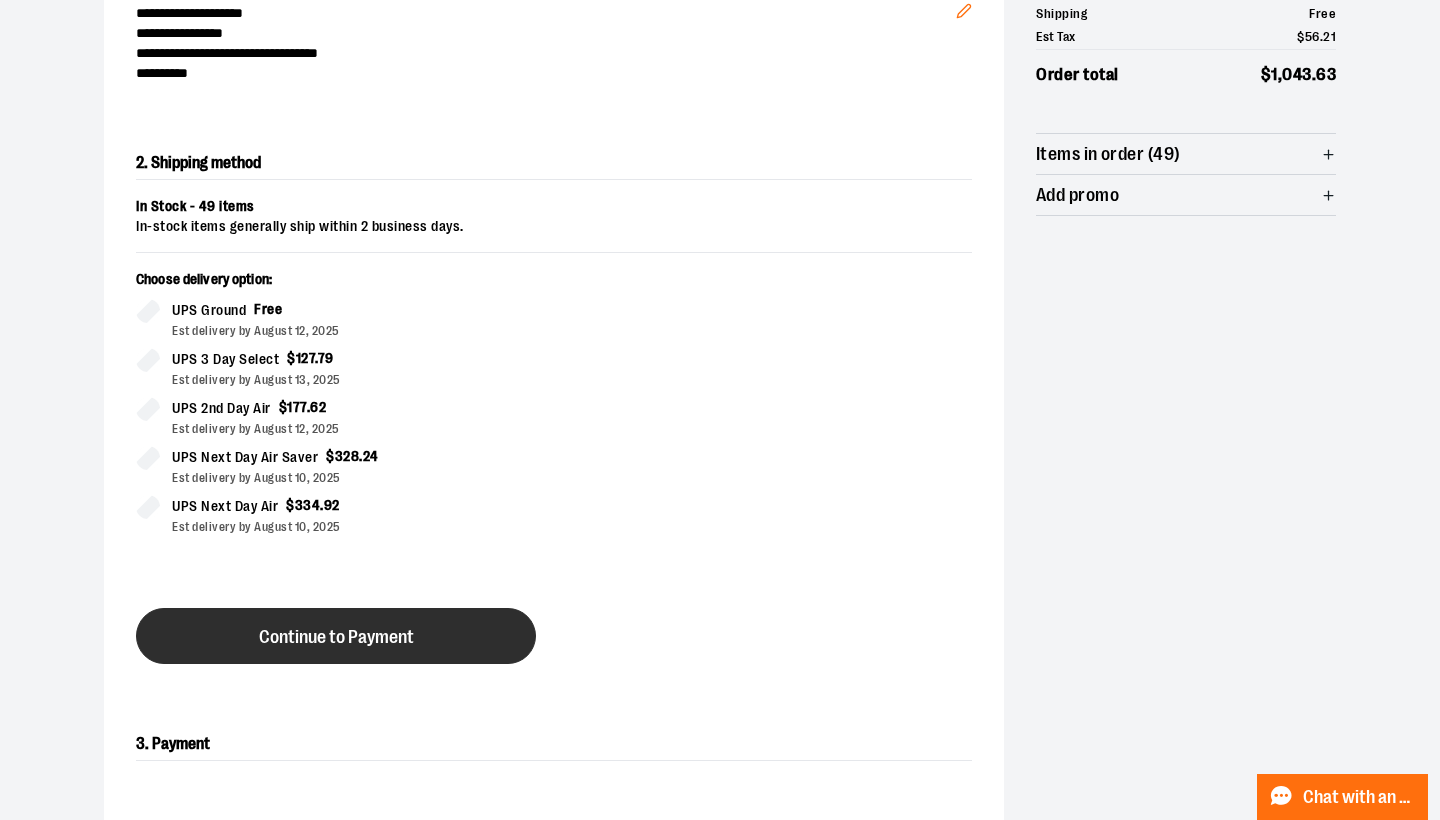 click on "Continue to Payment" at bounding box center (336, 636) 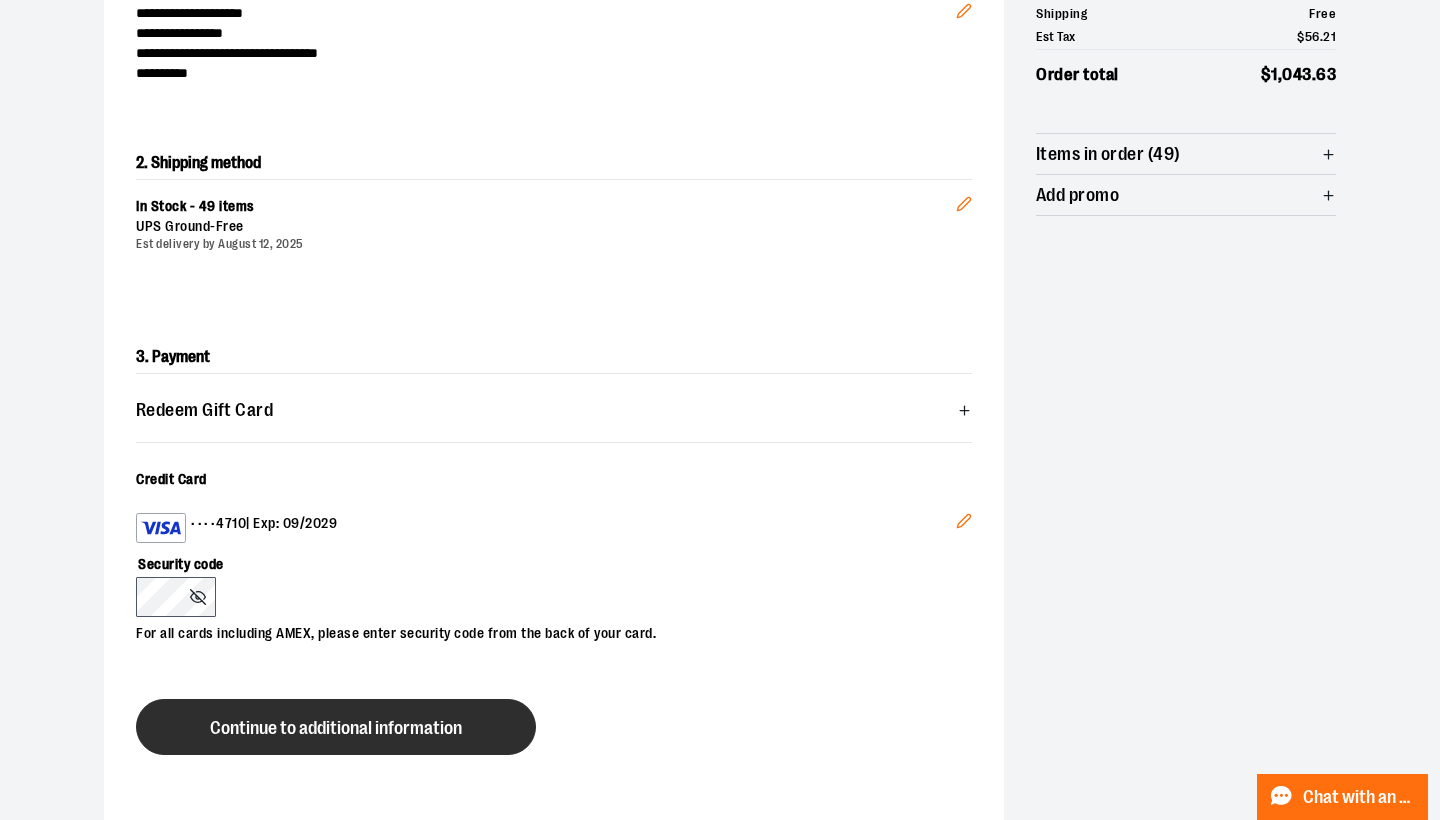 click on "Continue to additional information" at bounding box center (336, 727) 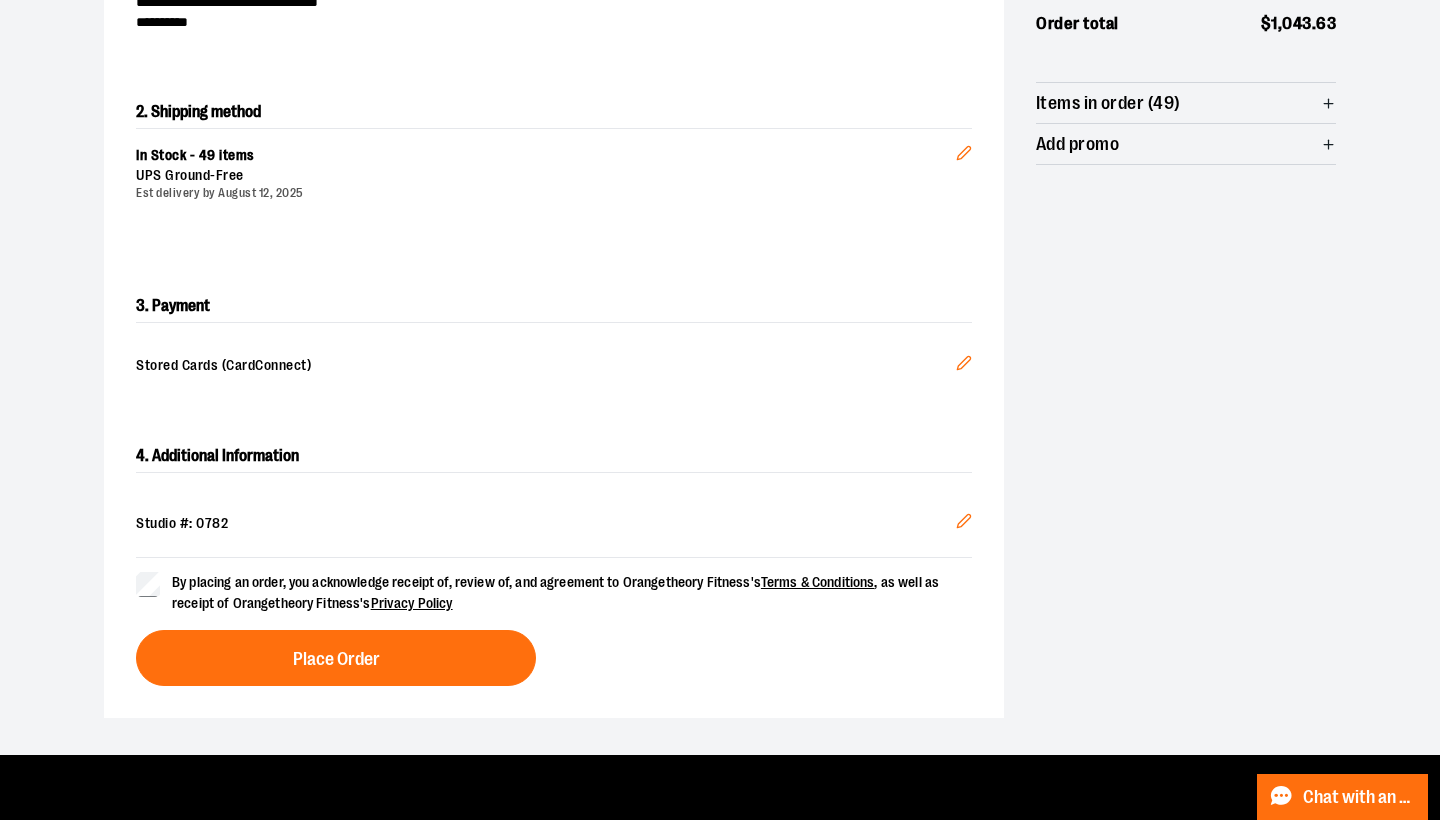 scroll, scrollTop: 348, scrollLeft: 0, axis: vertical 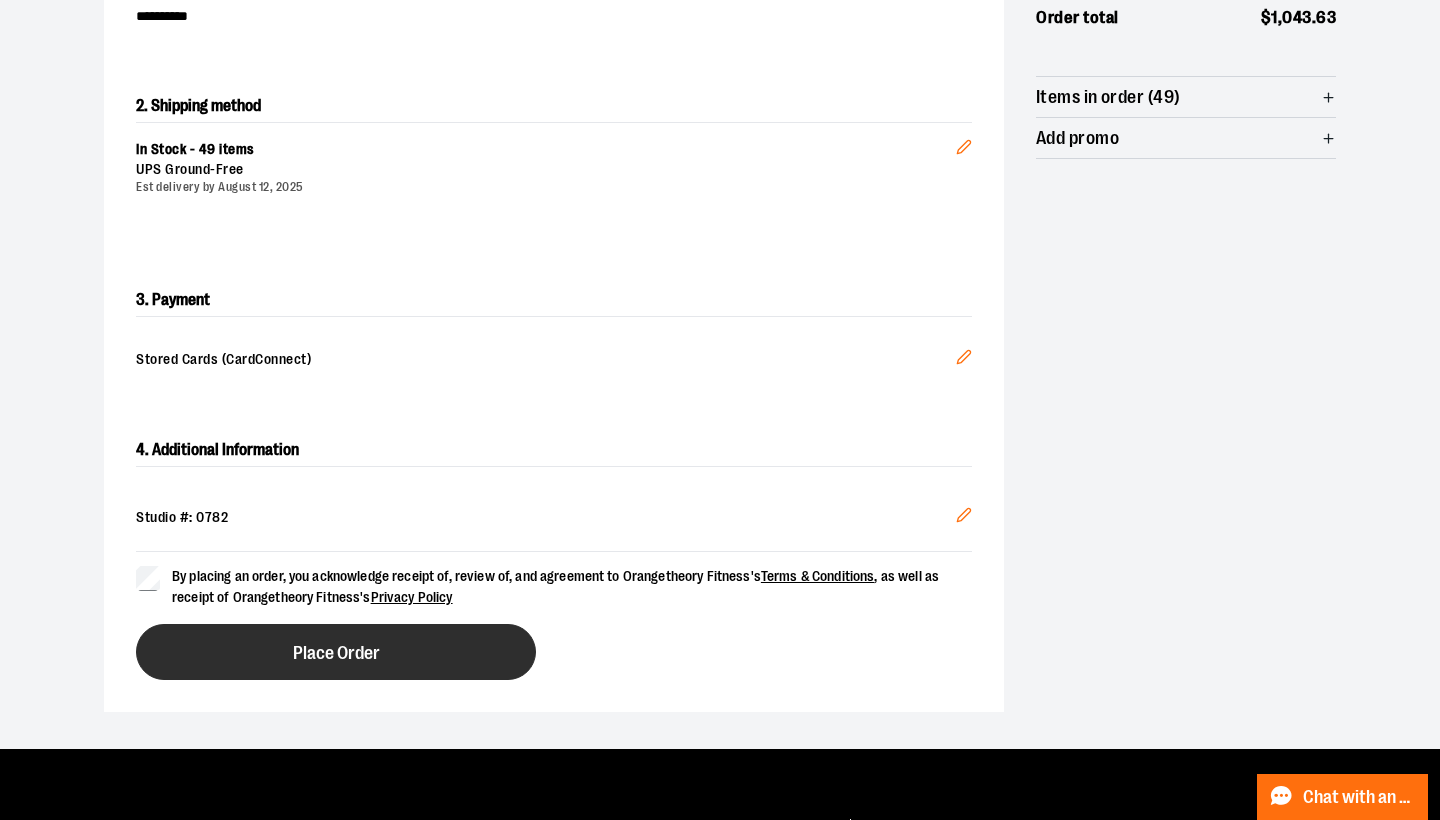 click on "Place Order" at bounding box center (336, 652) 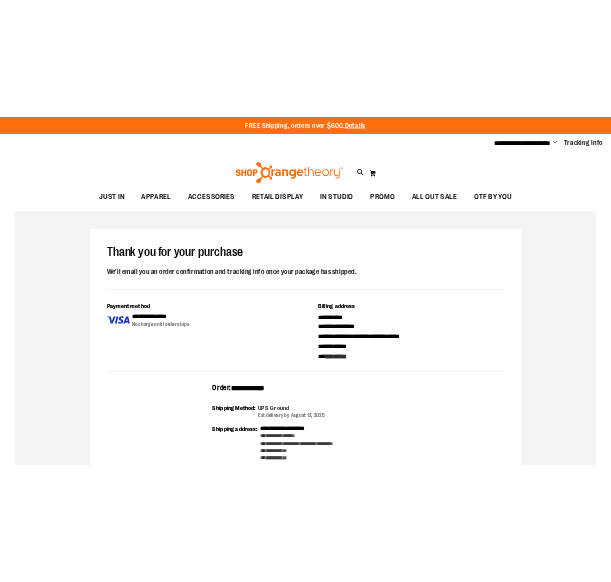 scroll, scrollTop: 0, scrollLeft: 0, axis: both 